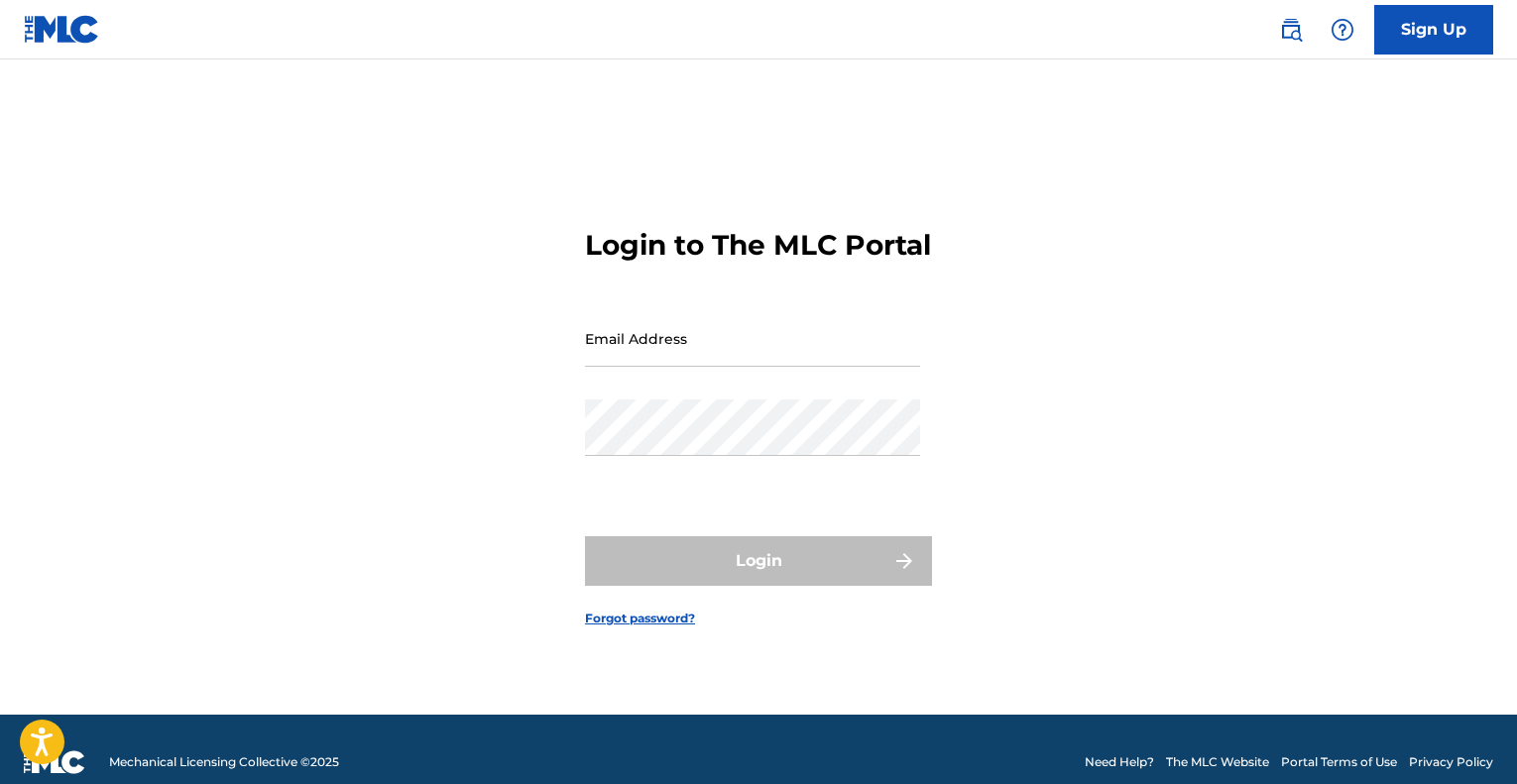 scroll, scrollTop: 0, scrollLeft: 0, axis: both 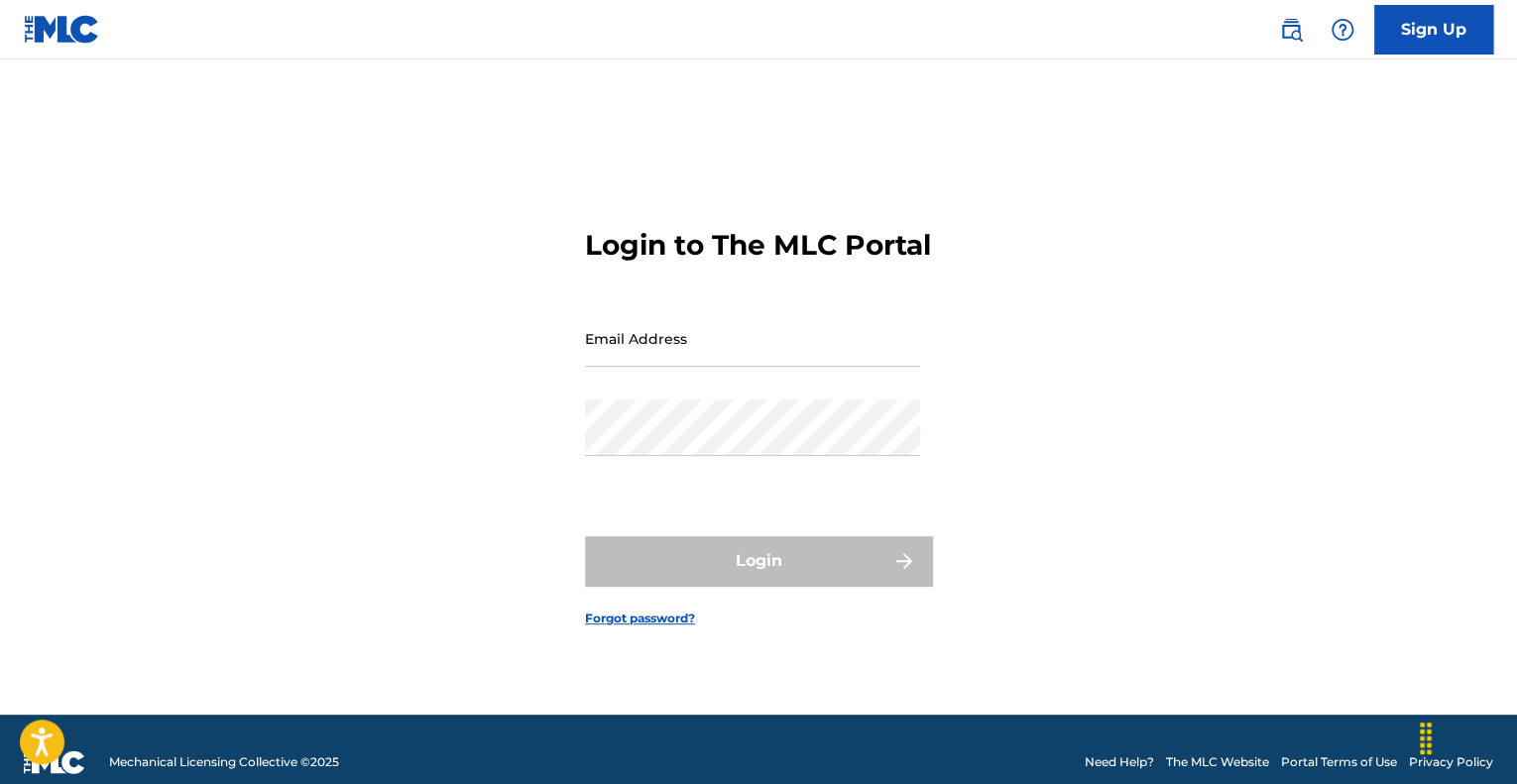 click on "Email Address" at bounding box center (753, 338) 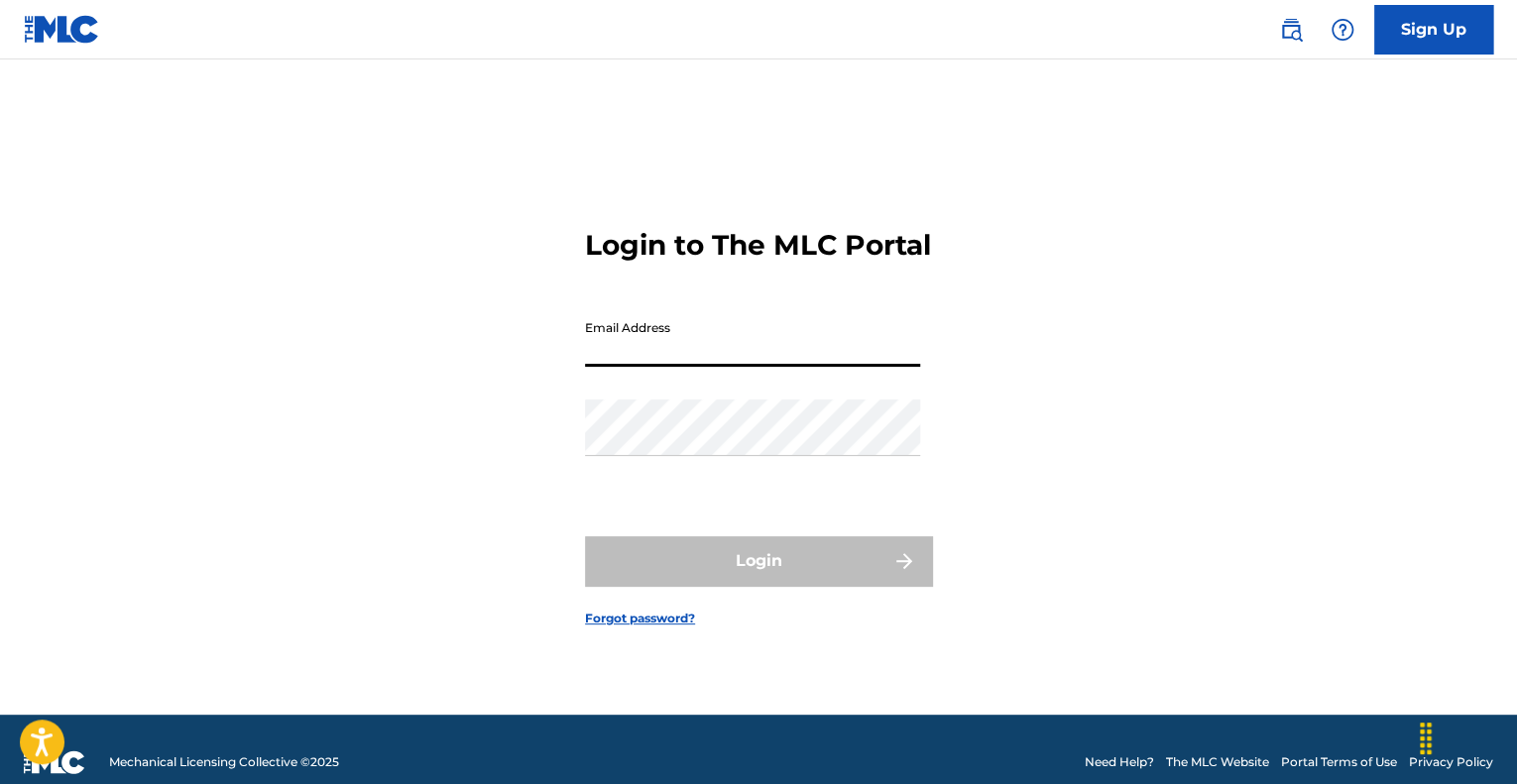 type on "[EMAIL]" 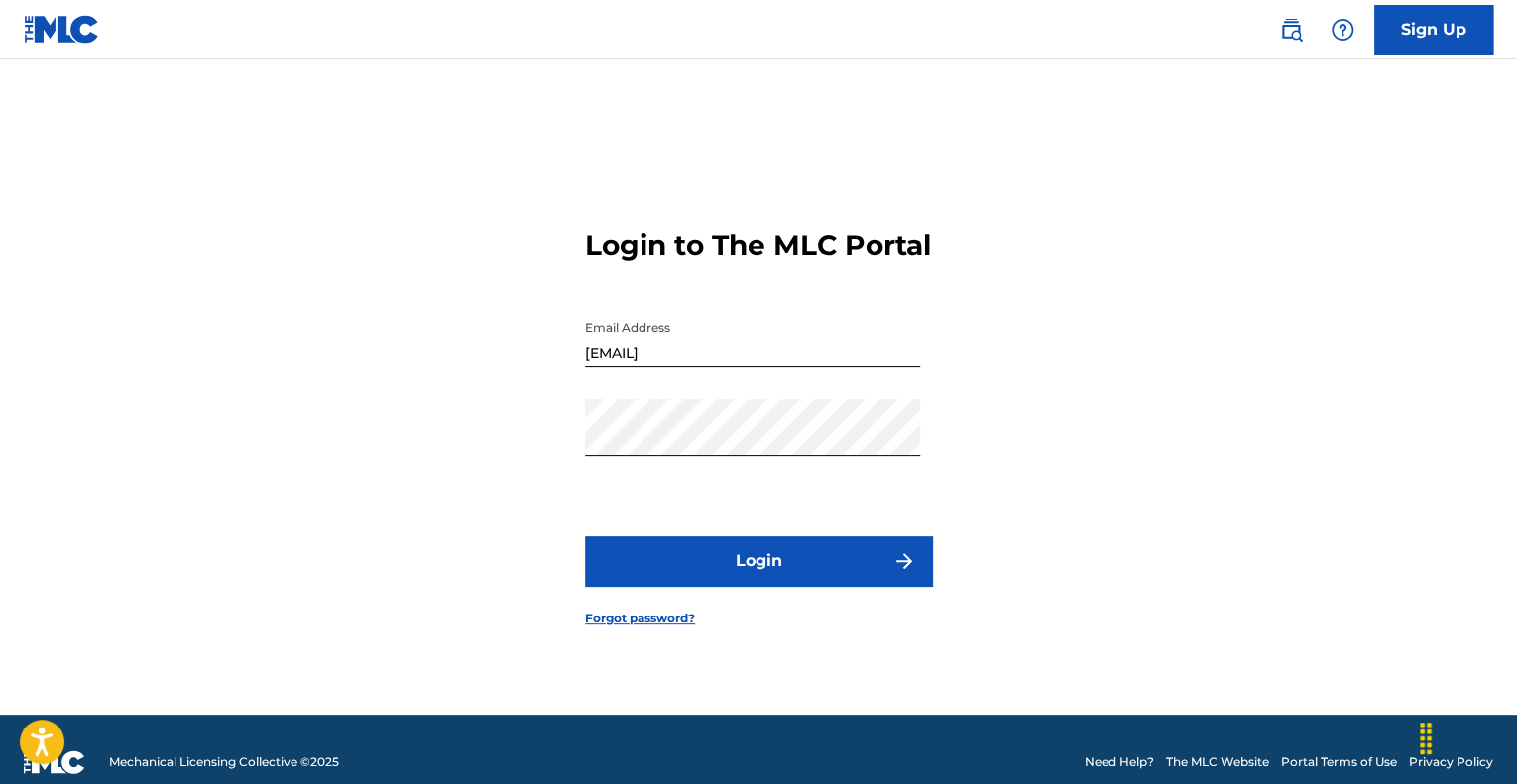 click on "Login" at bounding box center [758, 561] 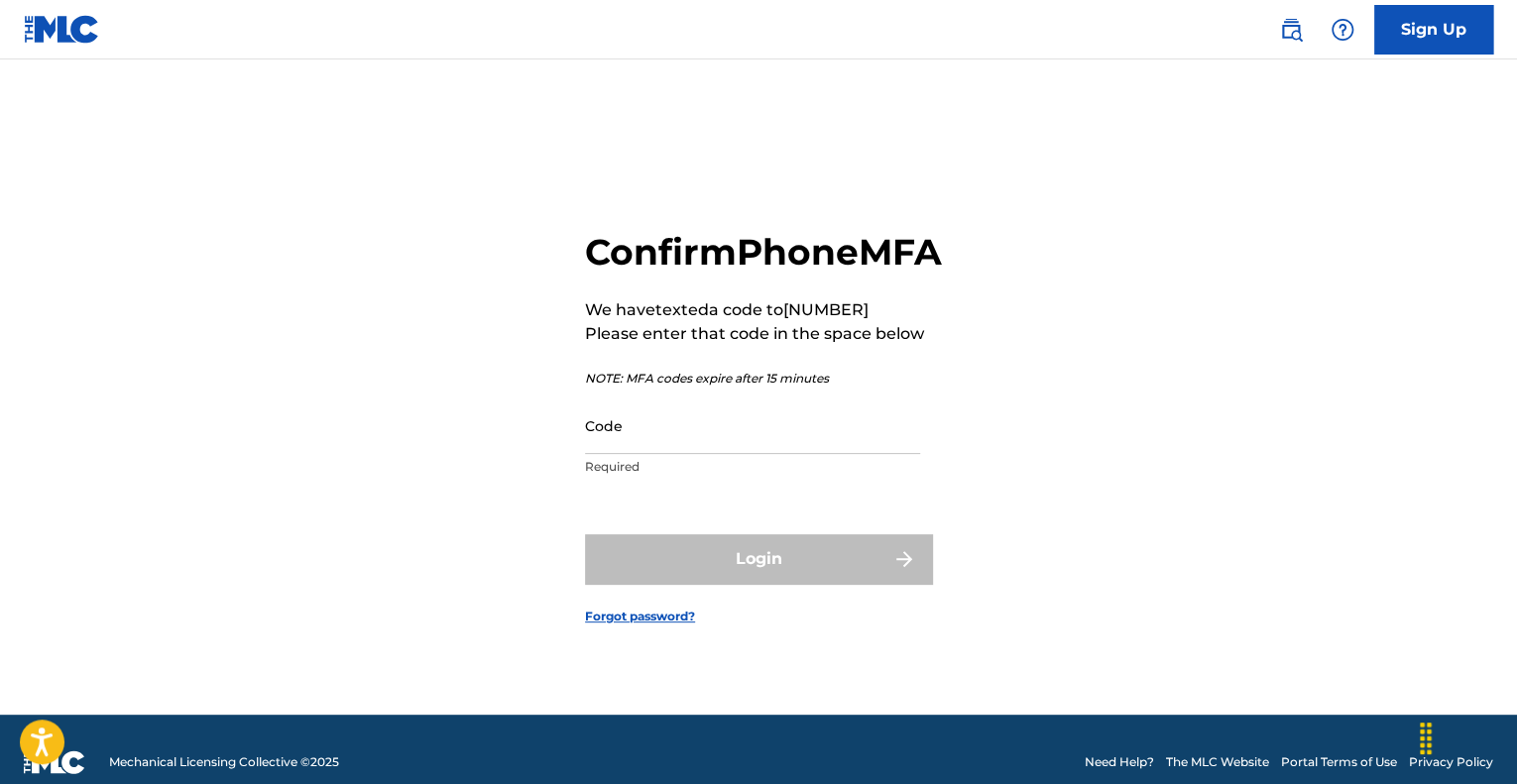 click on "Code" at bounding box center [753, 425] 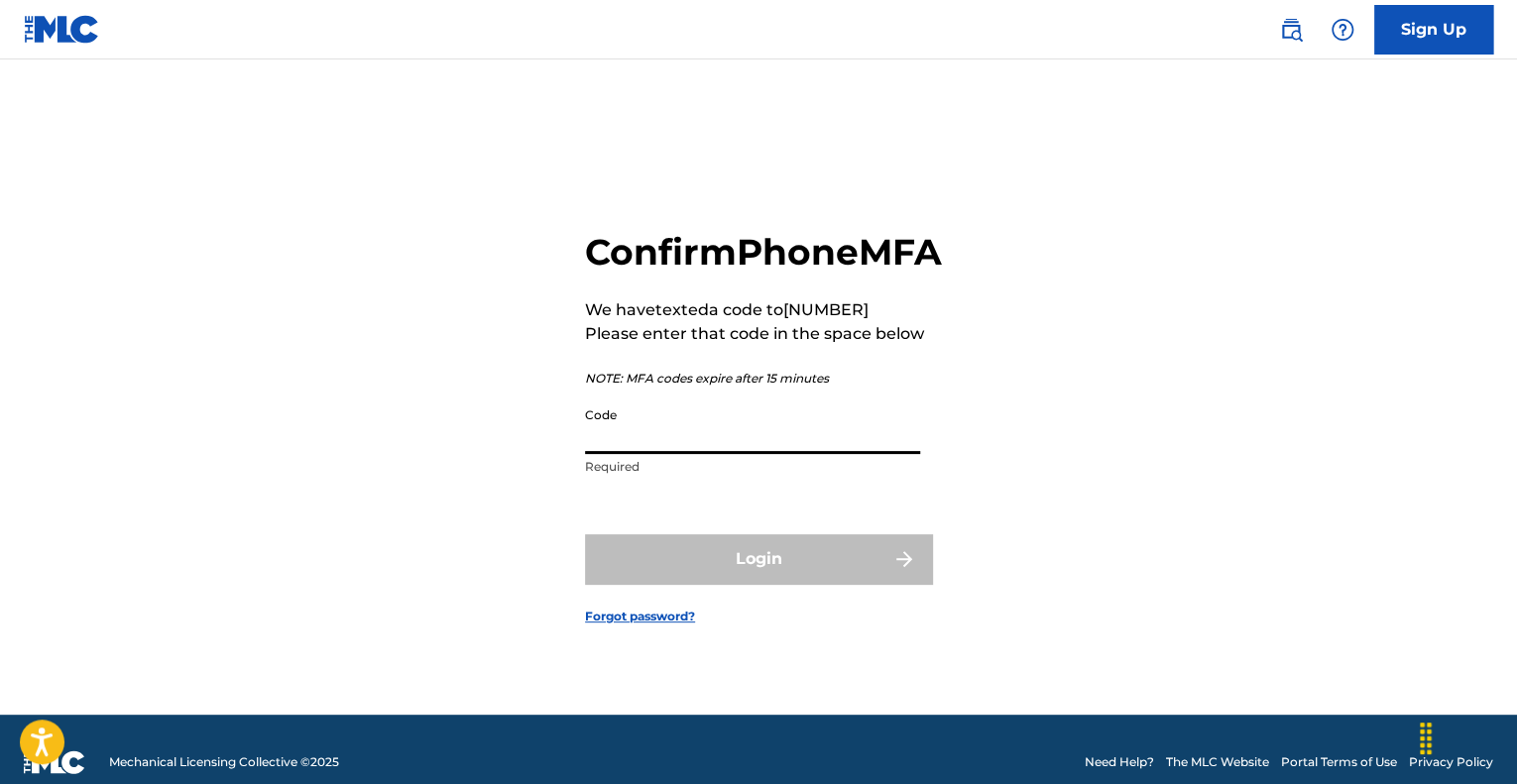 click on "Code" at bounding box center [753, 425] 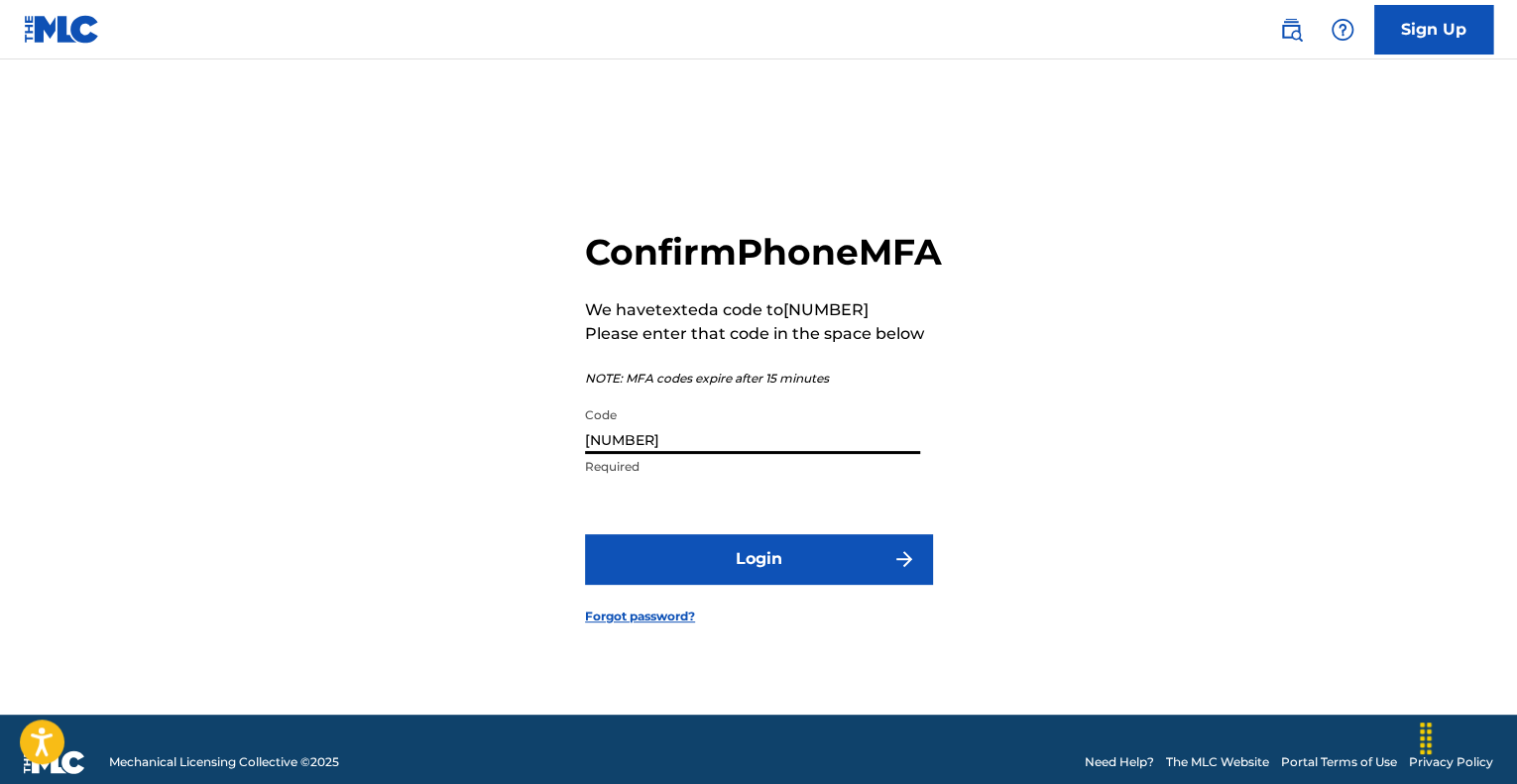 type on "[NUMBER]" 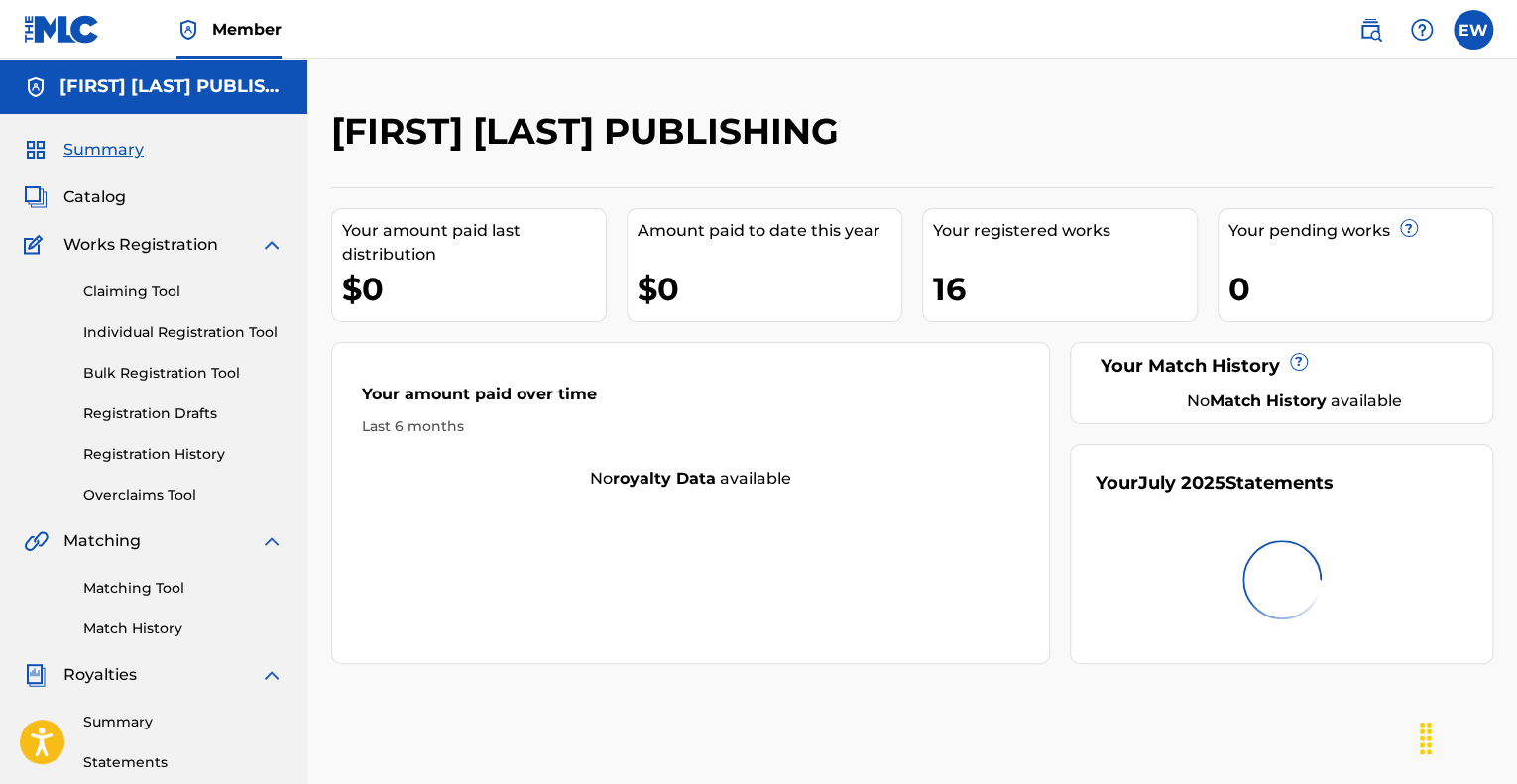 scroll, scrollTop: 0, scrollLeft: 0, axis: both 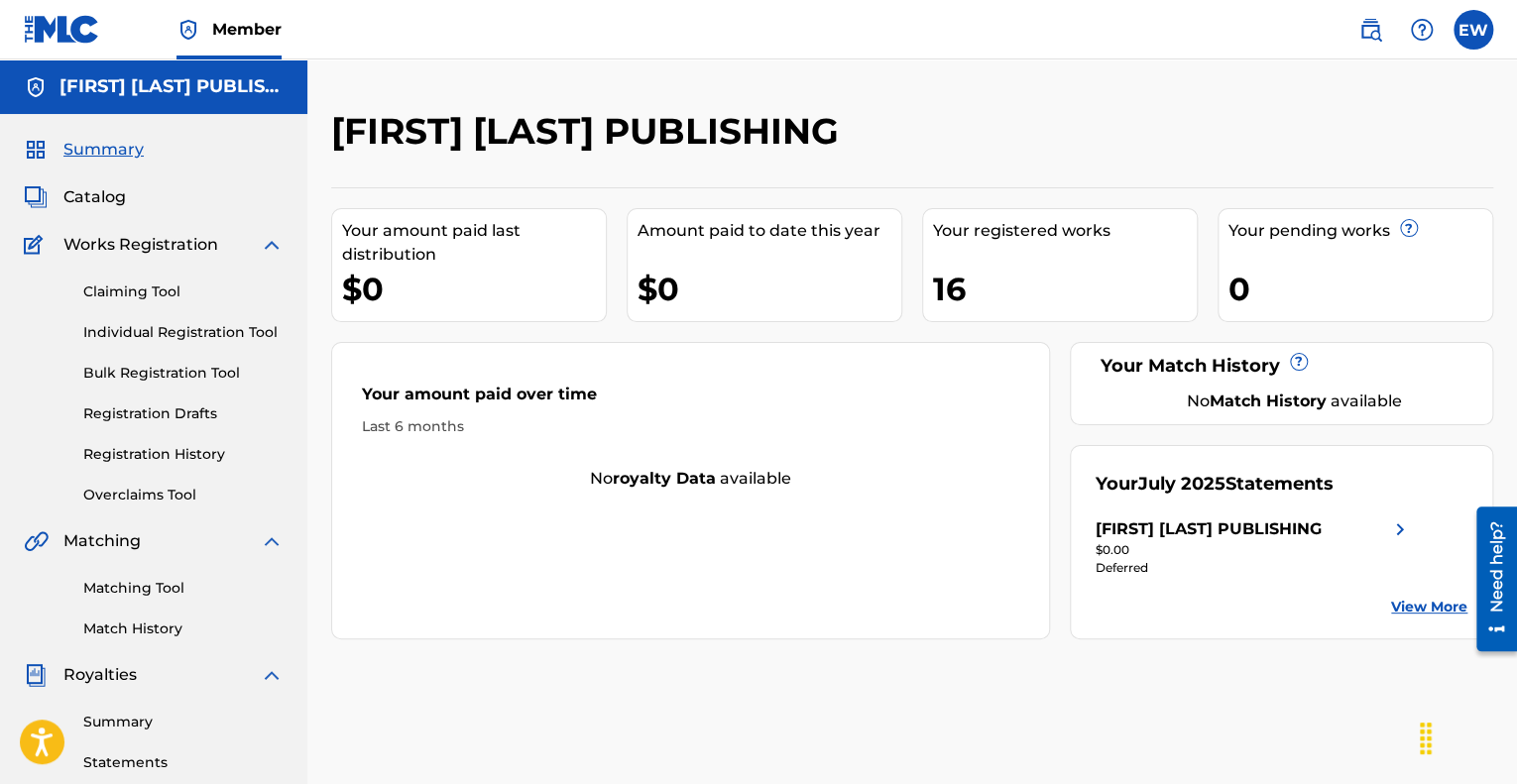 drag, startPoint x: 1461, startPoint y: 607, endPoint x: 2914, endPoint y: 1106, distance: 1536.2975 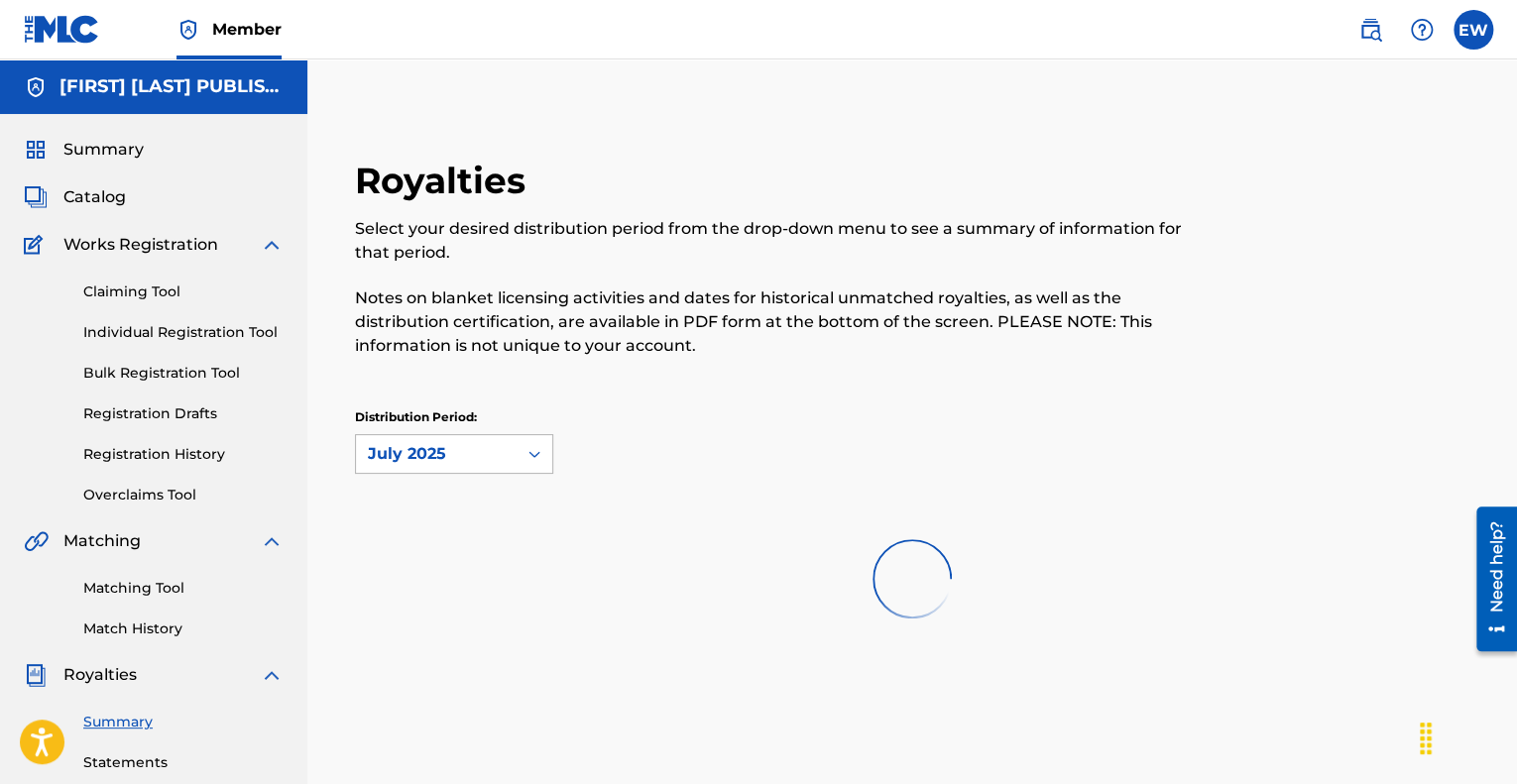 click on "July 2025" at bounding box center (436, 454) 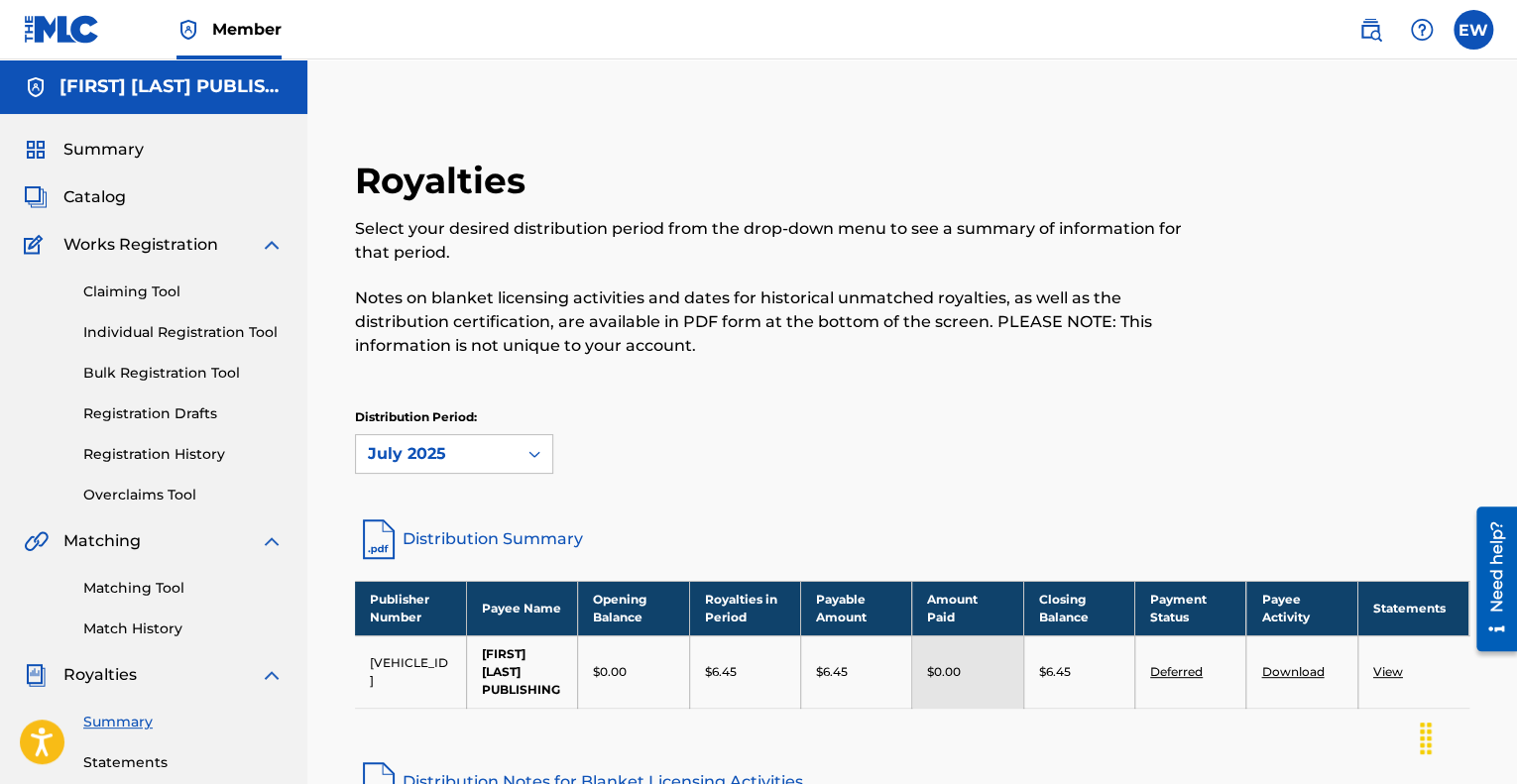 click on "Distribution Period: [MONTH] [YEAR]" at bounding box center [912, 441] 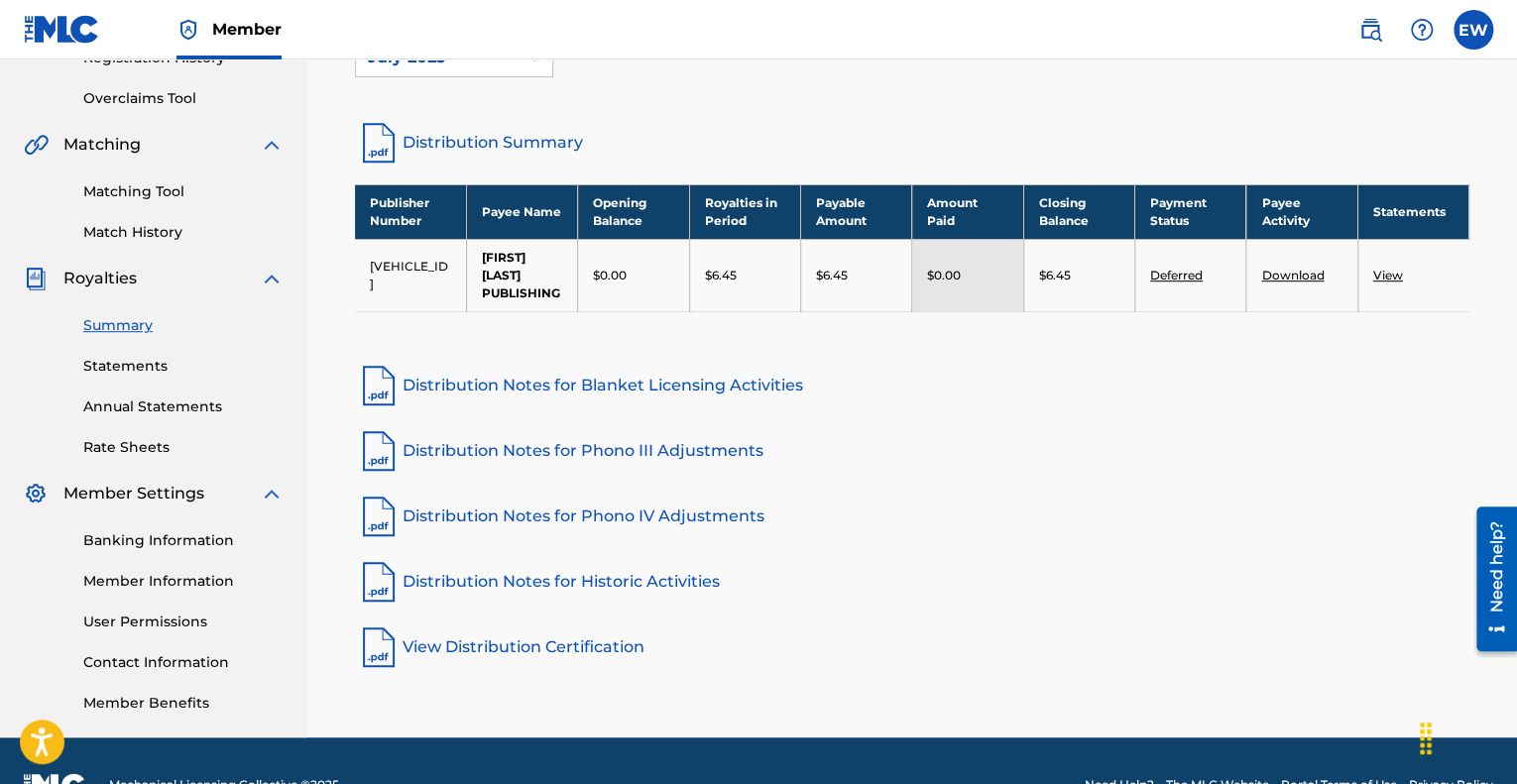 scroll, scrollTop: 0, scrollLeft: 0, axis: both 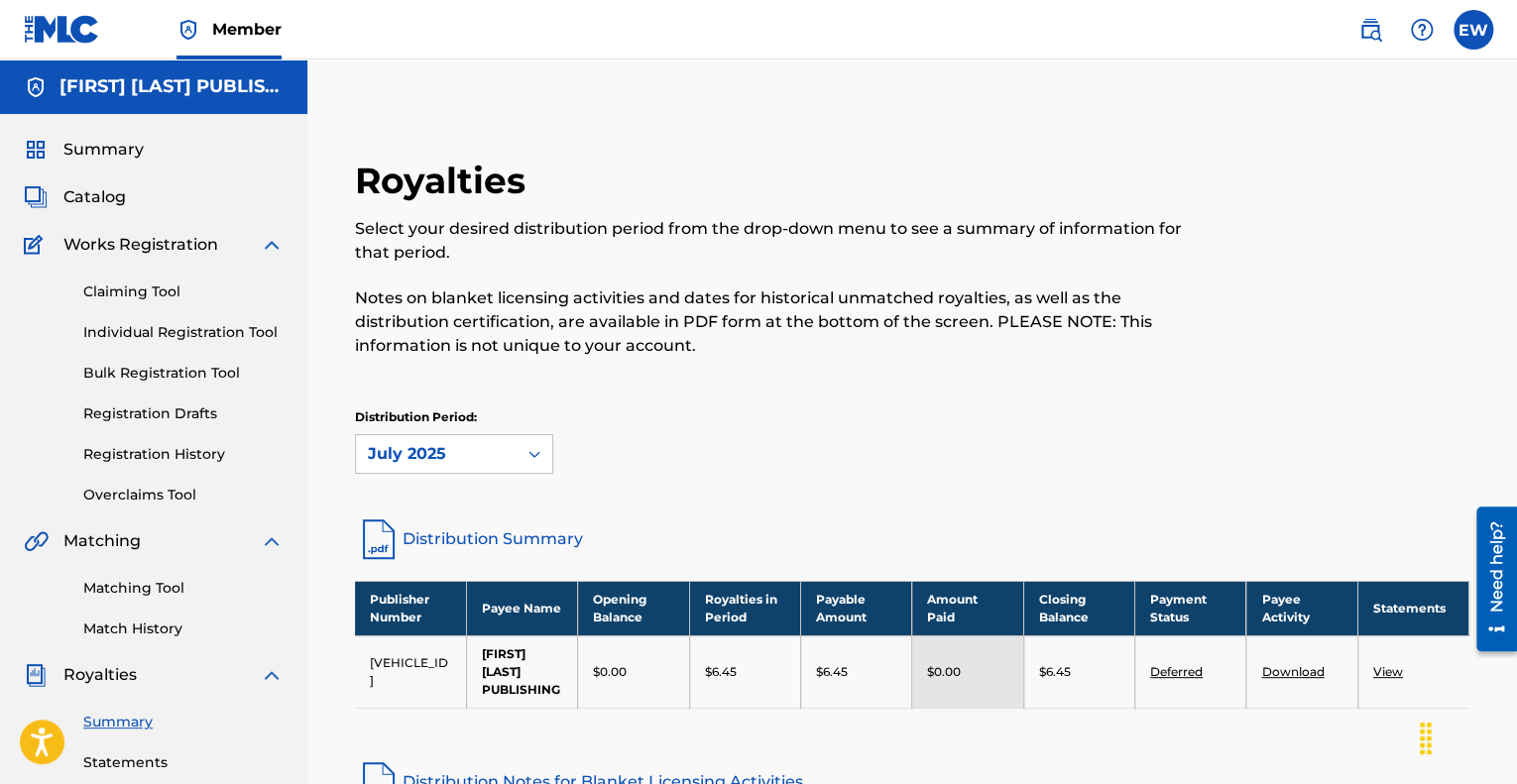 click on "Registration History" at bounding box center [183, 454] 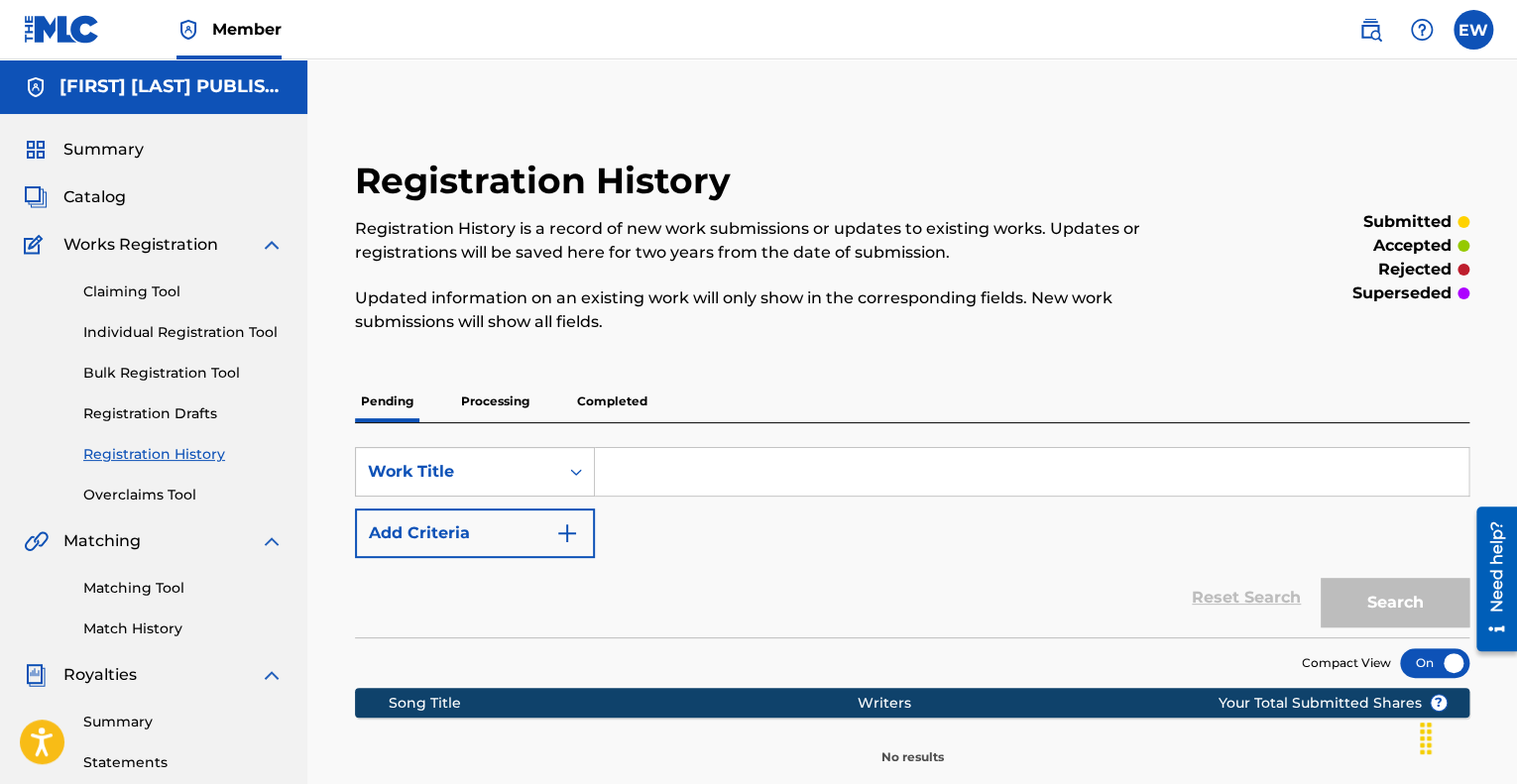 scroll, scrollTop: 297, scrollLeft: 0, axis: vertical 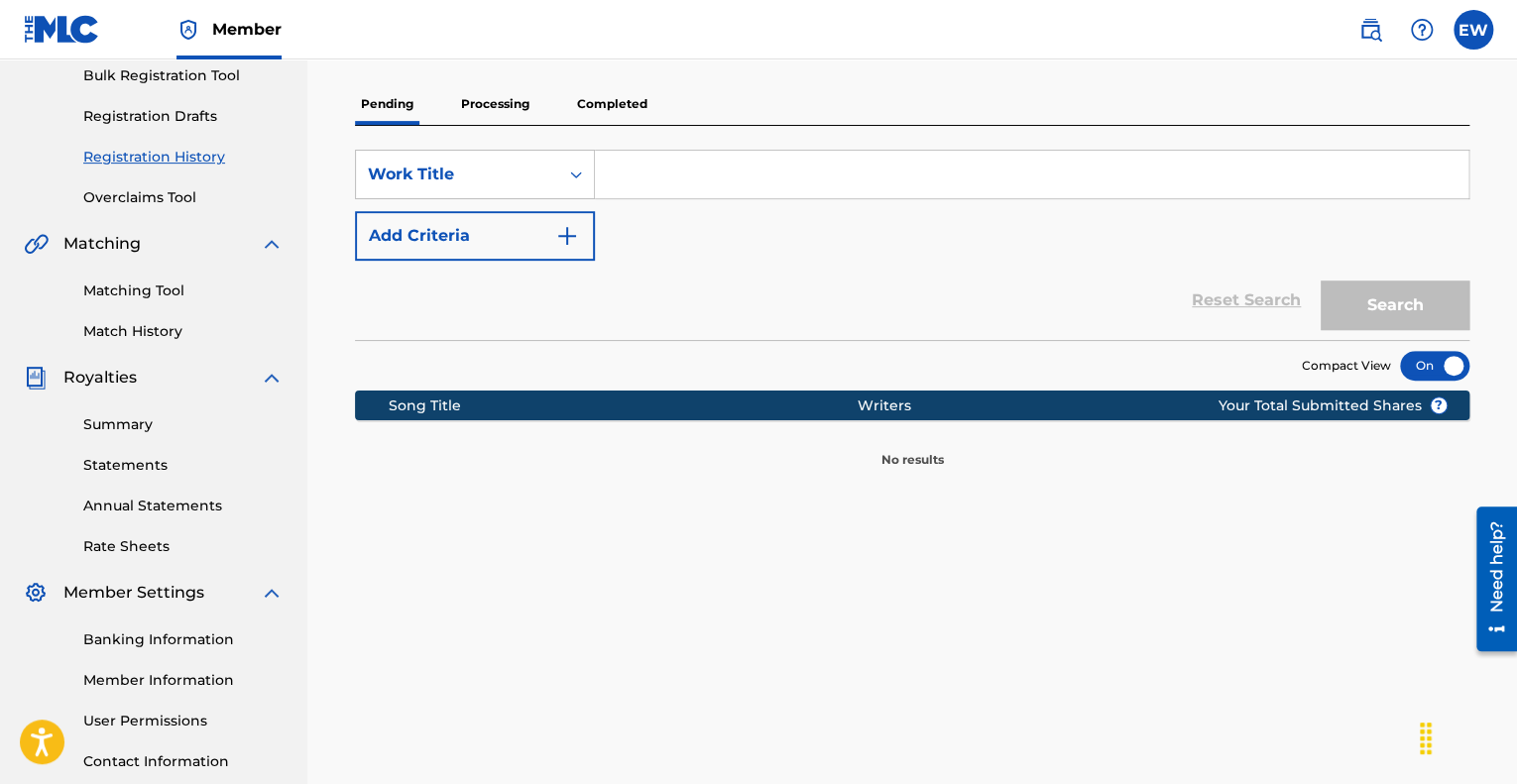 click on "Processing" at bounding box center (495, 104) 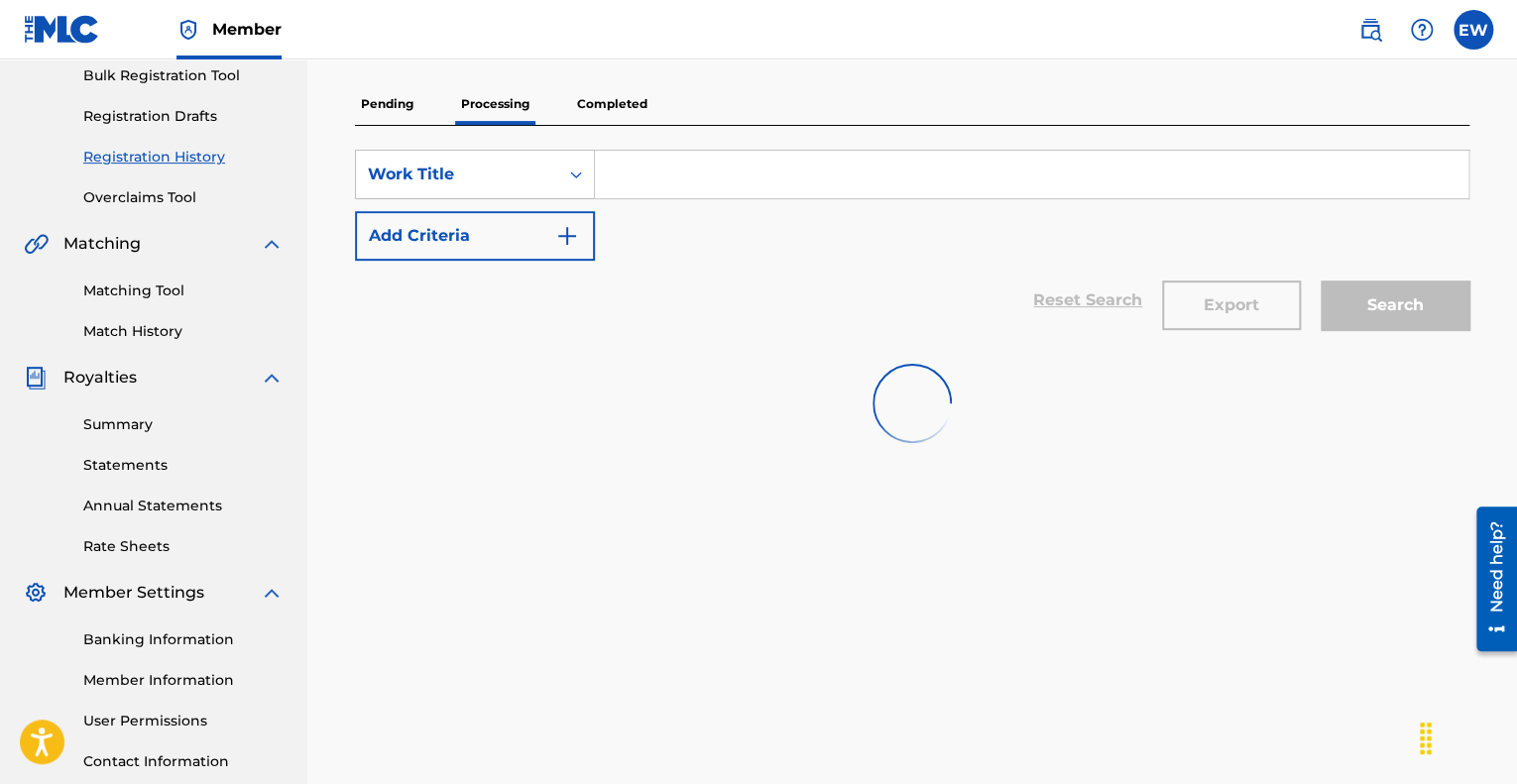 scroll, scrollTop: 0, scrollLeft: 0, axis: both 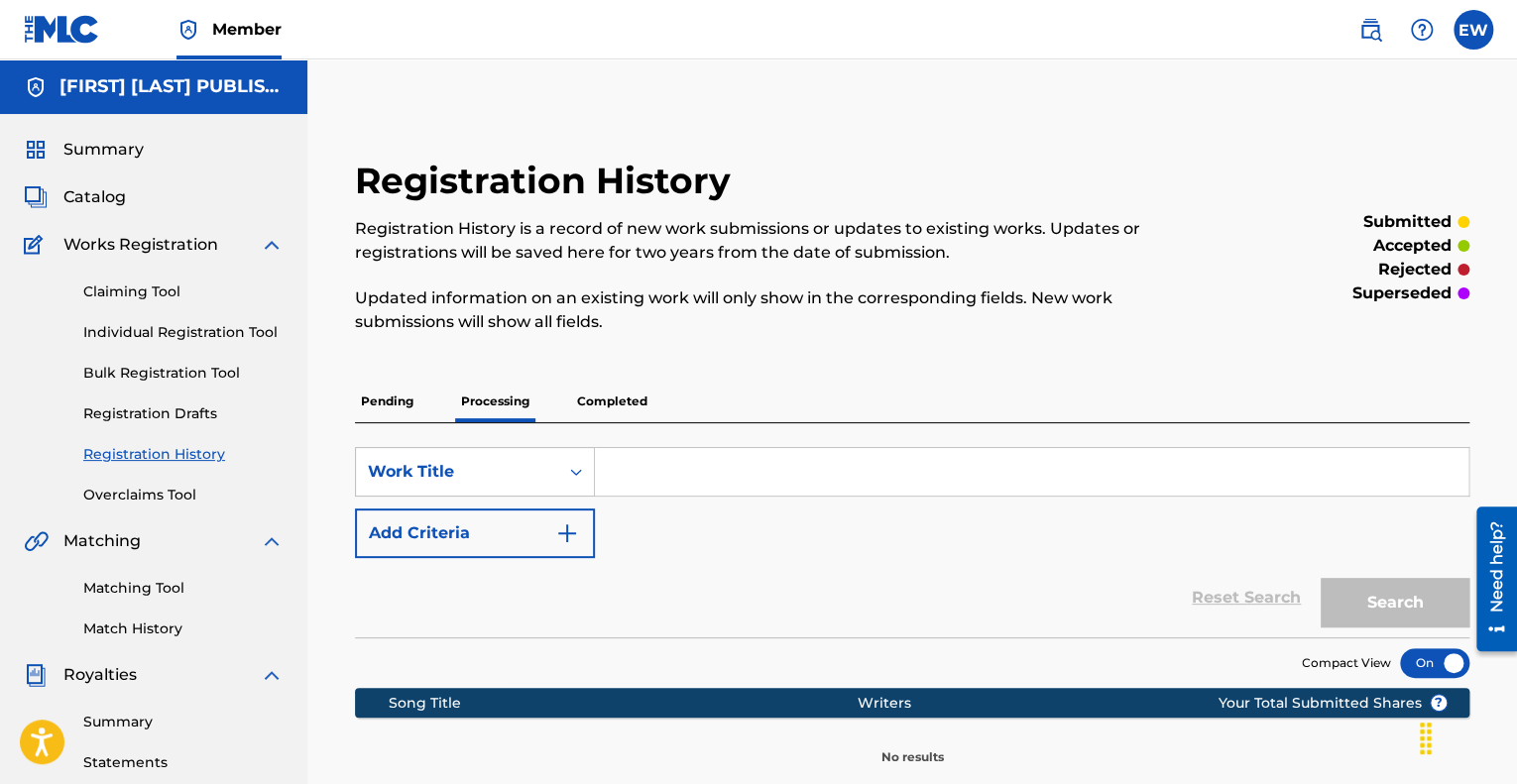 click on "Completed" at bounding box center [612, 401] 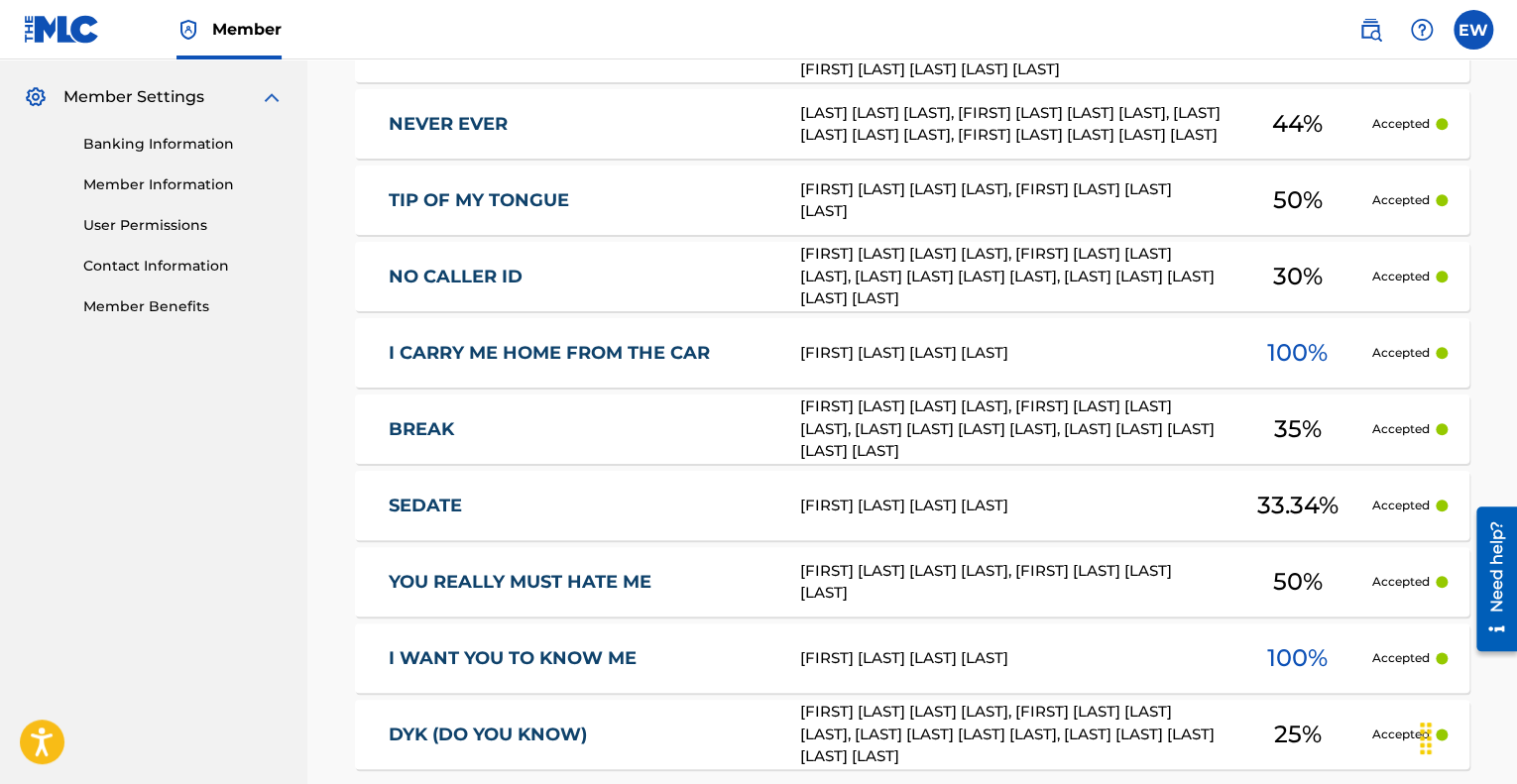 scroll, scrollTop: 1006, scrollLeft: 0, axis: vertical 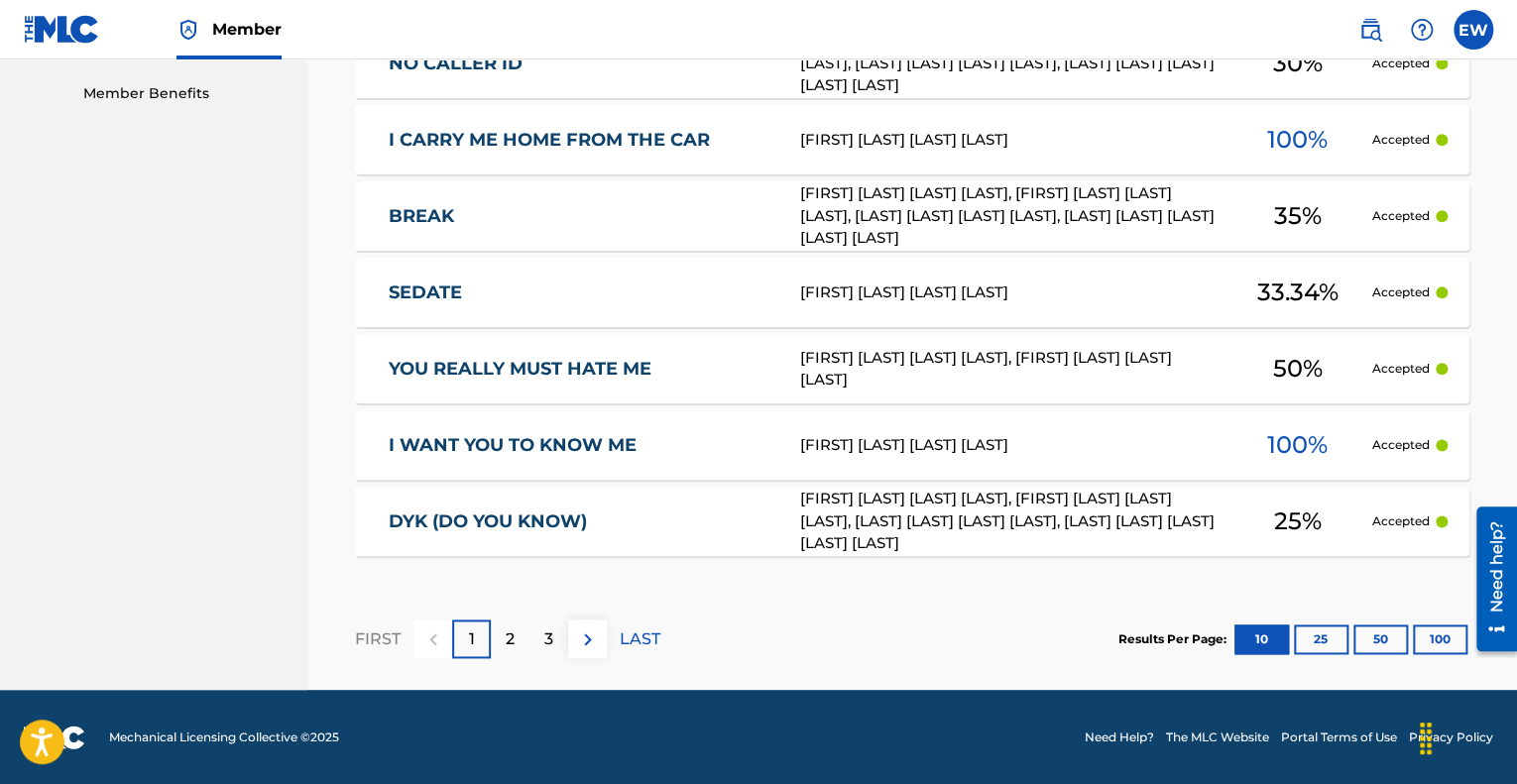 click on "3" at bounding box center [548, 639] 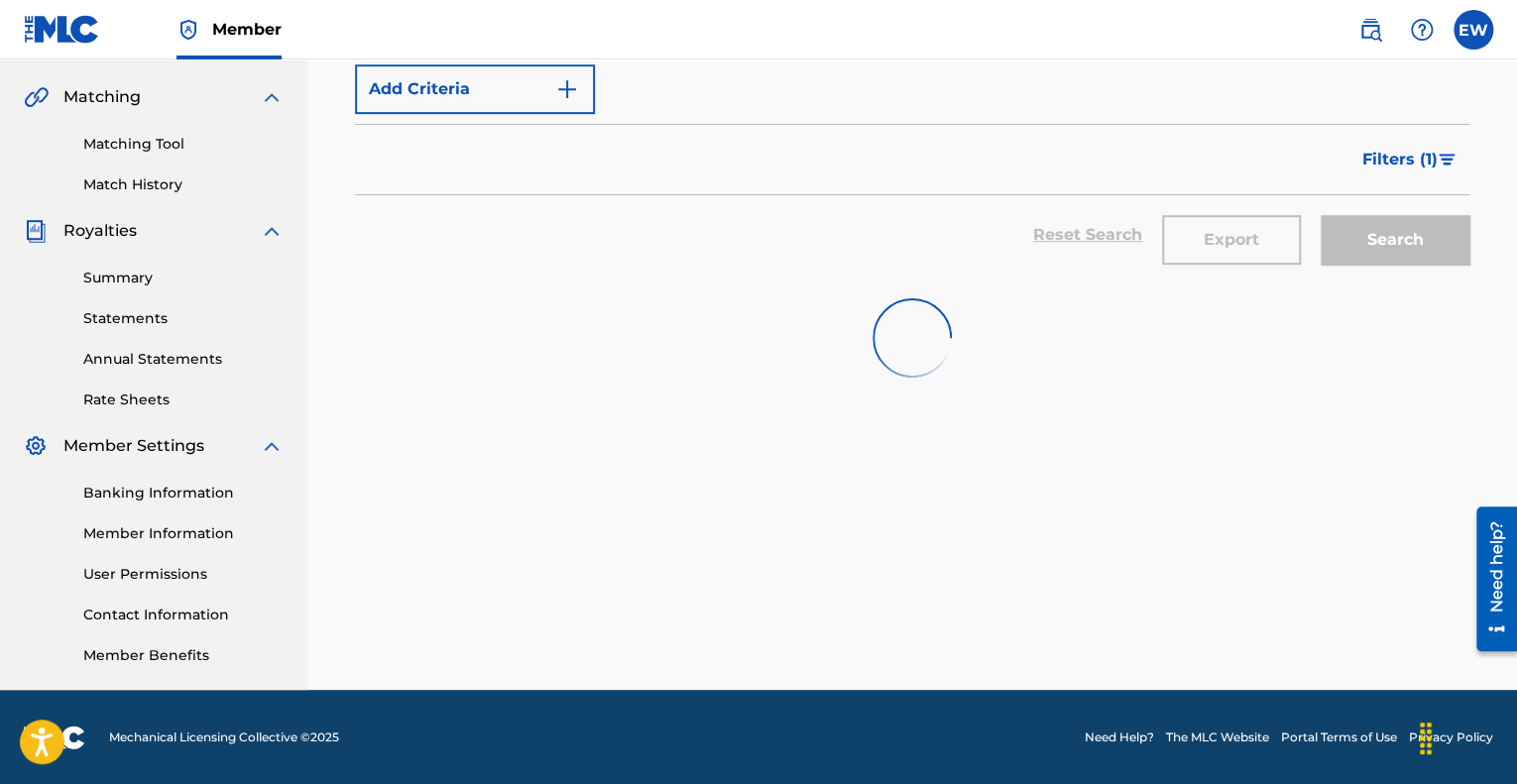 scroll, scrollTop: 624, scrollLeft: 0, axis: vertical 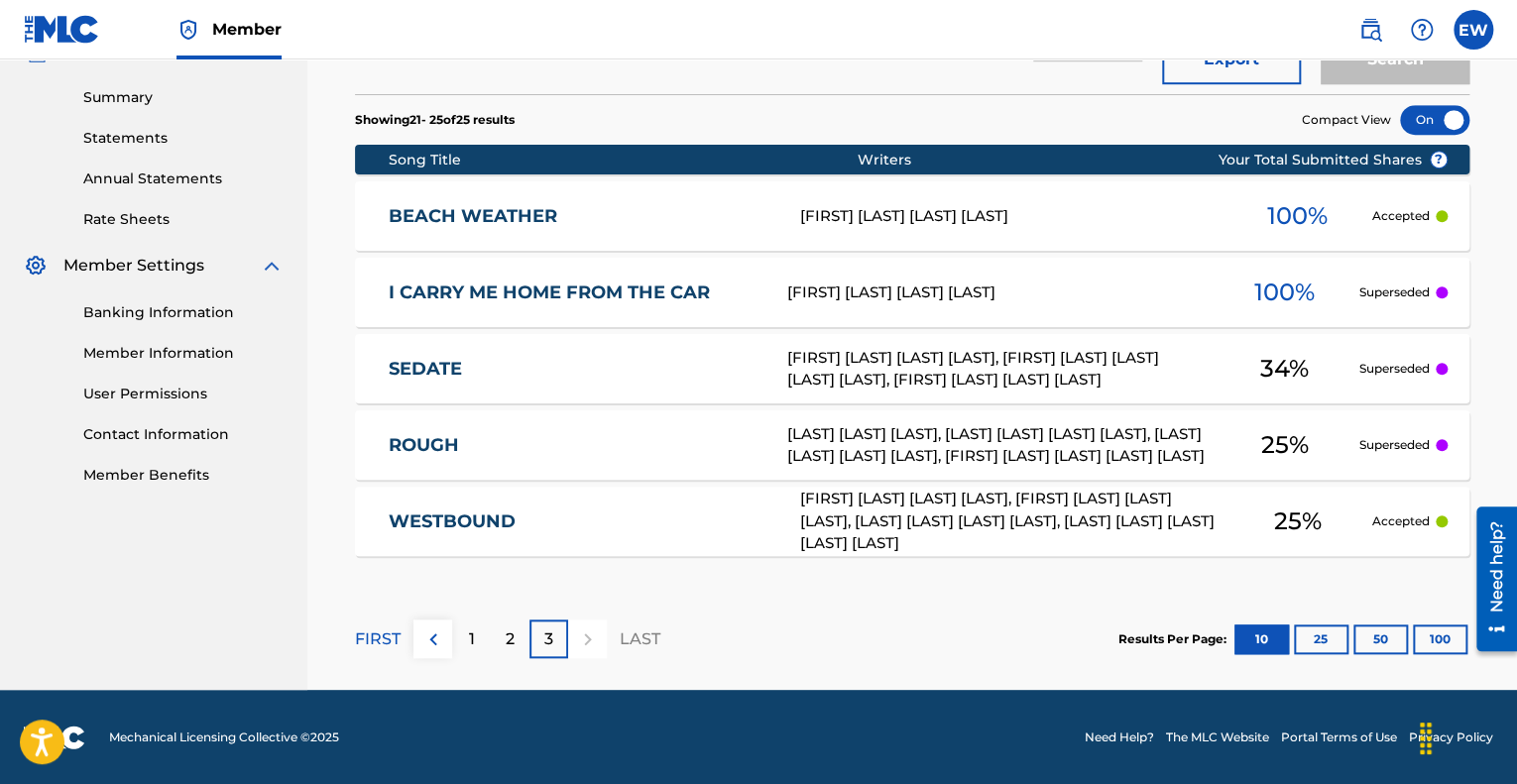 click on "2" at bounding box center [510, 638] 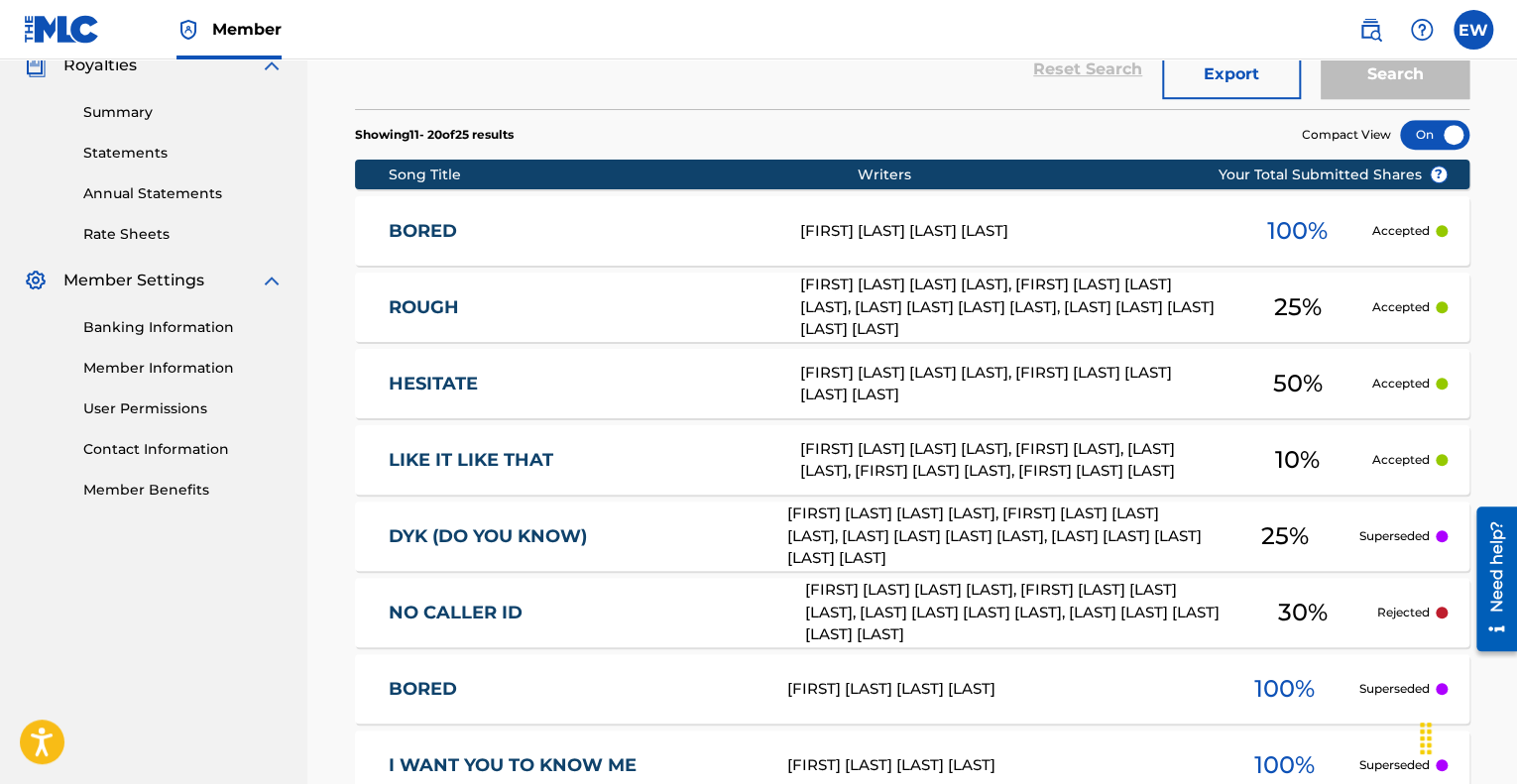scroll, scrollTop: 1006, scrollLeft: 0, axis: vertical 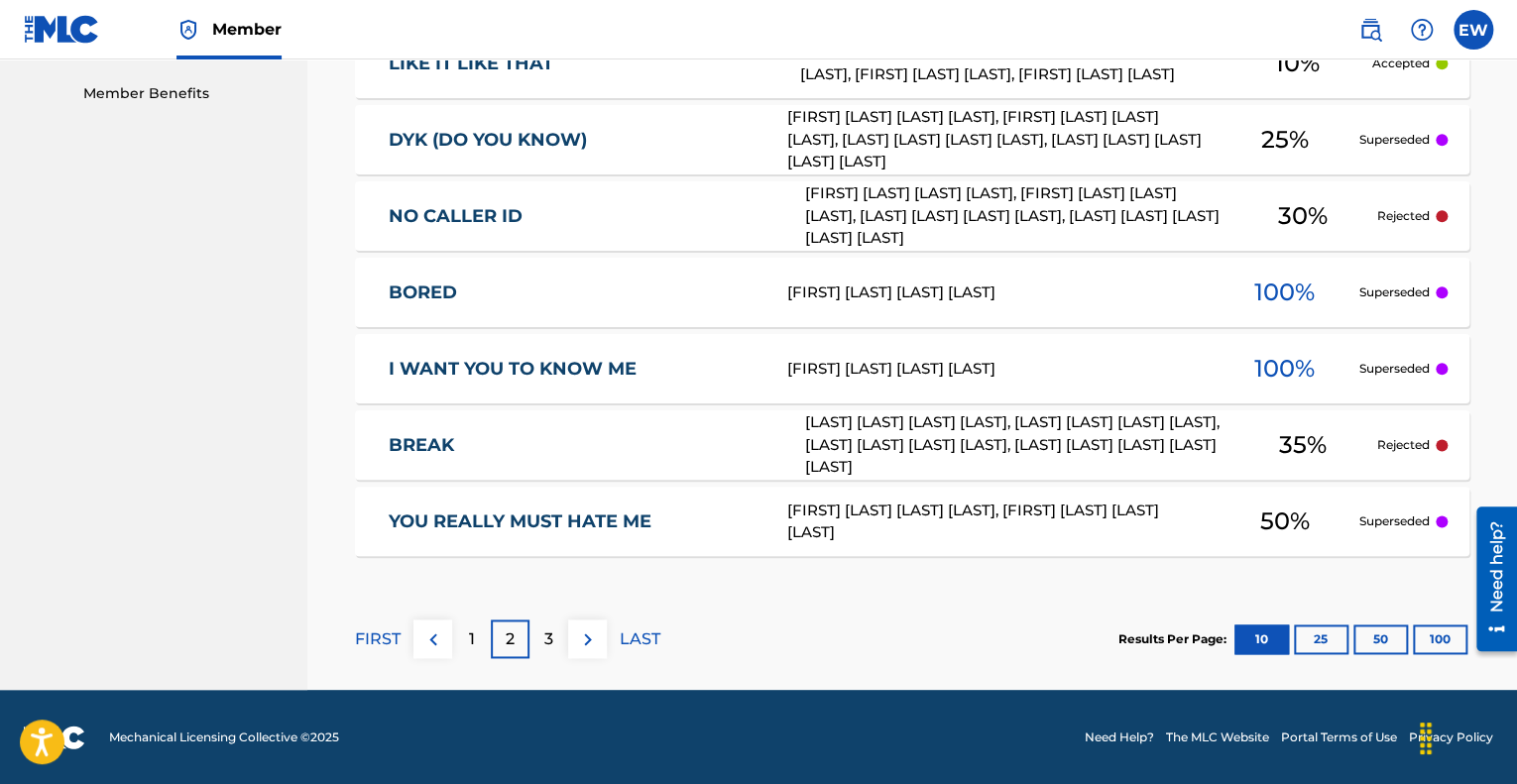 click at bounding box center [588, 639] 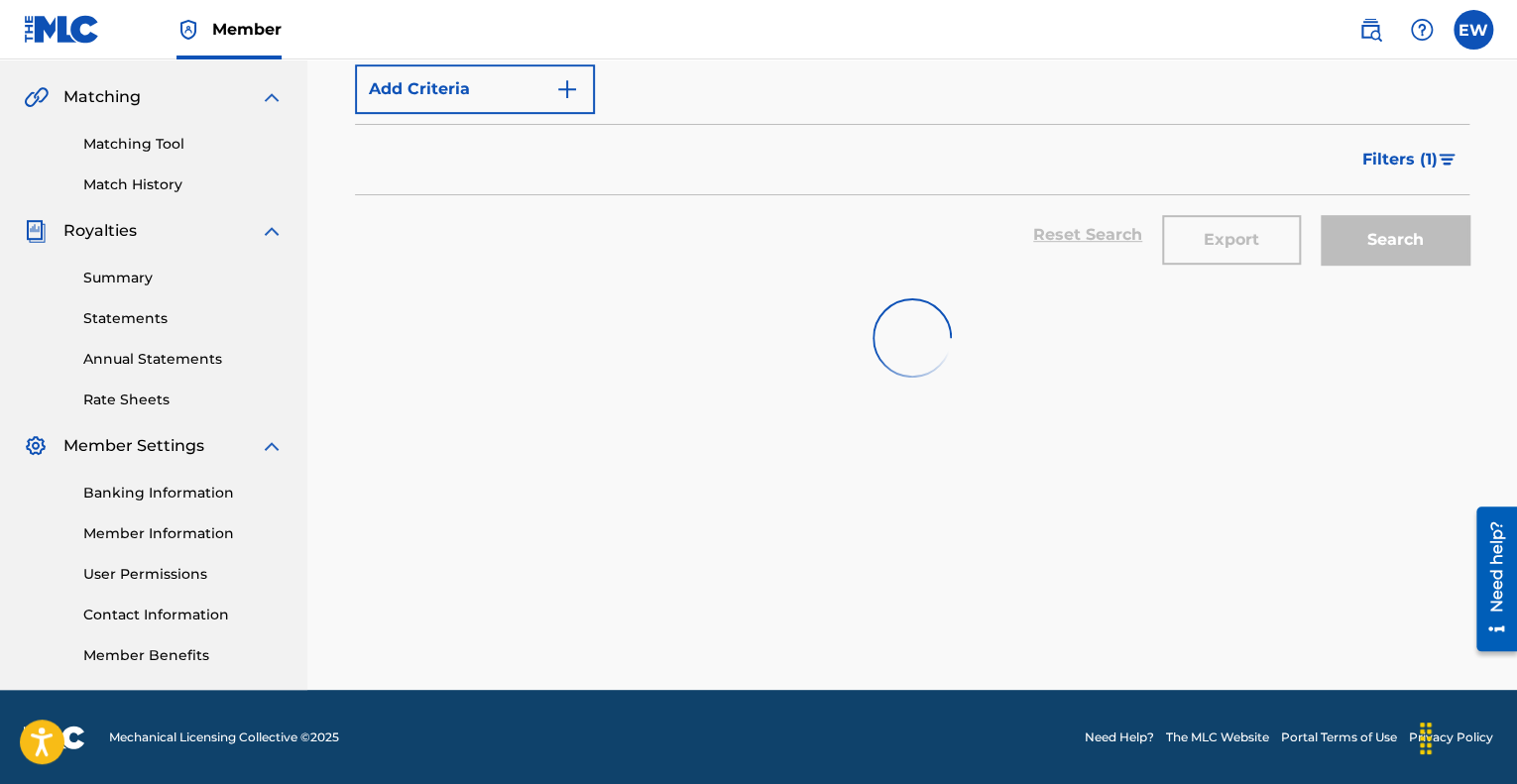 scroll, scrollTop: 624, scrollLeft: 0, axis: vertical 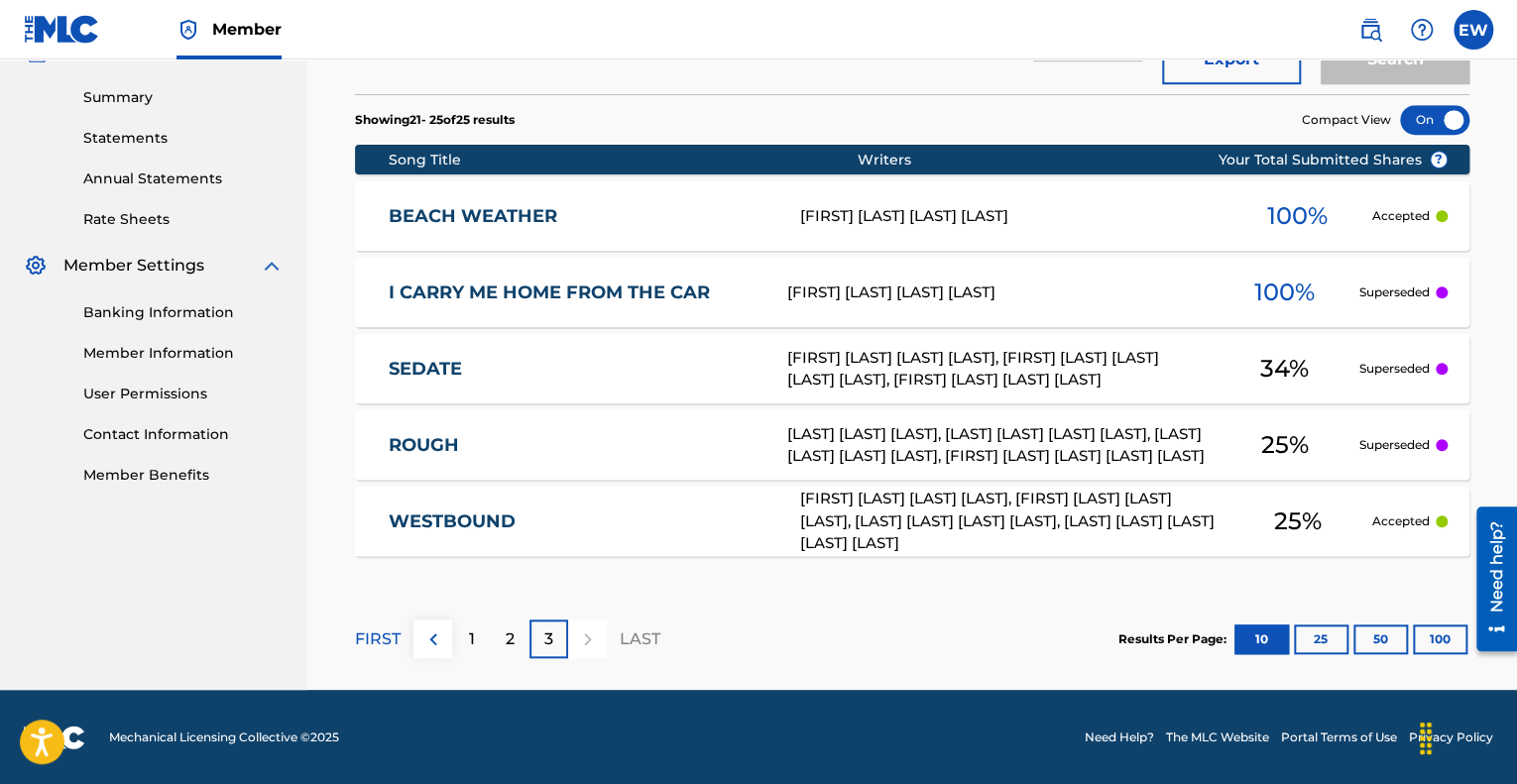 click on "LAST" at bounding box center (640, 639) 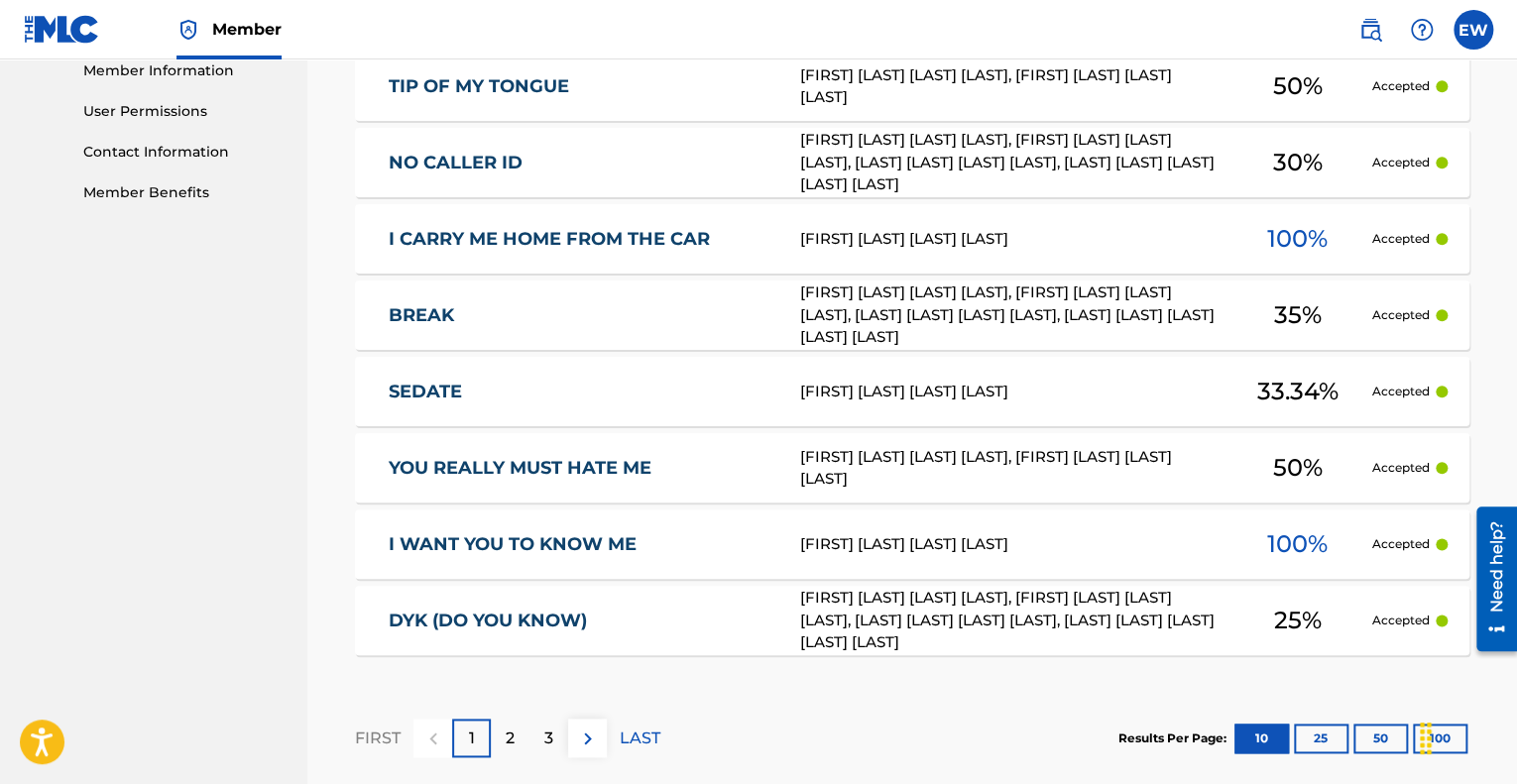scroll, scrollTop: 312, scrollLeft: 0, axis: vertical 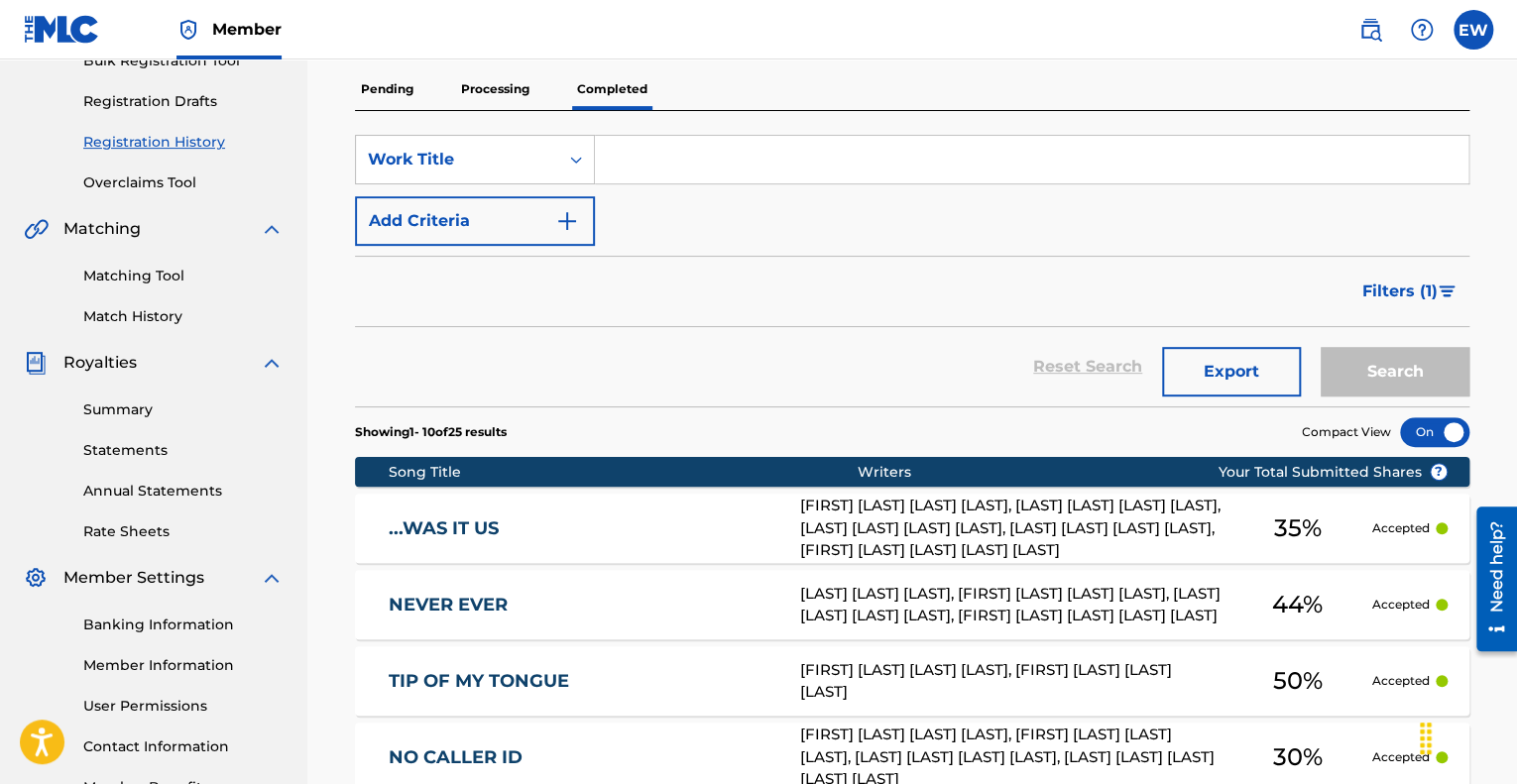 click at bounding box center [1031, 160] 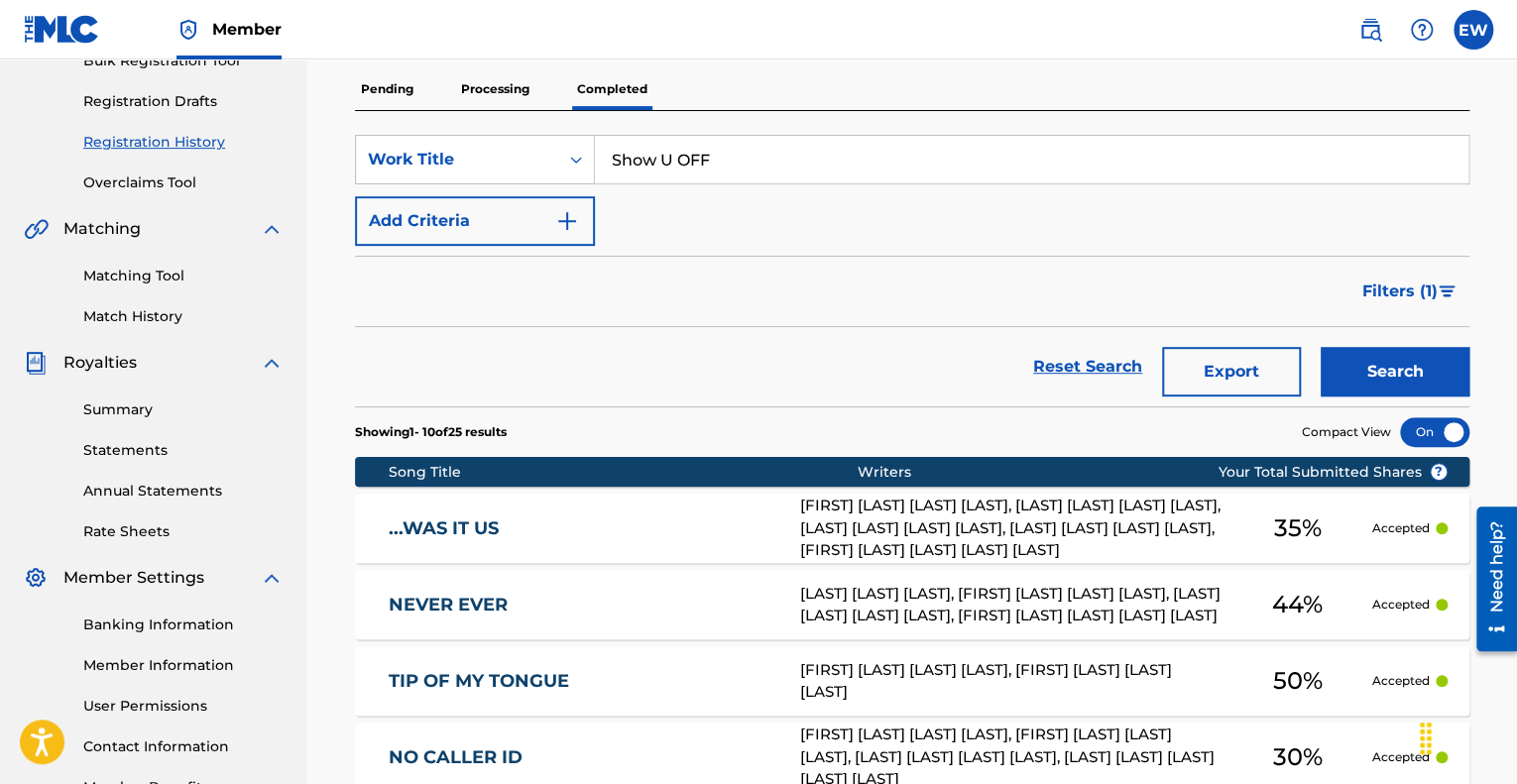 type on "Show U OFF" 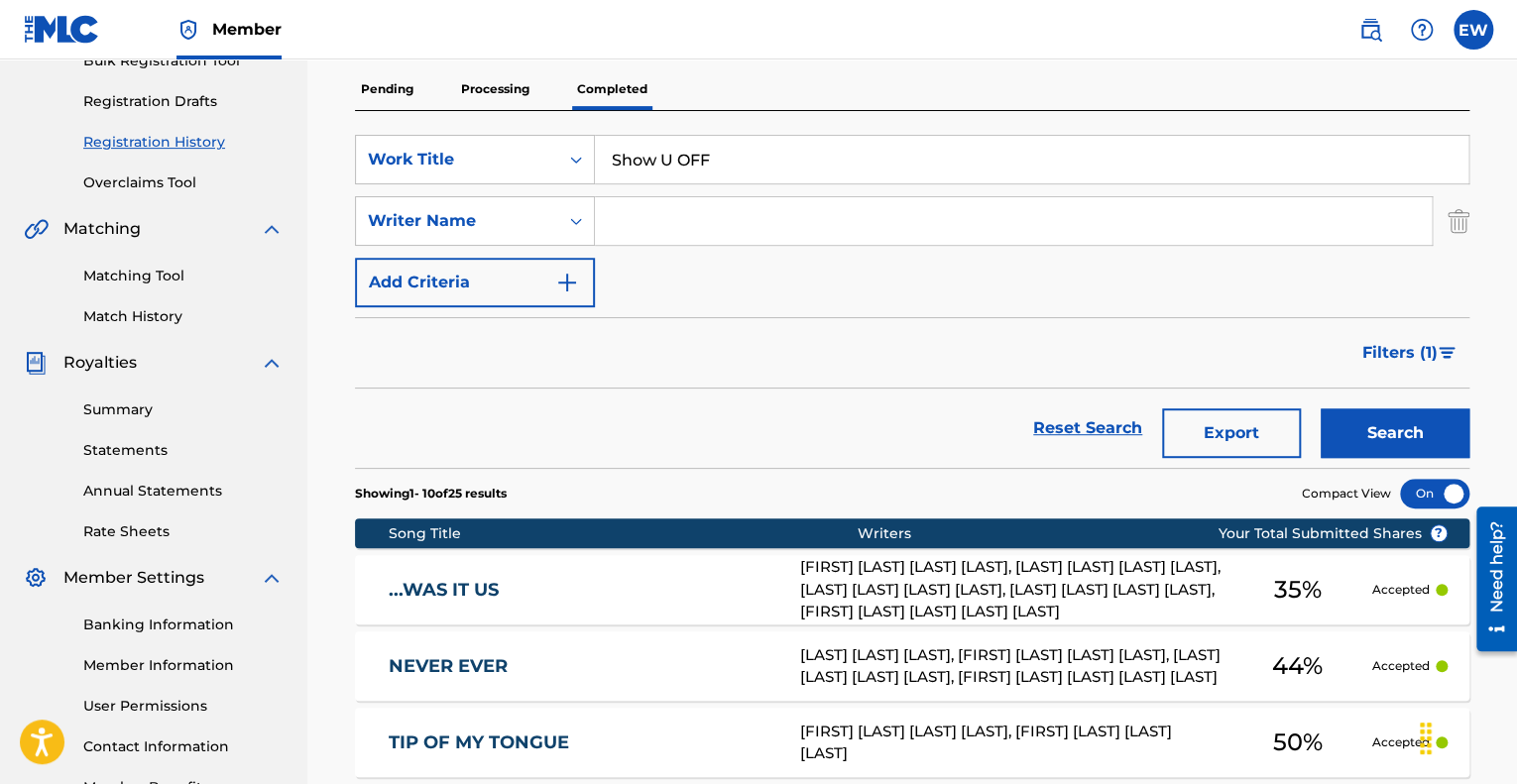 click at bounding box center (1013, 221) 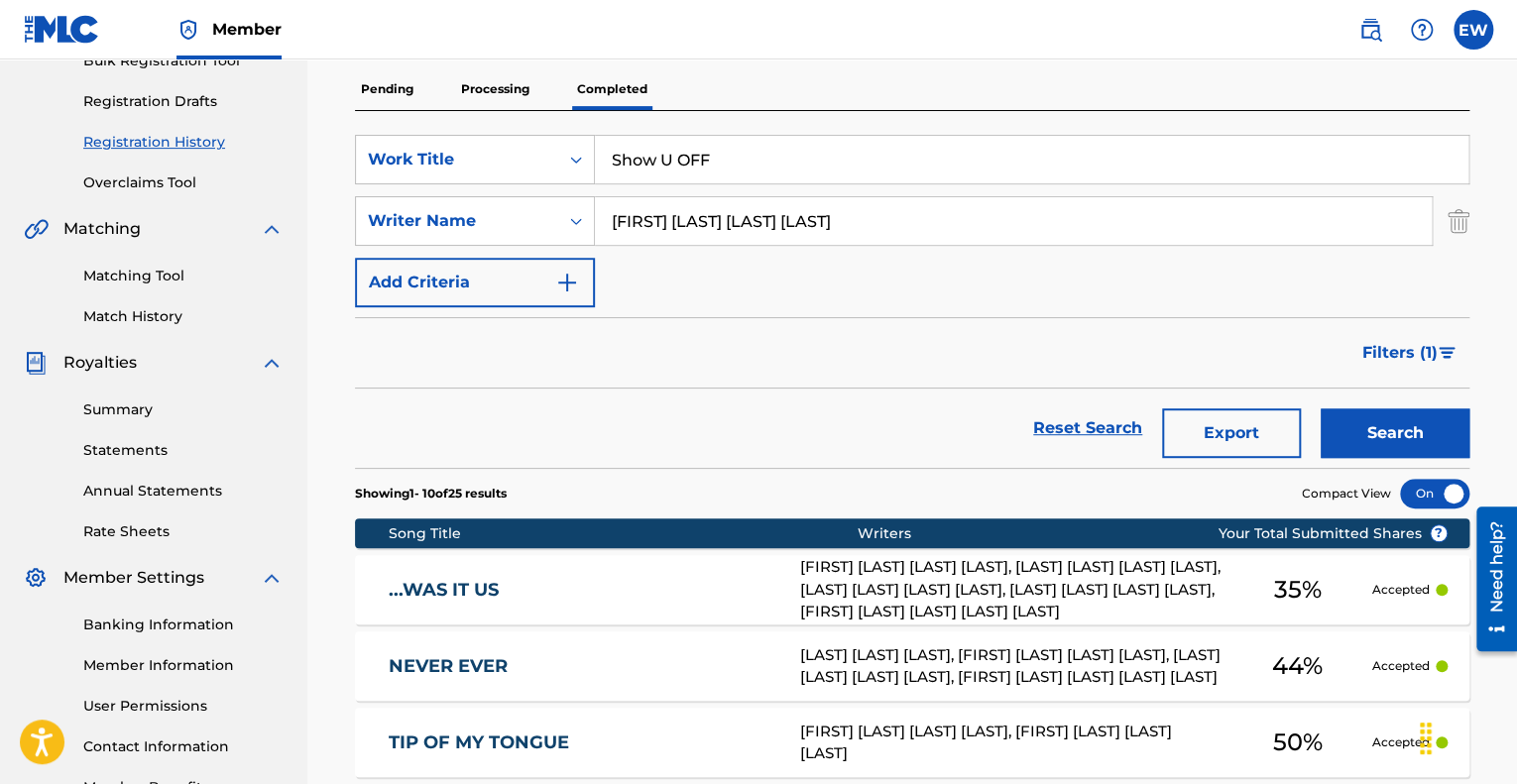 click on "Search" at bounding box center [1395, 433] 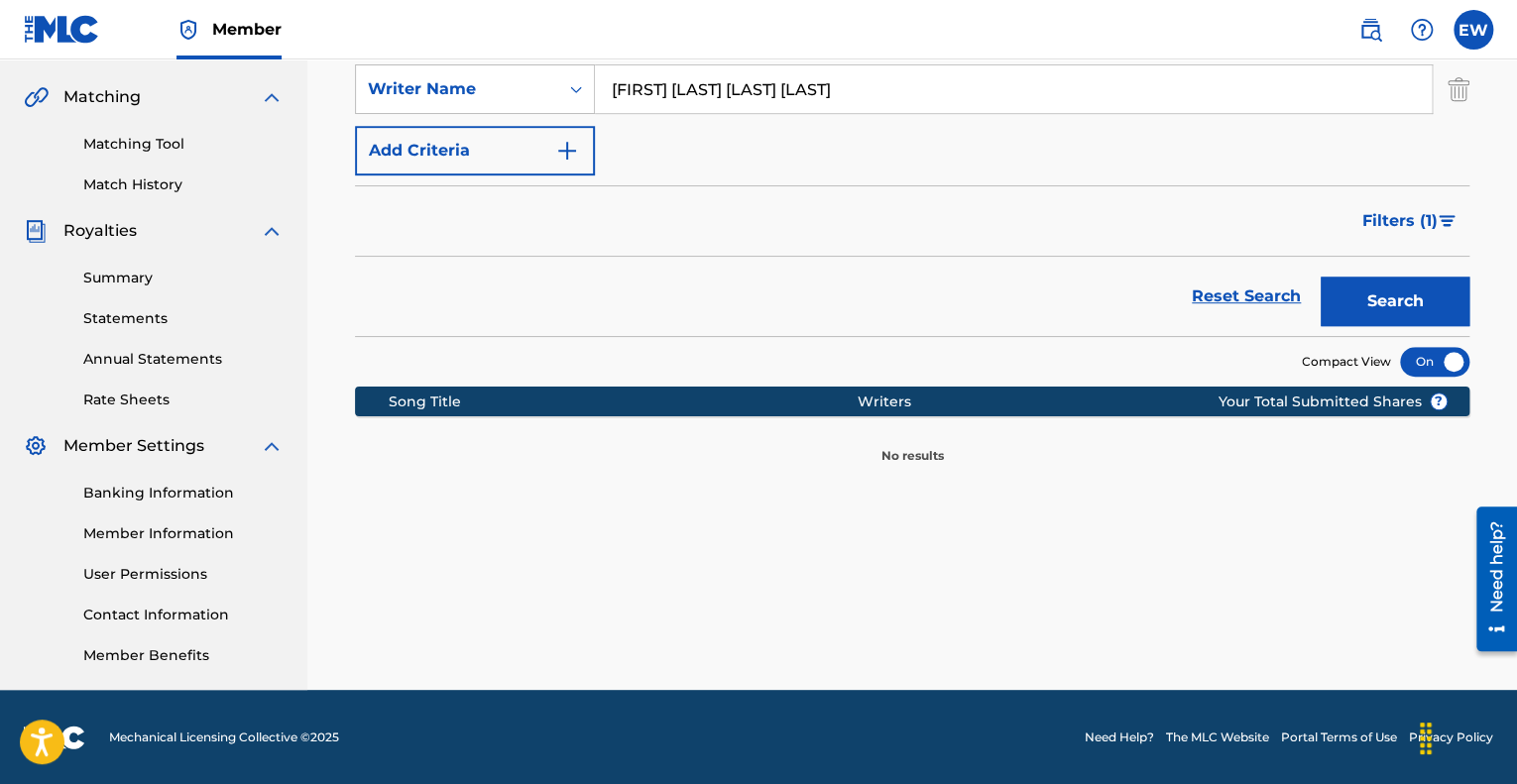 scroll, scrollTop: 345, scrollLeft: 0, axis: vertical 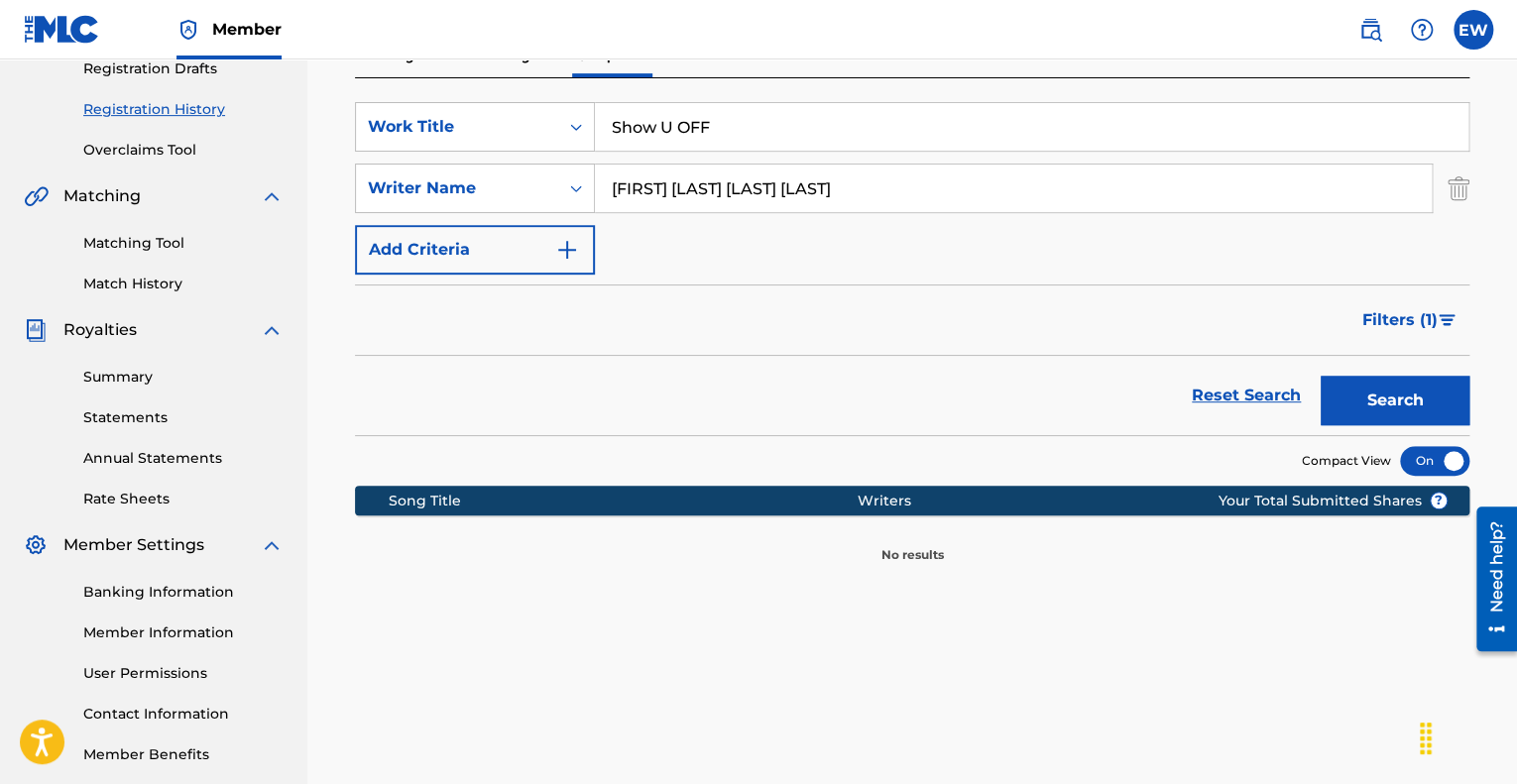 click on "[FIRST] [LAST] [LAST] [LAST]" at bounding box center (1013, 188) 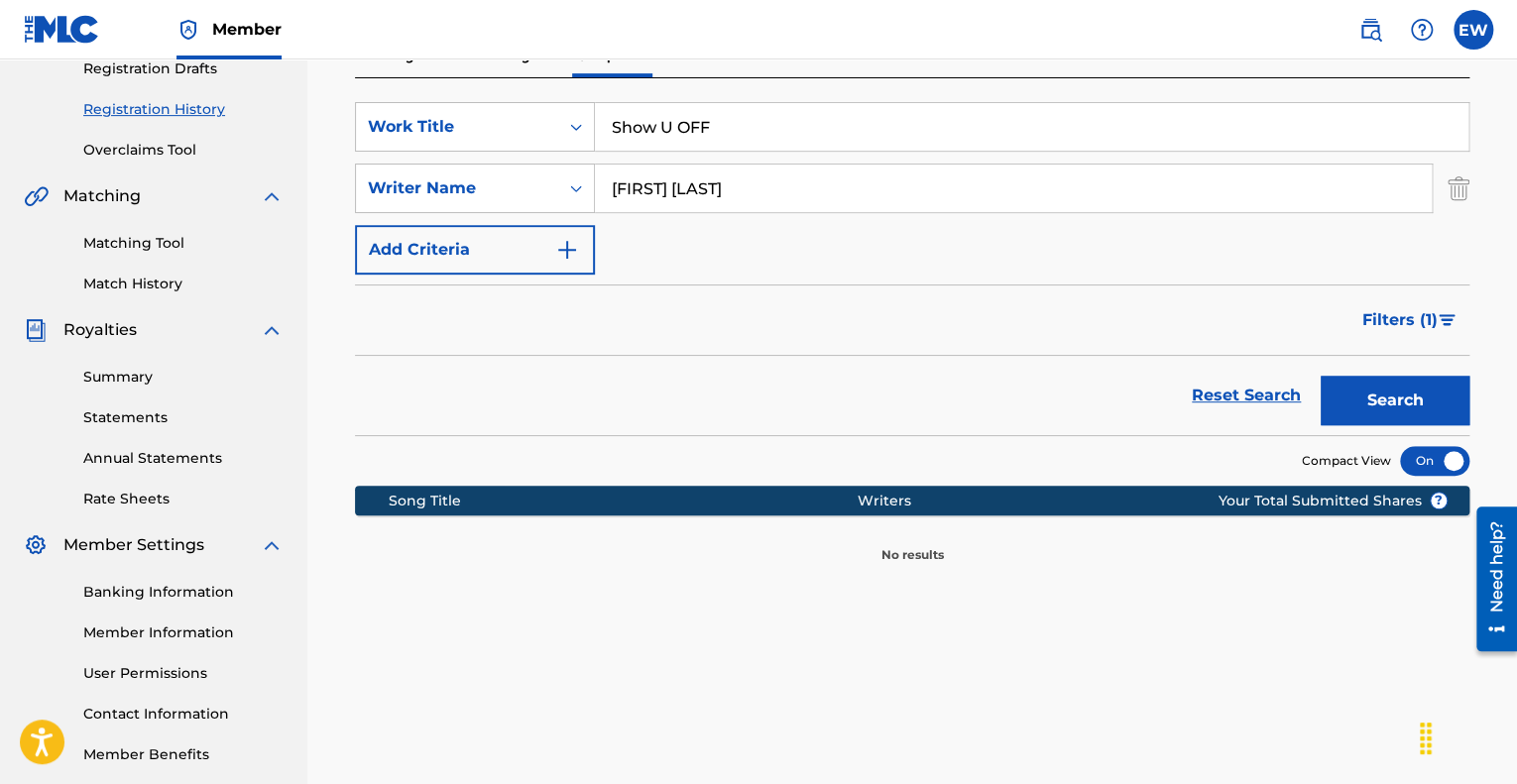 click on "[FIRST] [LAST]" at bounding box center [1013, 188] 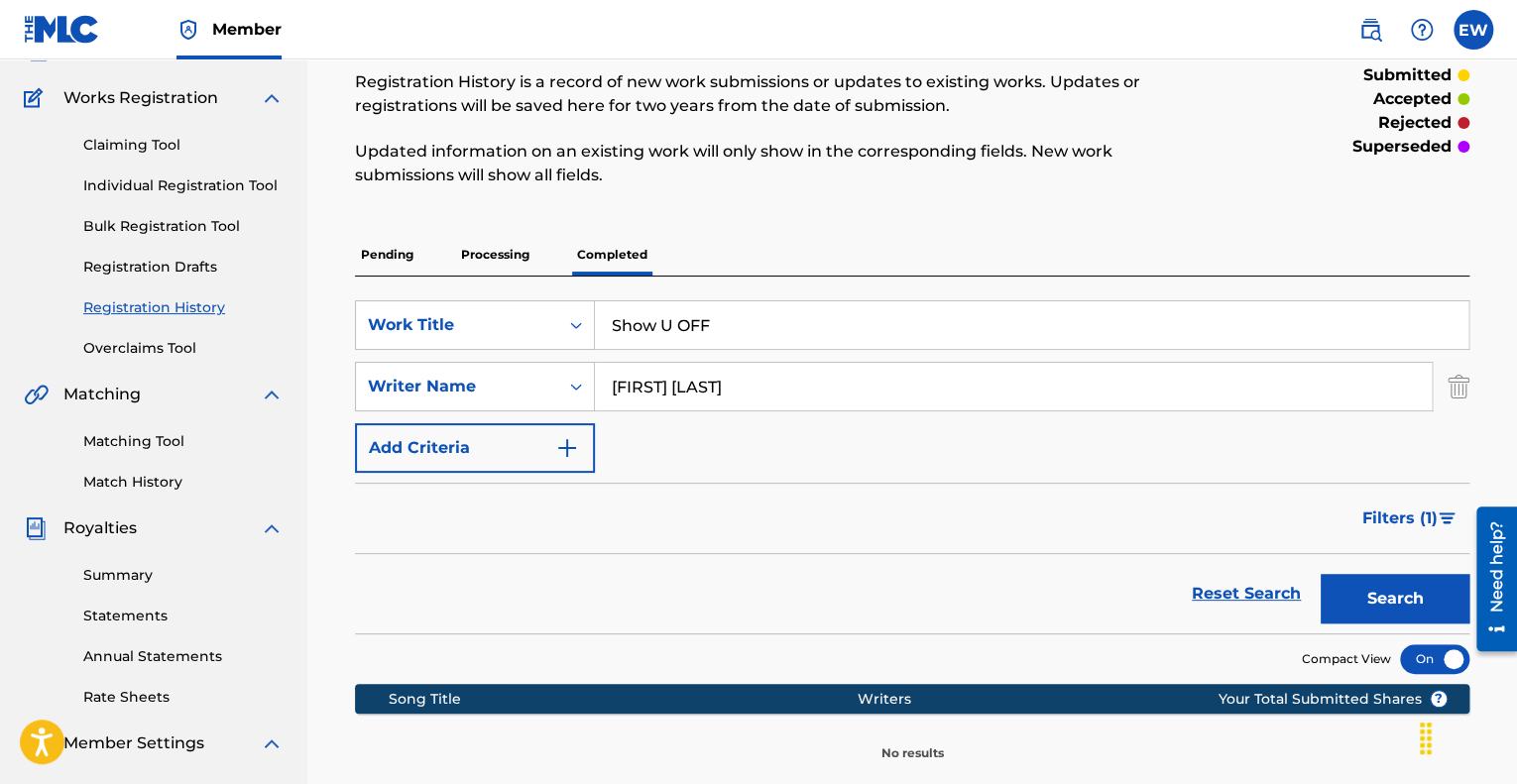 click on "Show U OFF" at bounding box center (1031, 325) 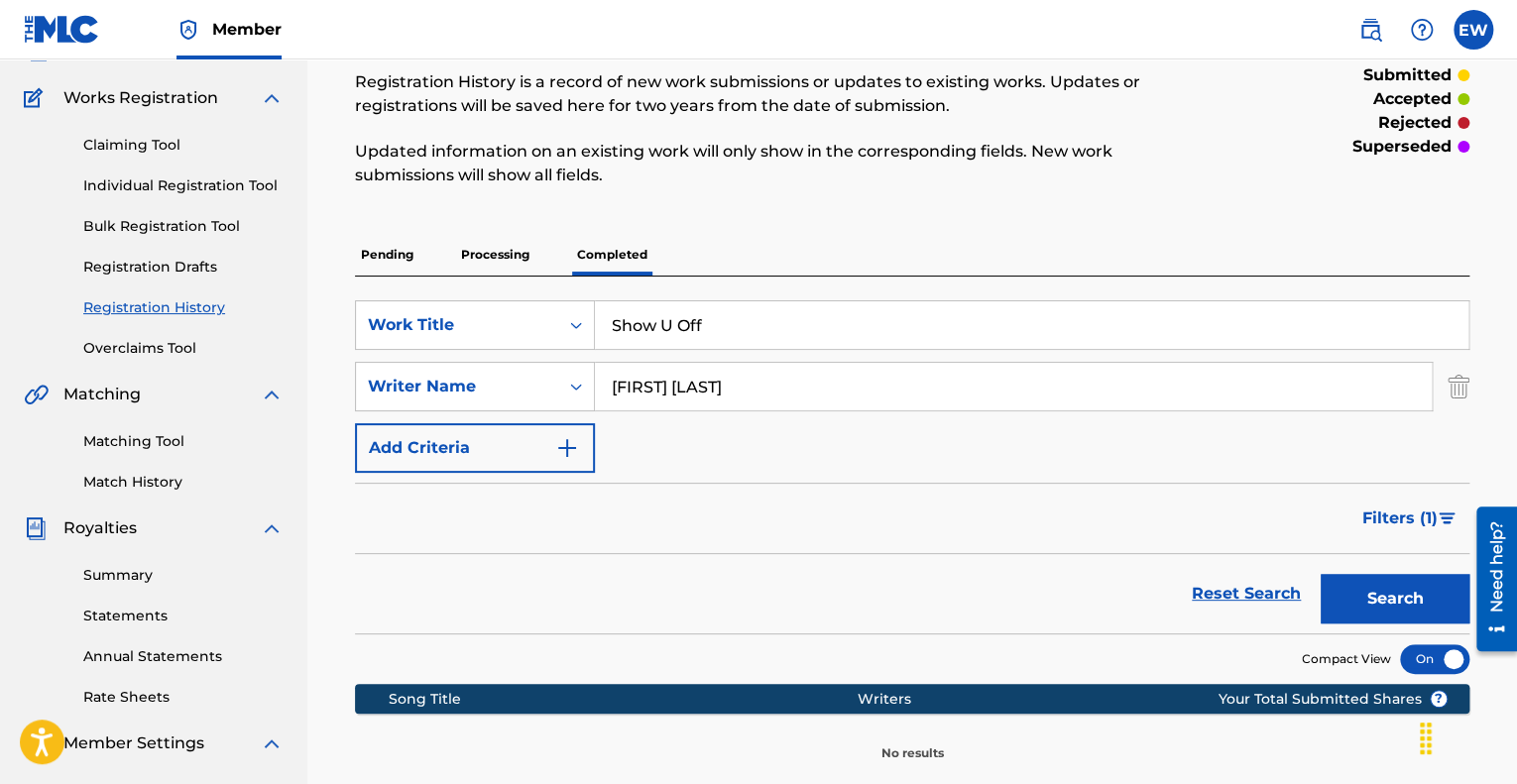 click on "Show U Off" at bounding box center (1031, 325) 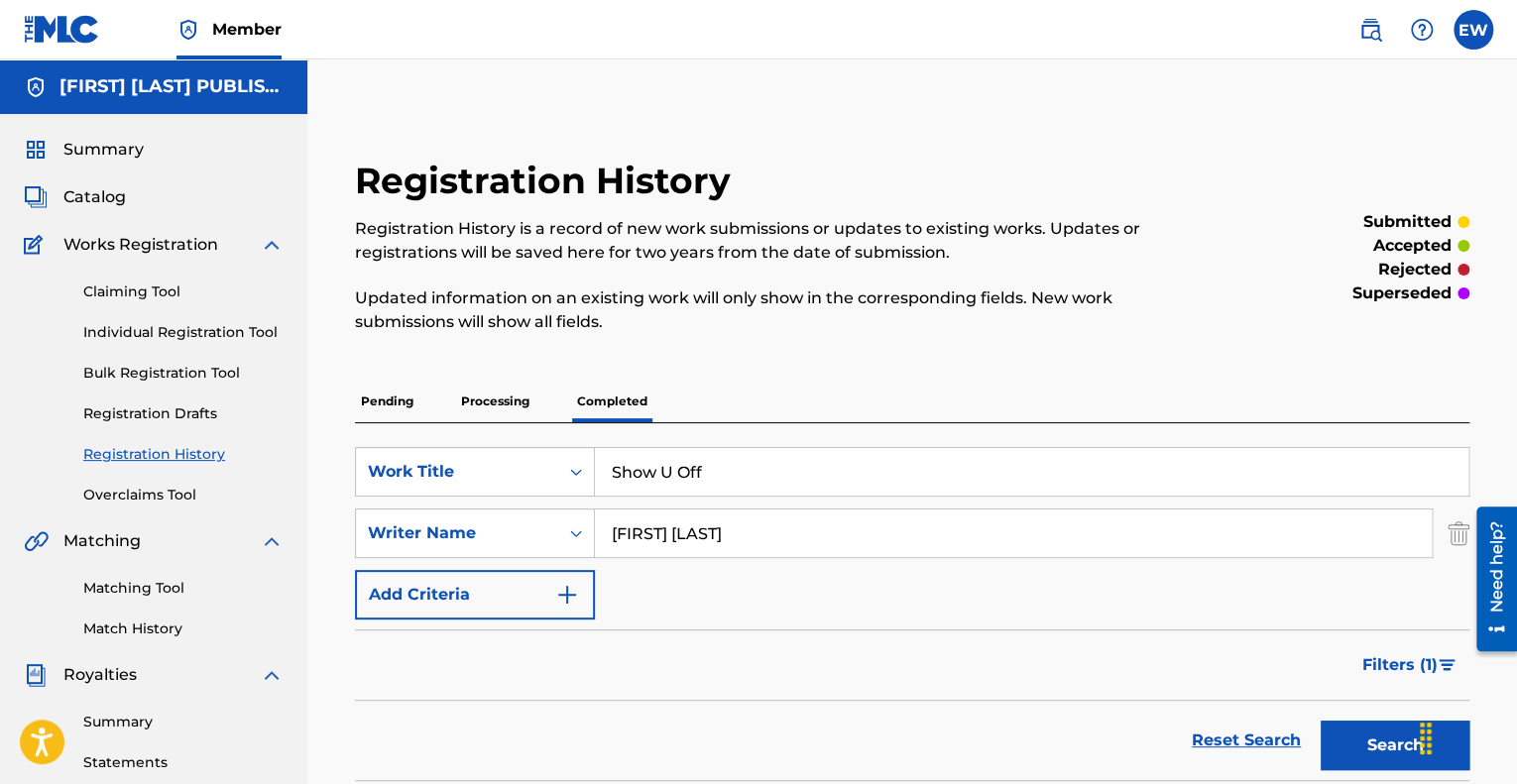 click on "Individual Registration Tool" at bounding box center [183, 332] 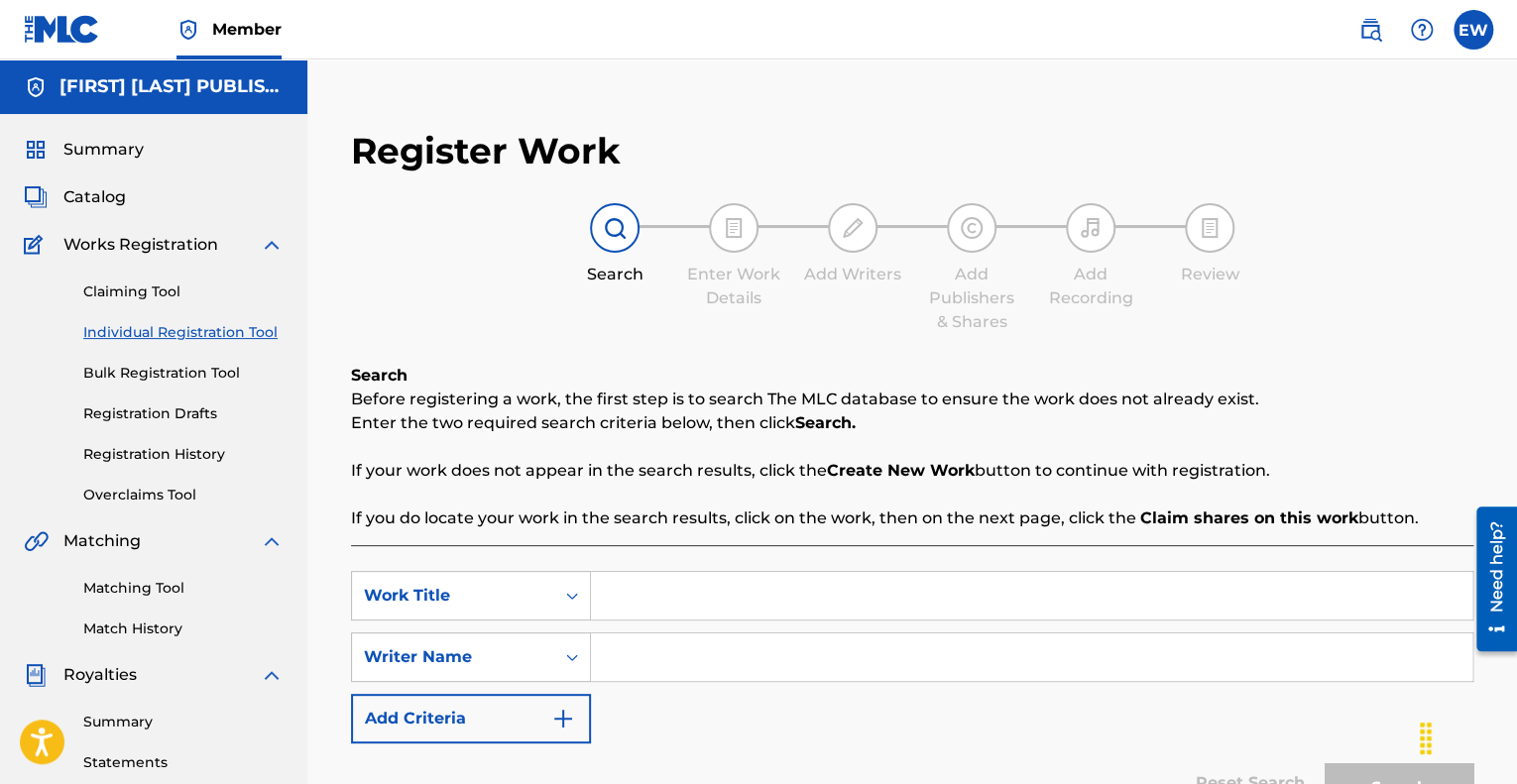 click at bounding box center (1031, 596) 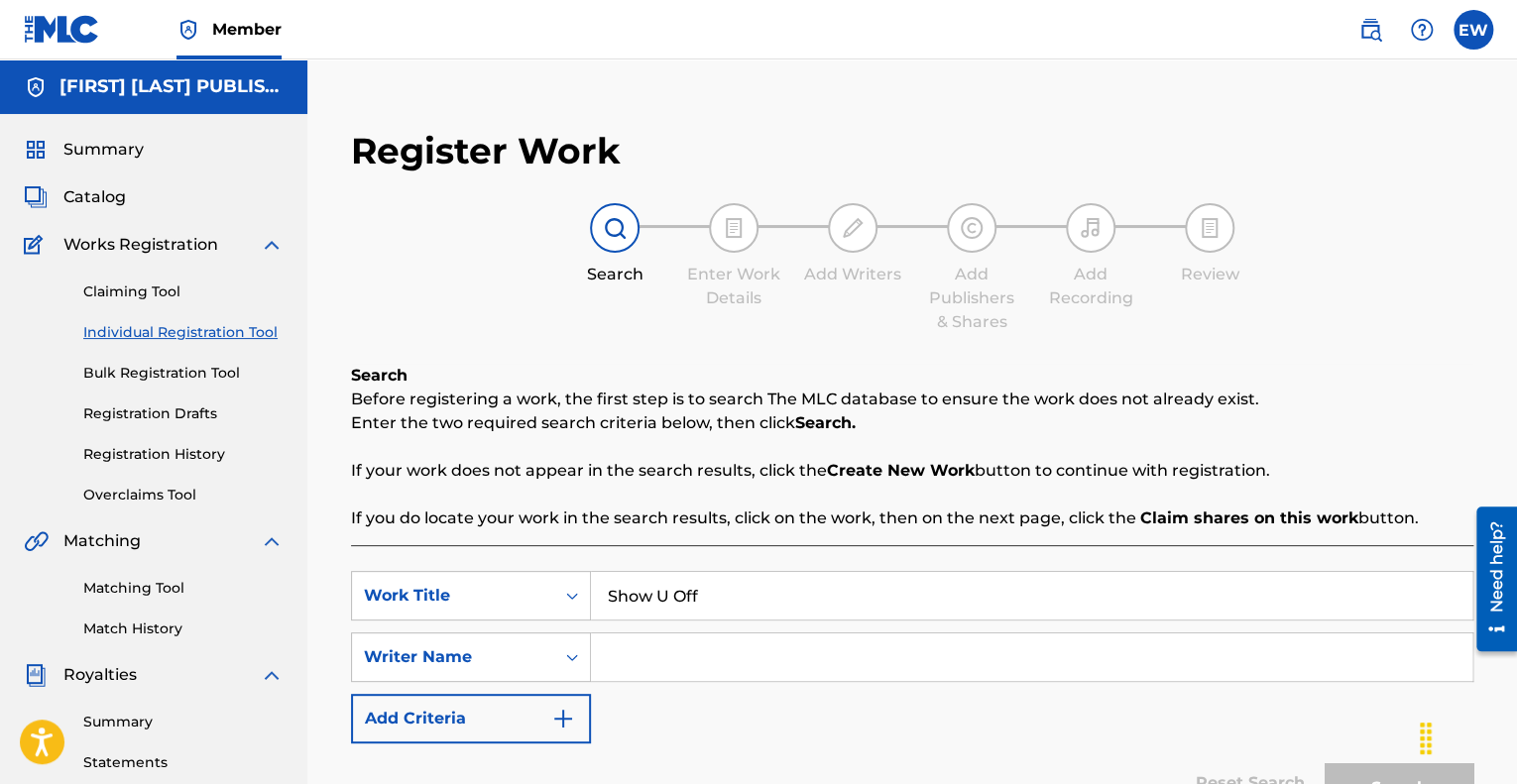 type on "Show U Off" 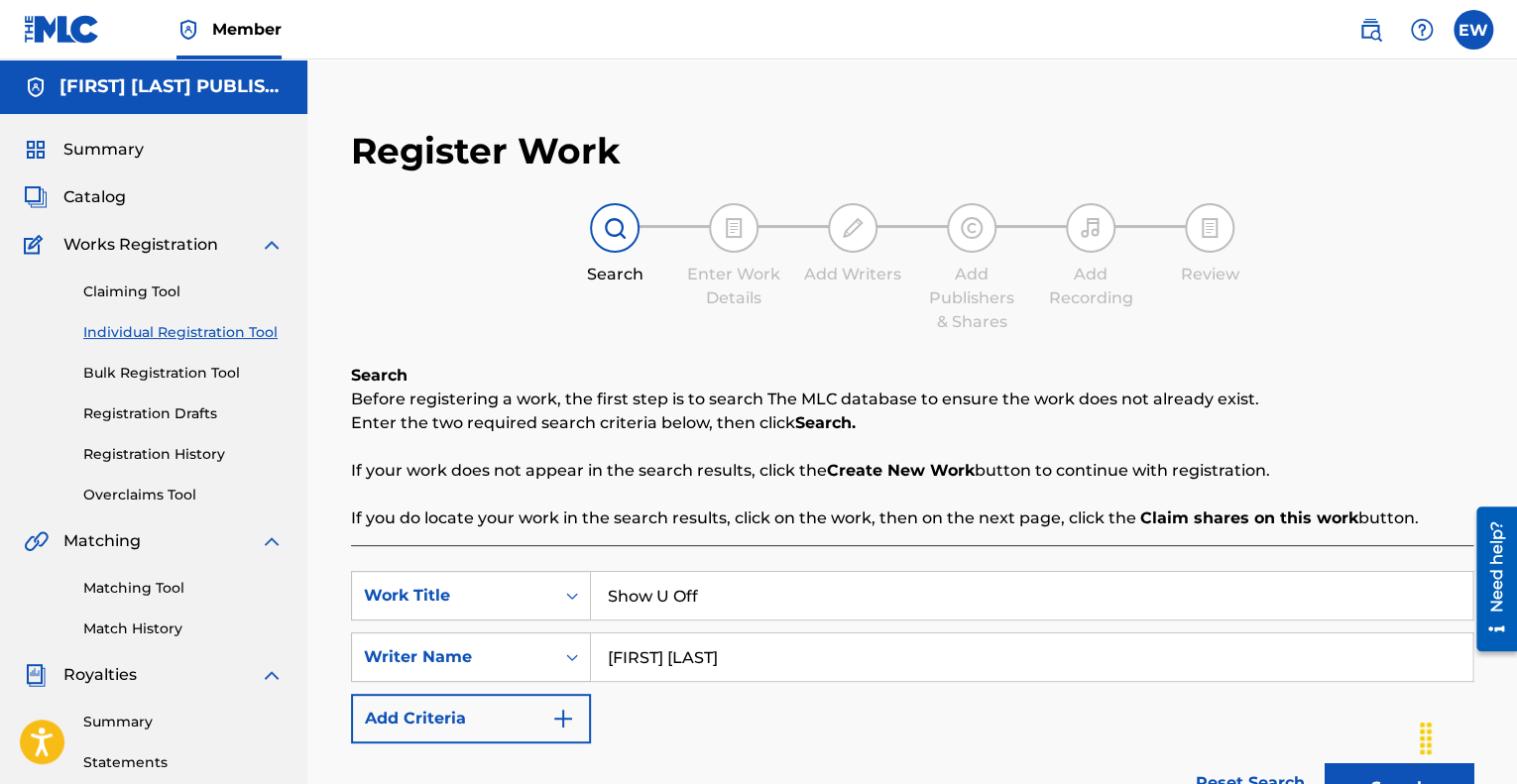 scroll, scrollTop: 198, scrollLeft: 0, axis: vertical 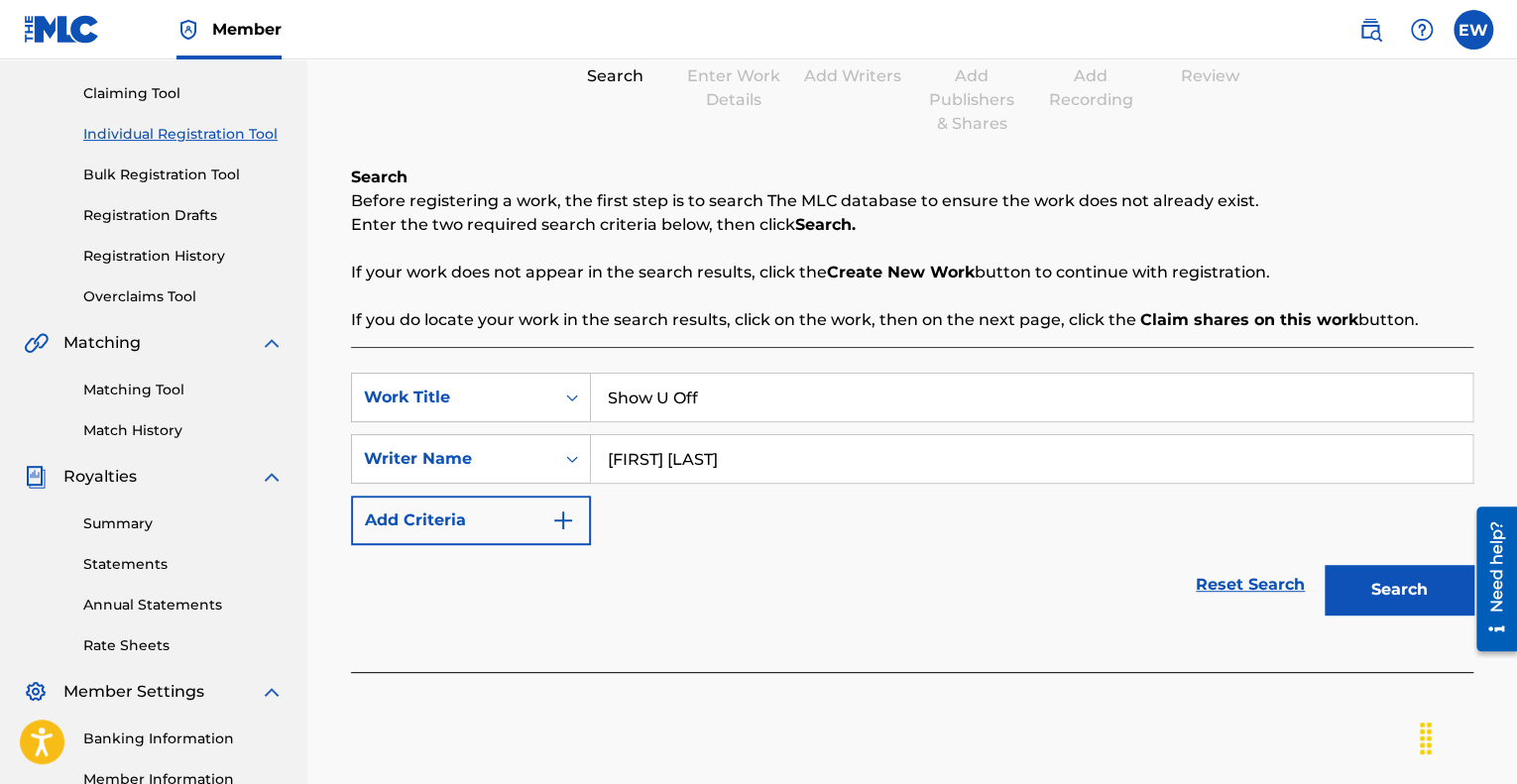 click on "Search" at bounding box center [1399, 590] 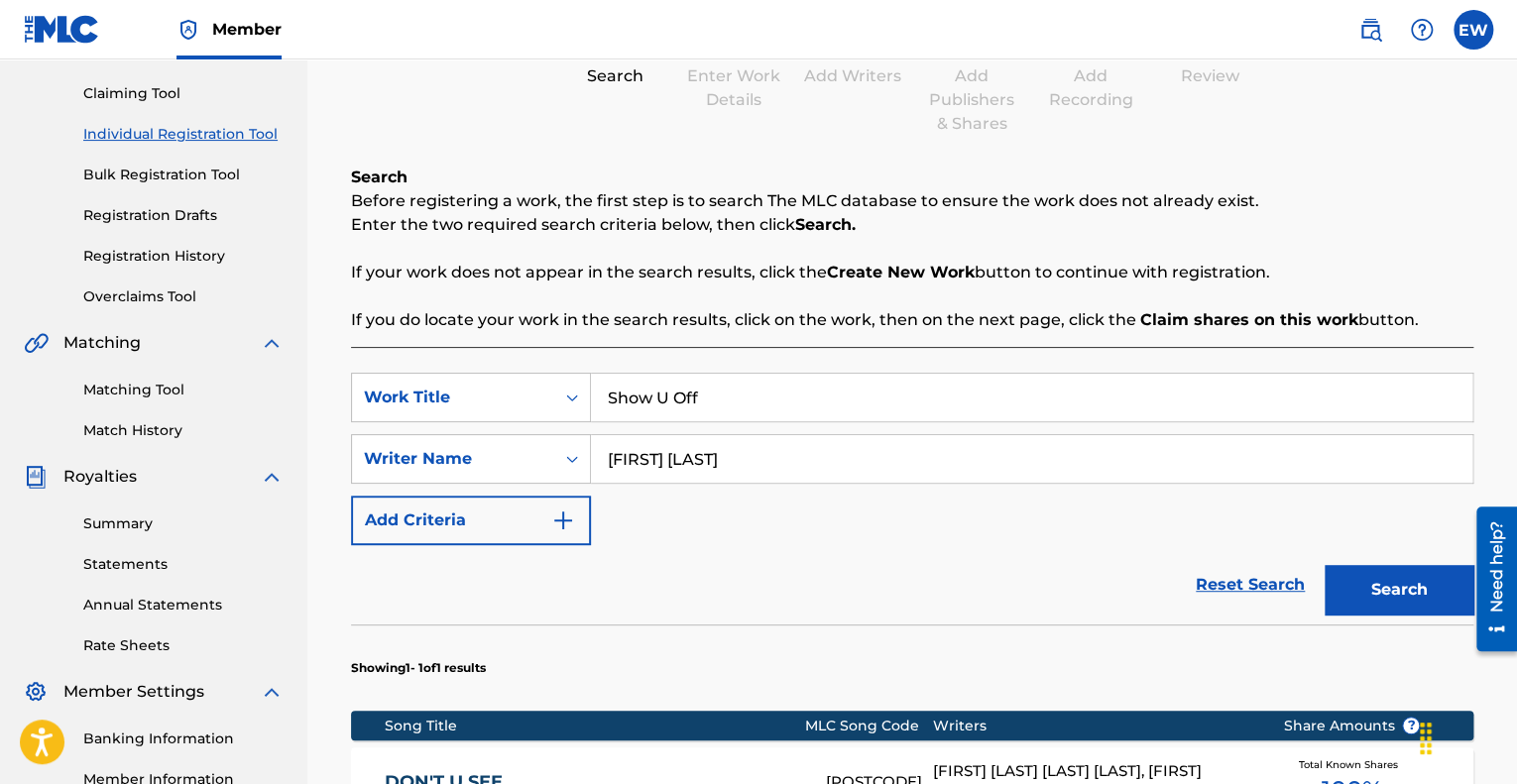 scroll, scrollTop: 396, scrollLeft: 0, axis: vertical 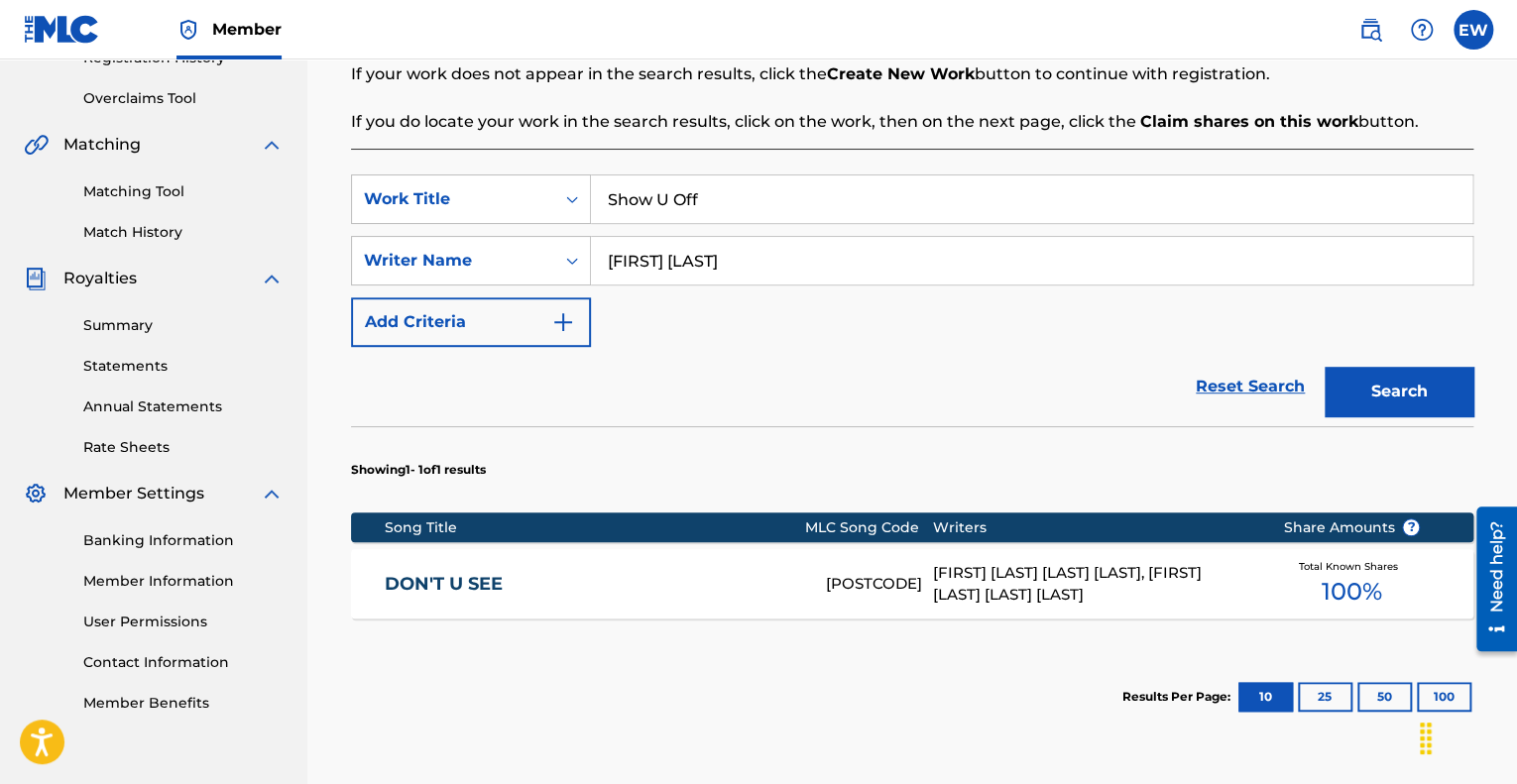 click at bounding box center [563, 322] 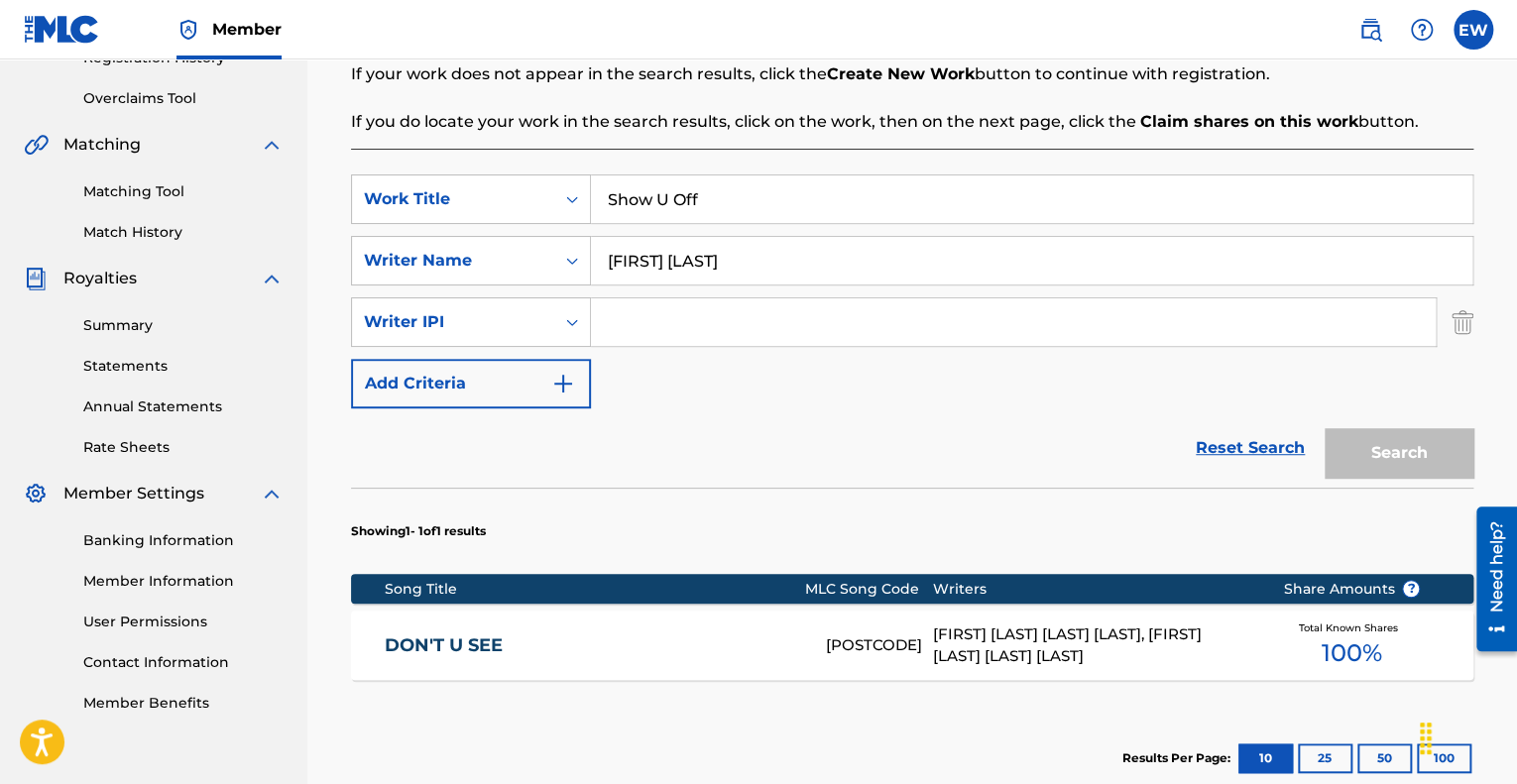 click at bounding box center (1013, 322) 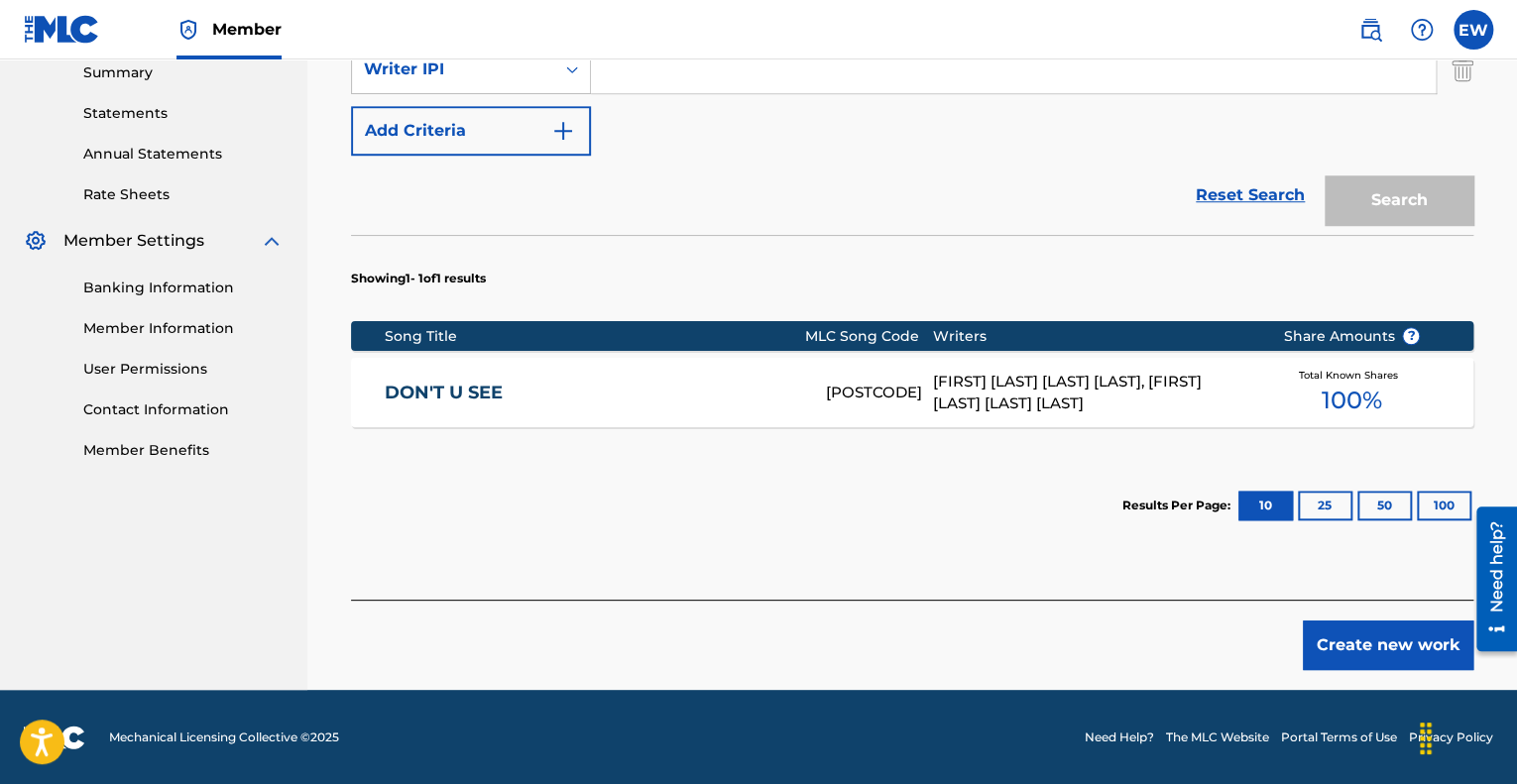 click on "Create new work" at bounding box center [1388, 645] 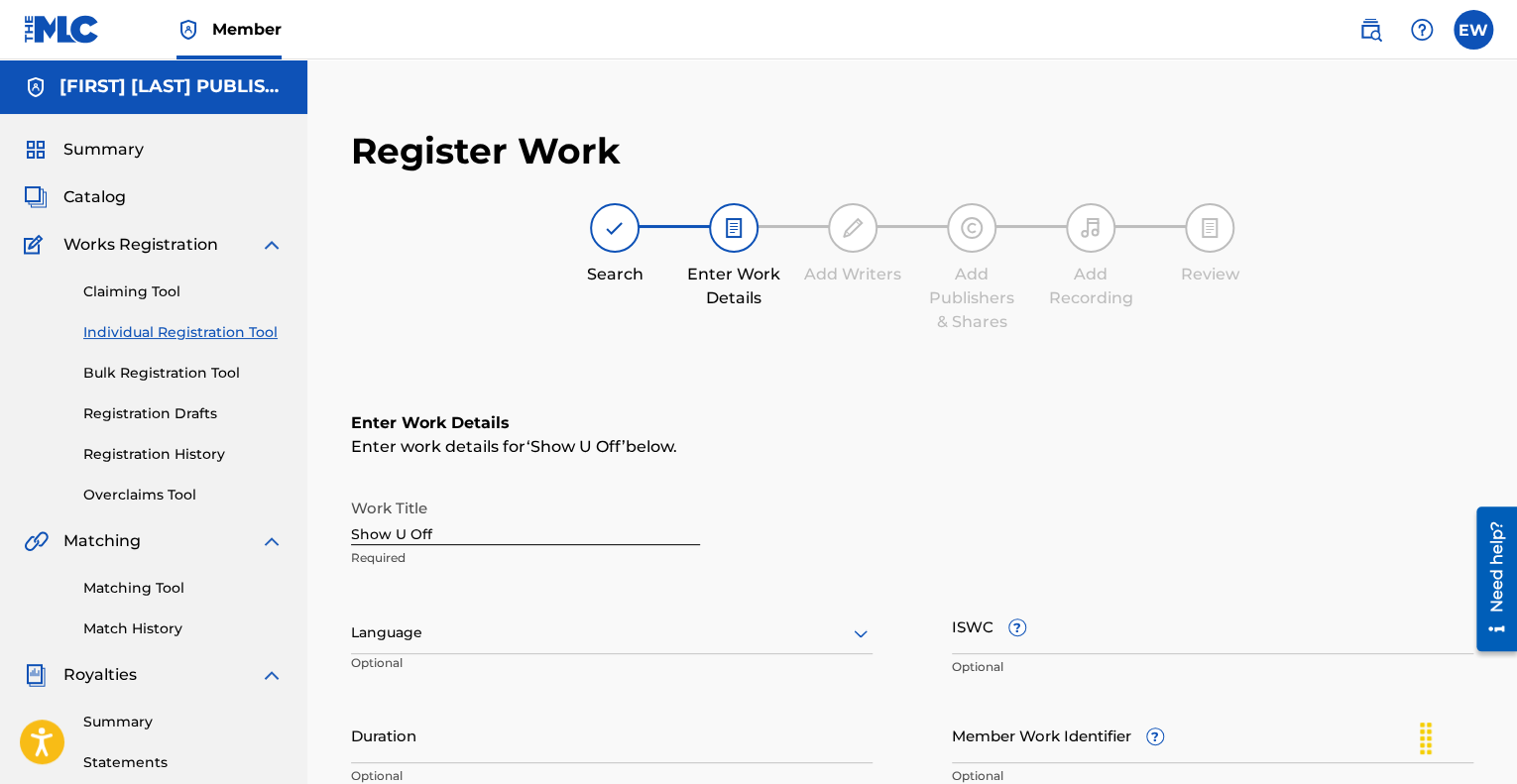 scroll, scrollTop: 297, scrollLeft: 0, axis: vertical 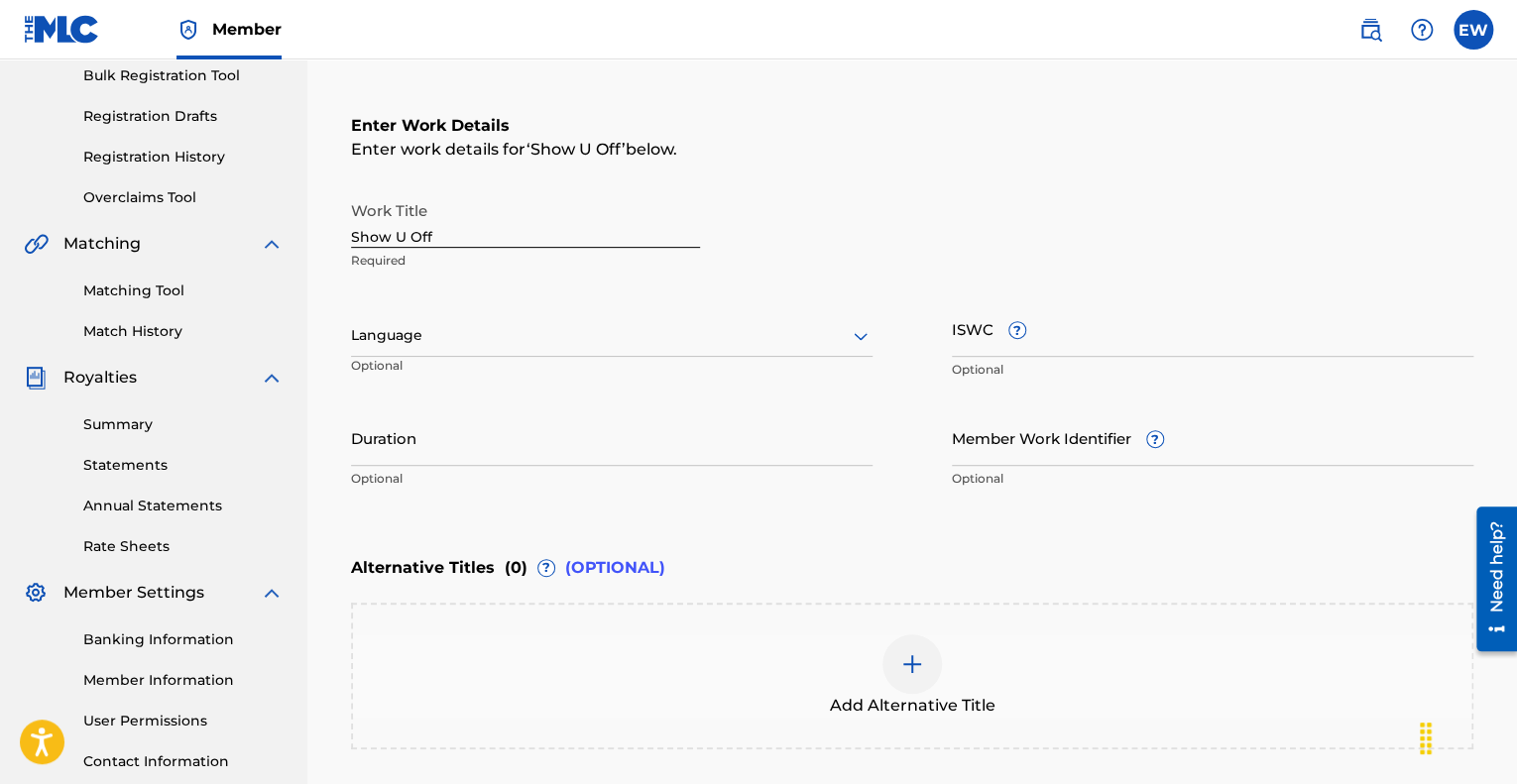 click at bounding box center (612, 335) 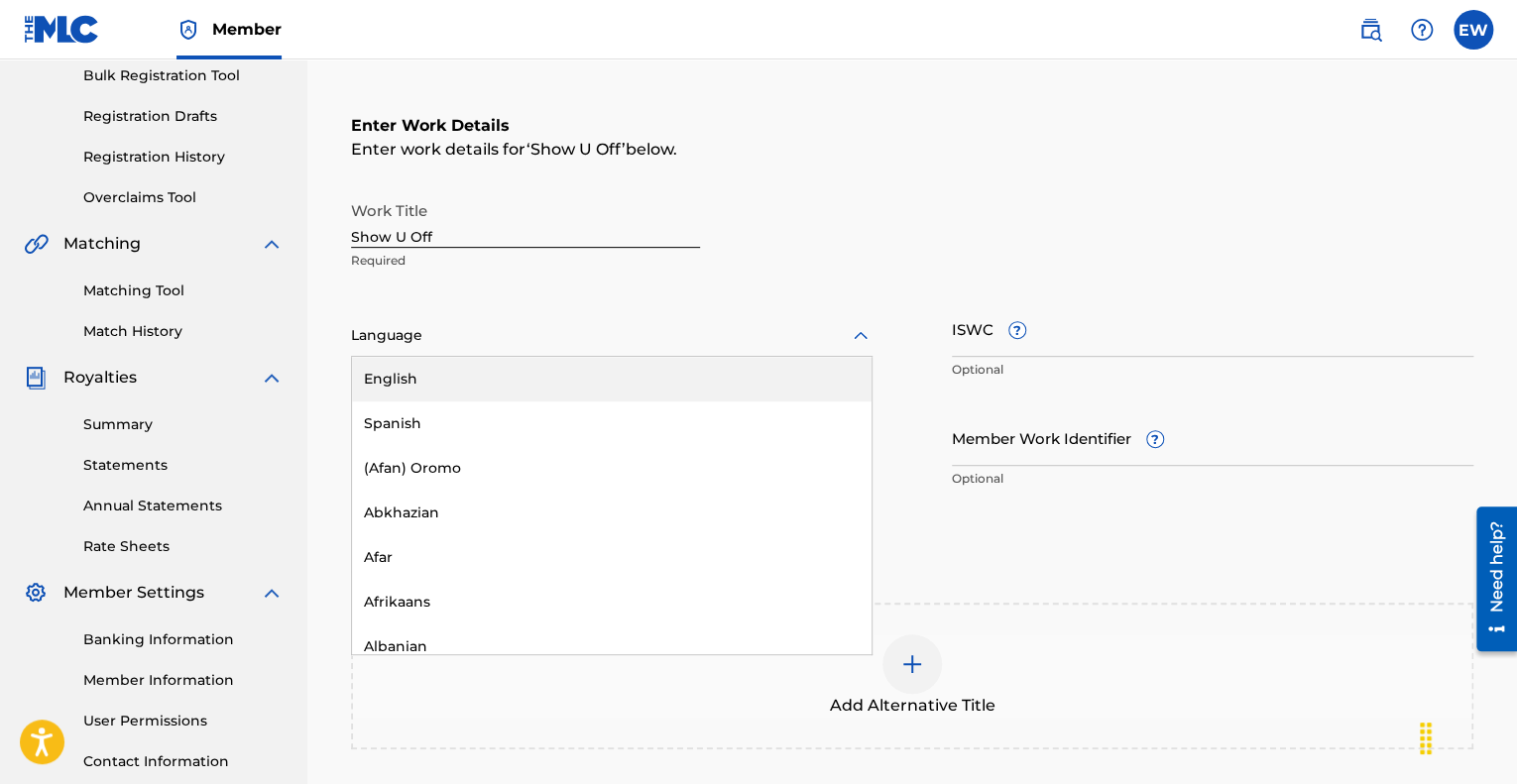click on "English" at bounding box center (612, 379) 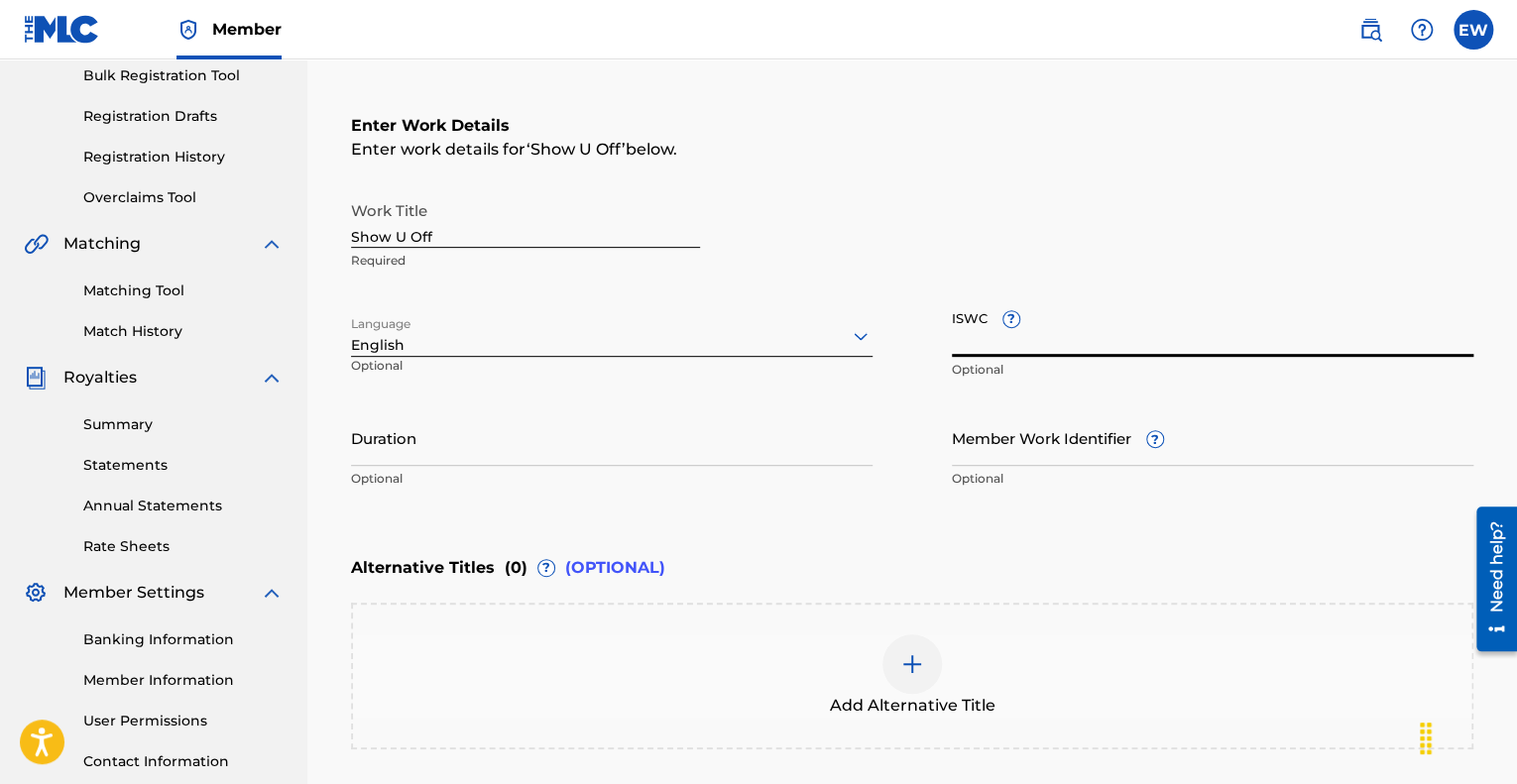 click on "ISWC   ?" at bounding box center [1213, 328] 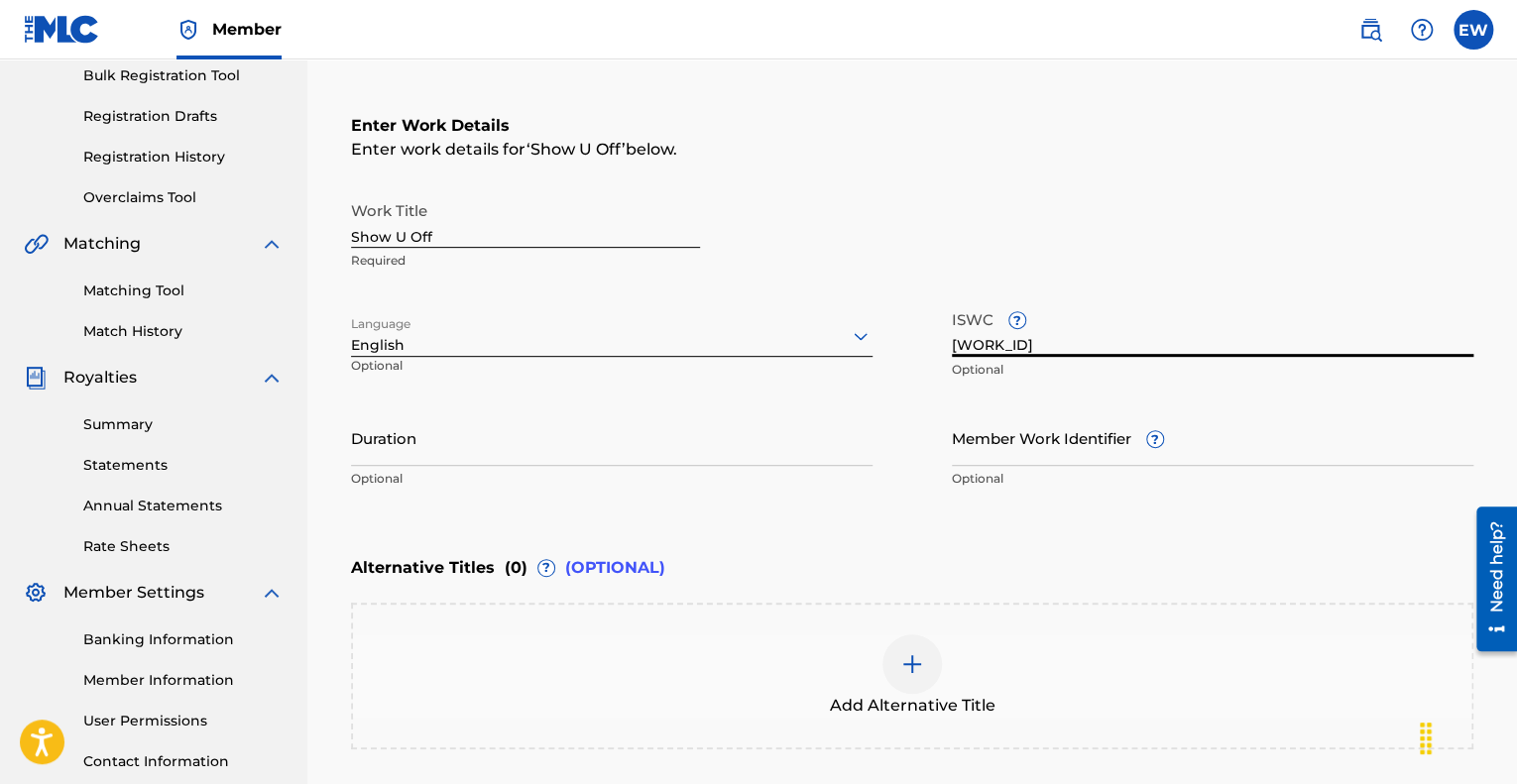 type on "[WORK_ID]" 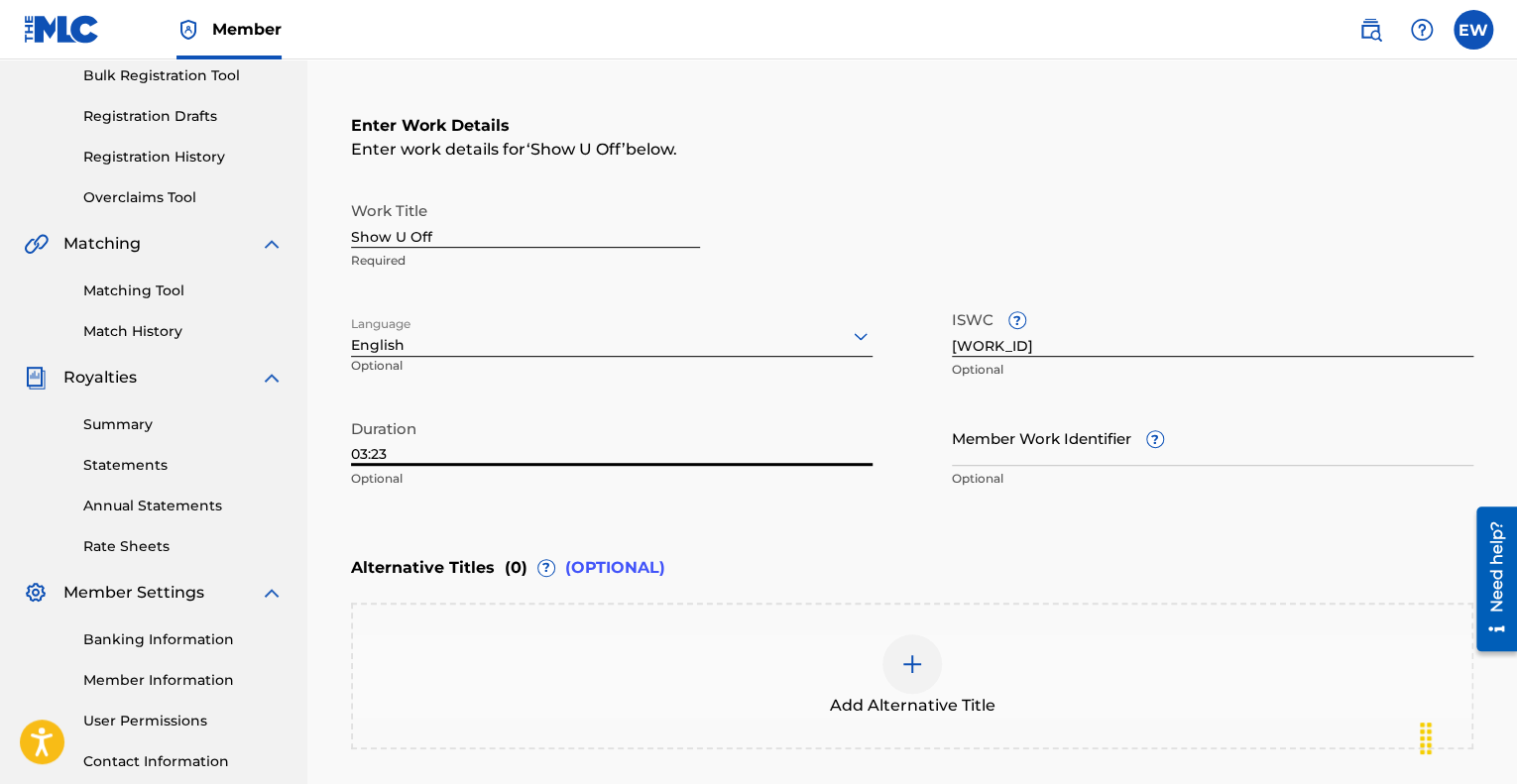 type on "03:23" 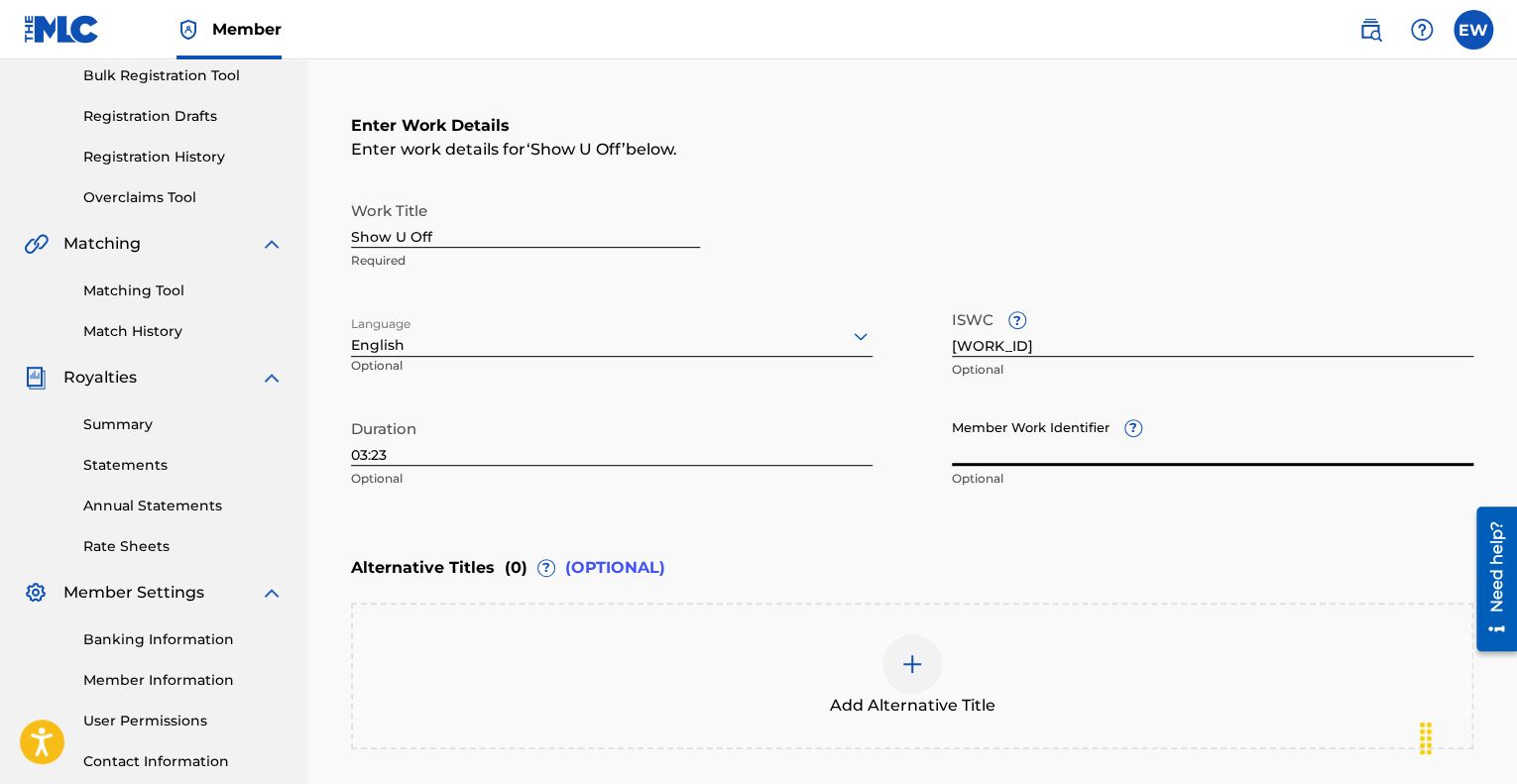 scroll, scrollTop: 496, scrollLeft: 0, axis: vertical 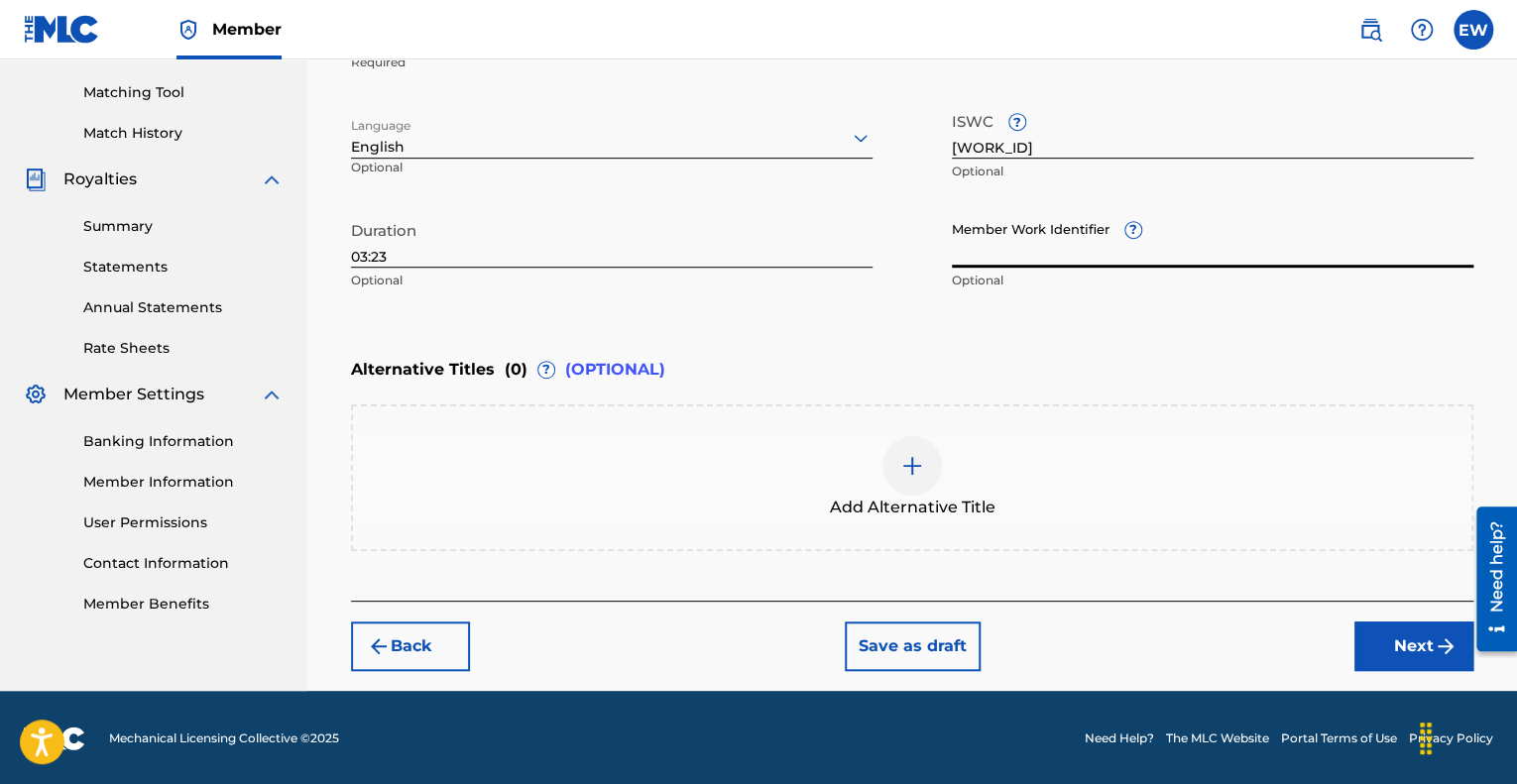 click at bounding box center (912, 466) 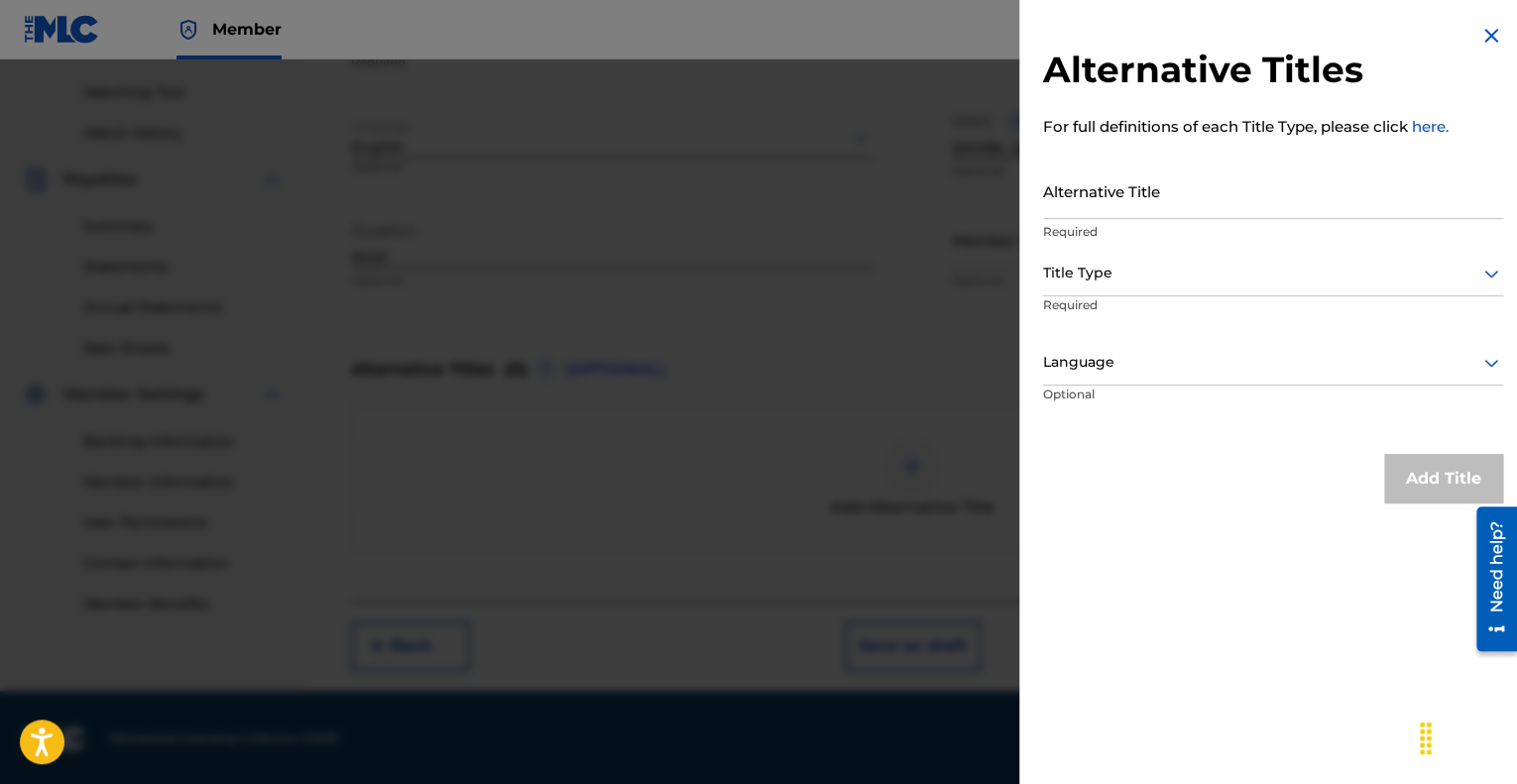 click on "Alternative Title" at bounding box center [1273, 190] 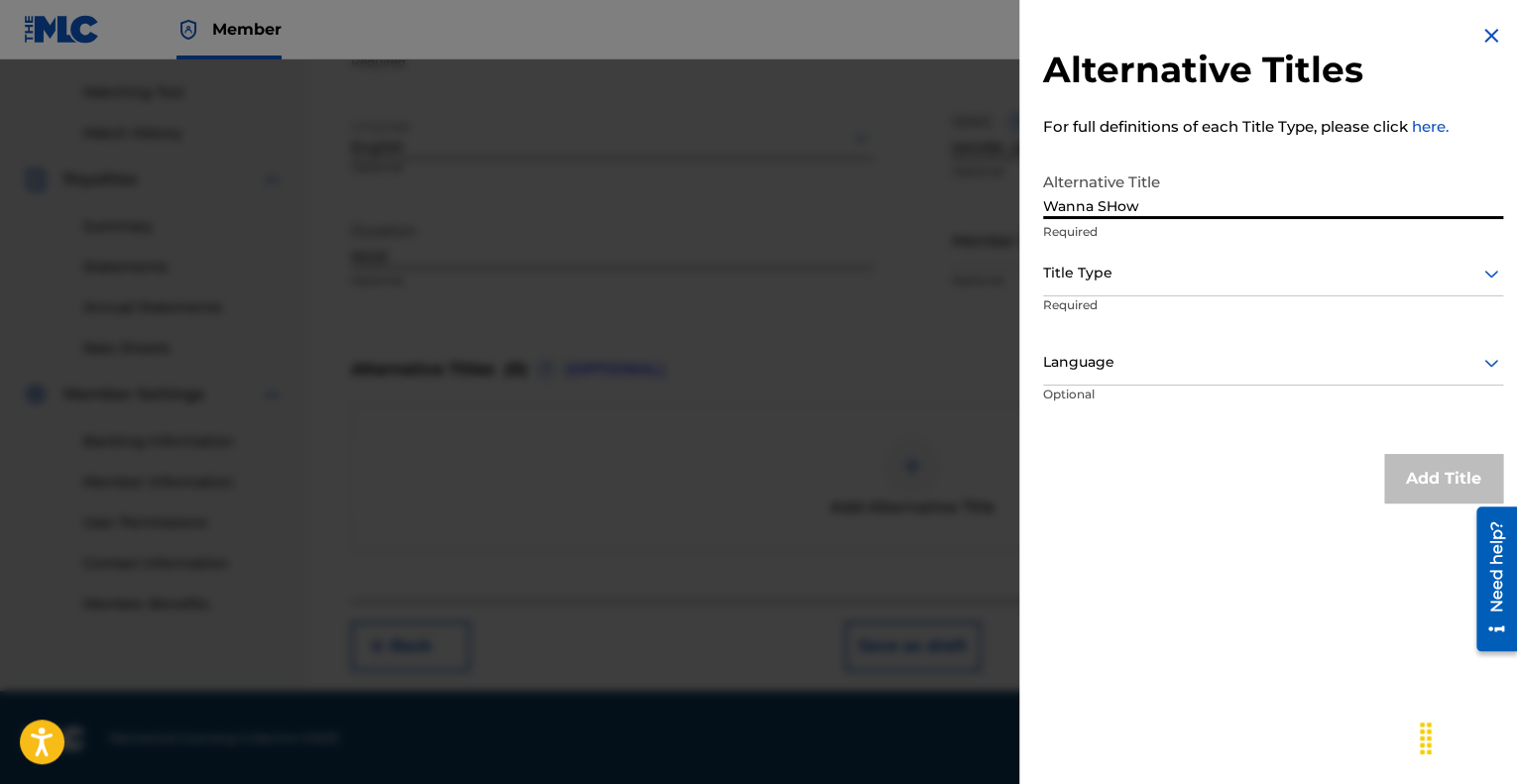 click on "Wanna SHow" at bounding box center (1273, 190) 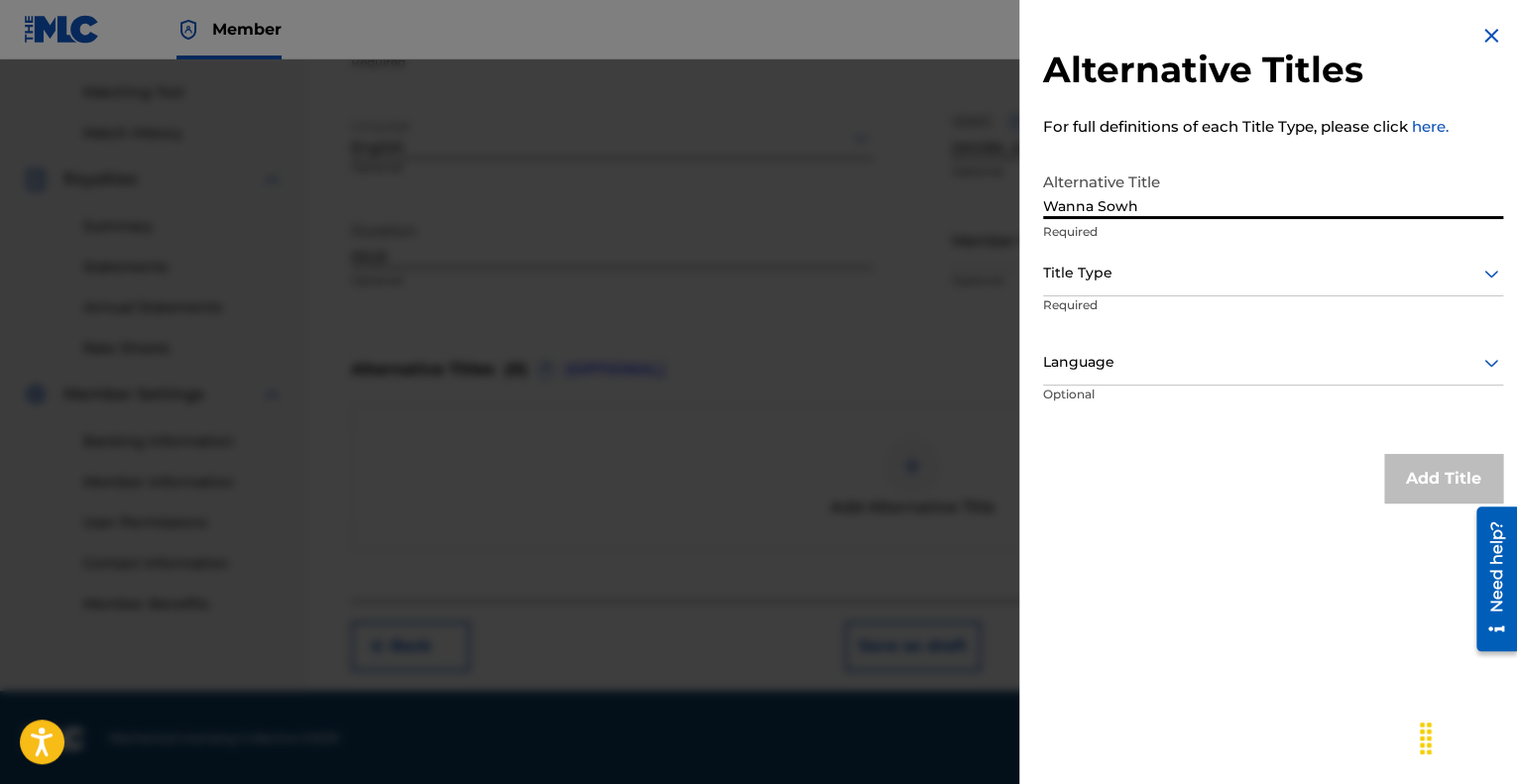 drag, startPoint x: 1146, startPoint y: 211, endPoint x: 1018, endPoint y: 204, distance: 128.19126 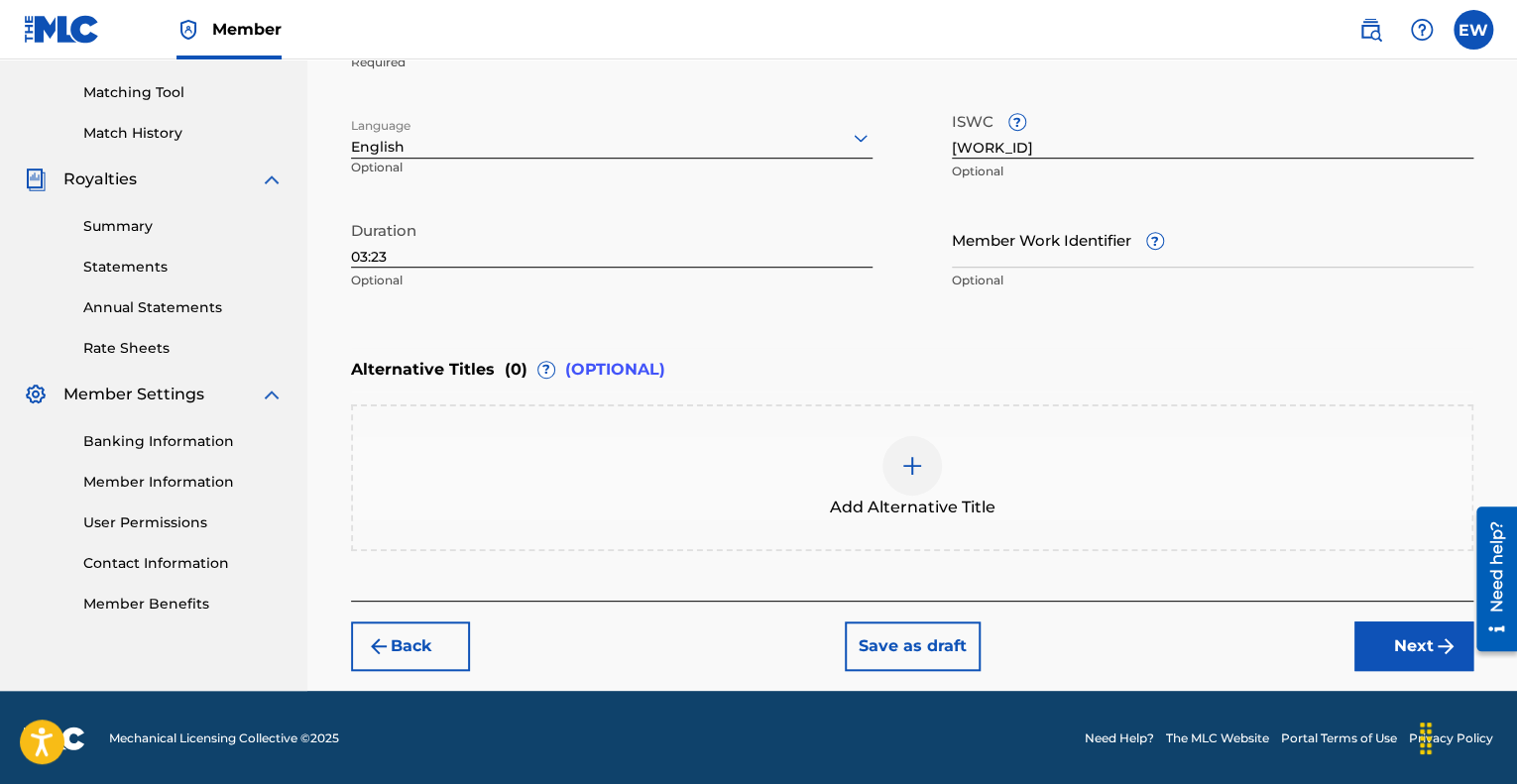 click at bounding box center (912, 466) 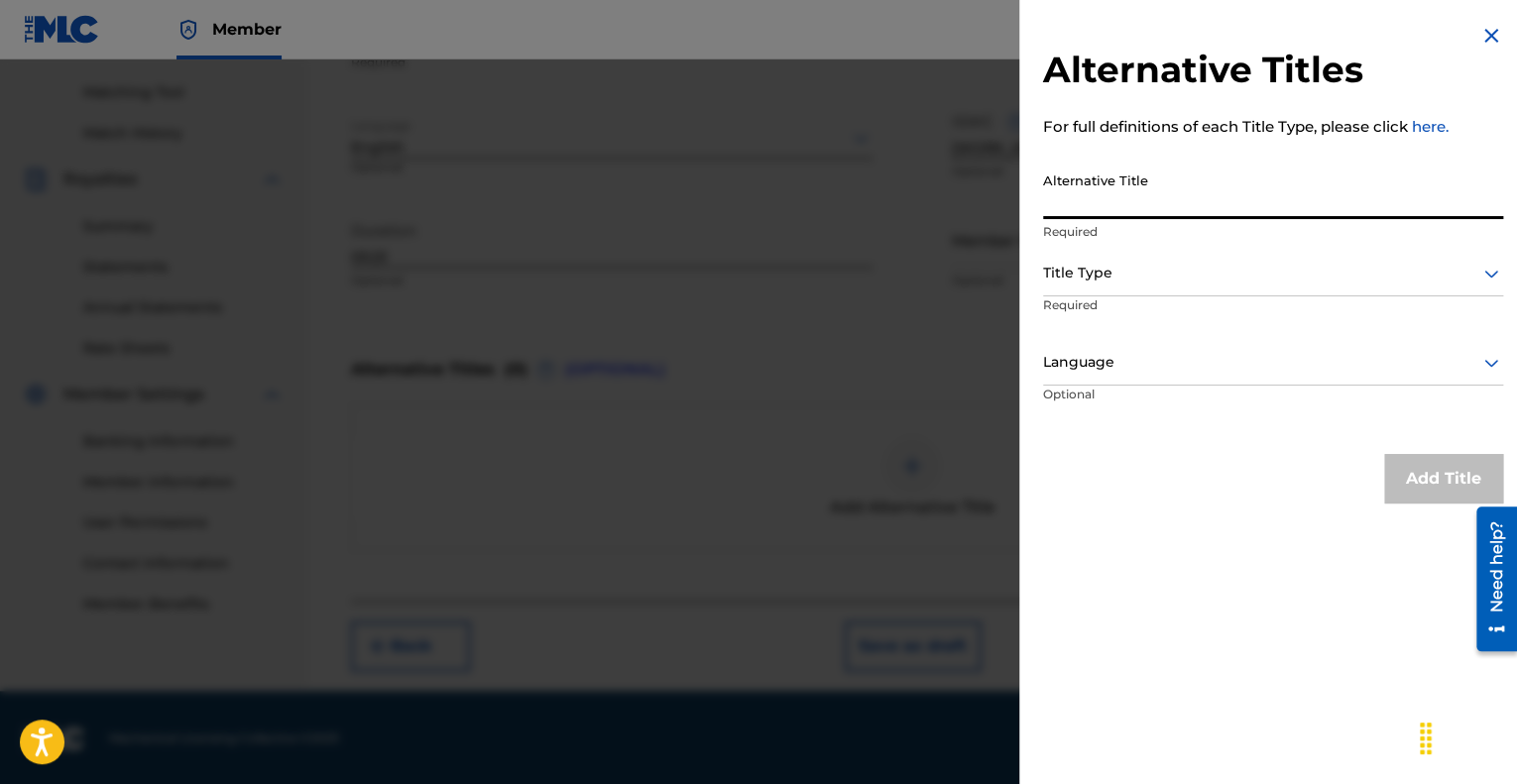 click on "Alternative Title" at bounding box center (1273, 190) 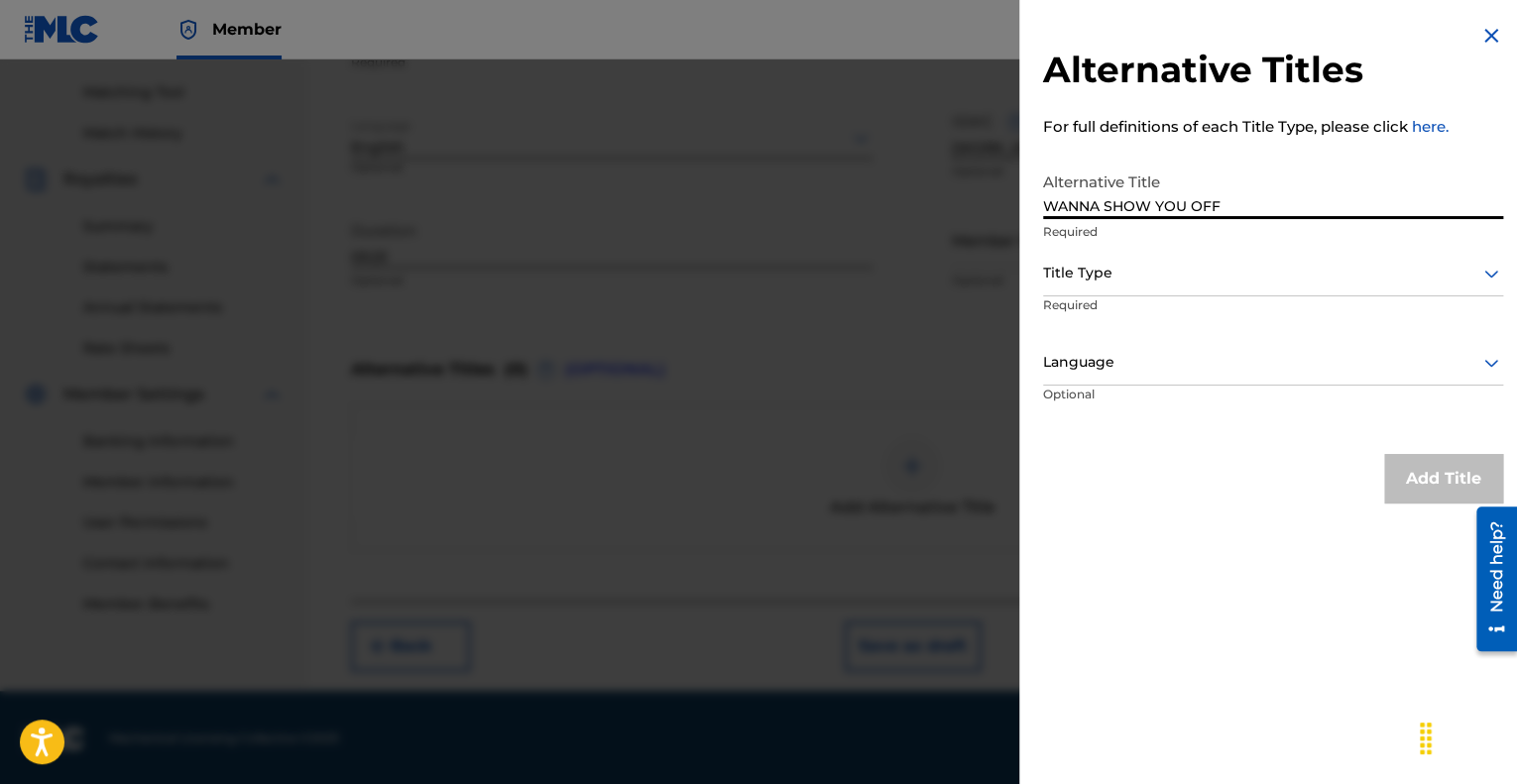 type on "WANNA SHOW YOU OFF" 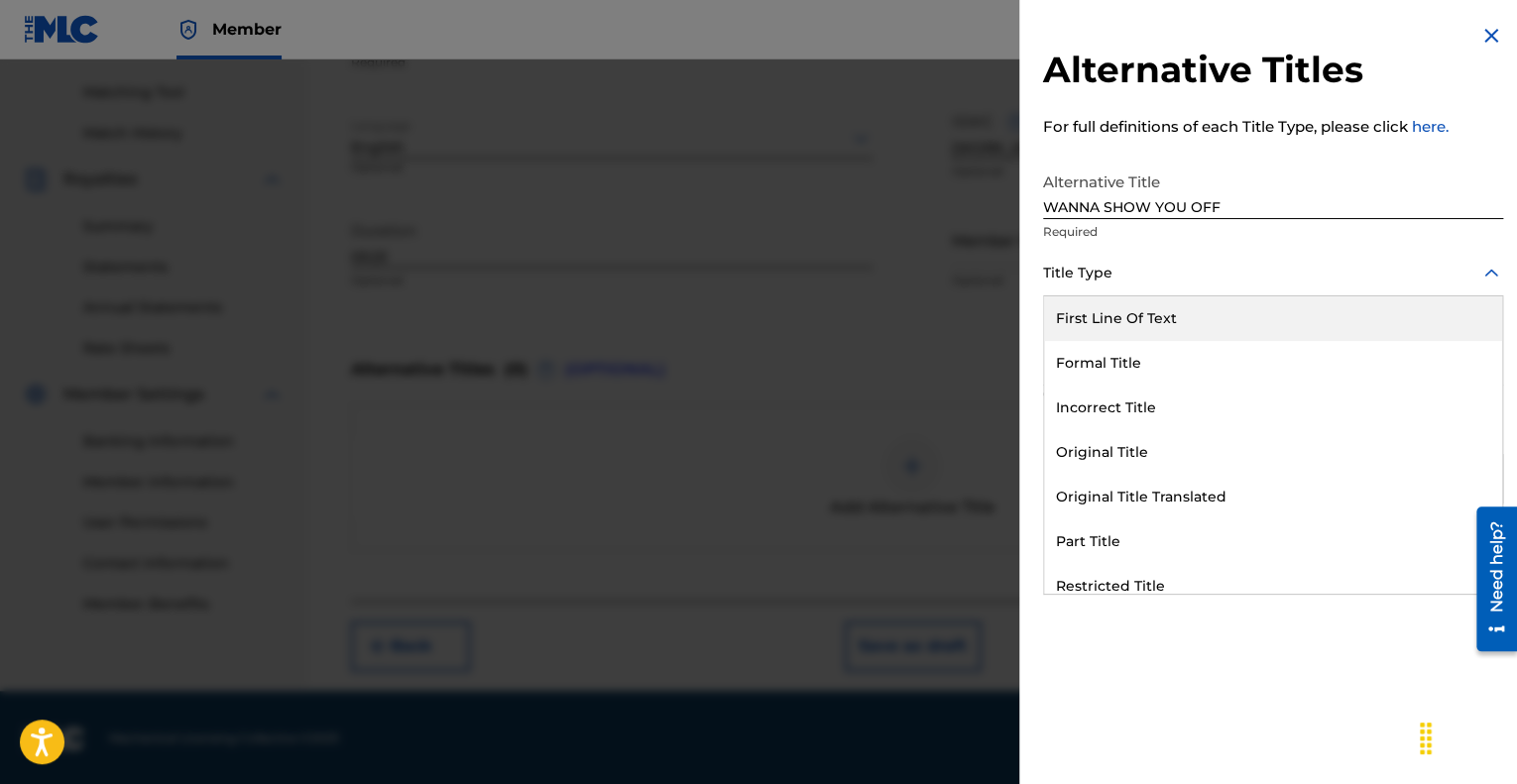 click at bounding box center [1273, 273] 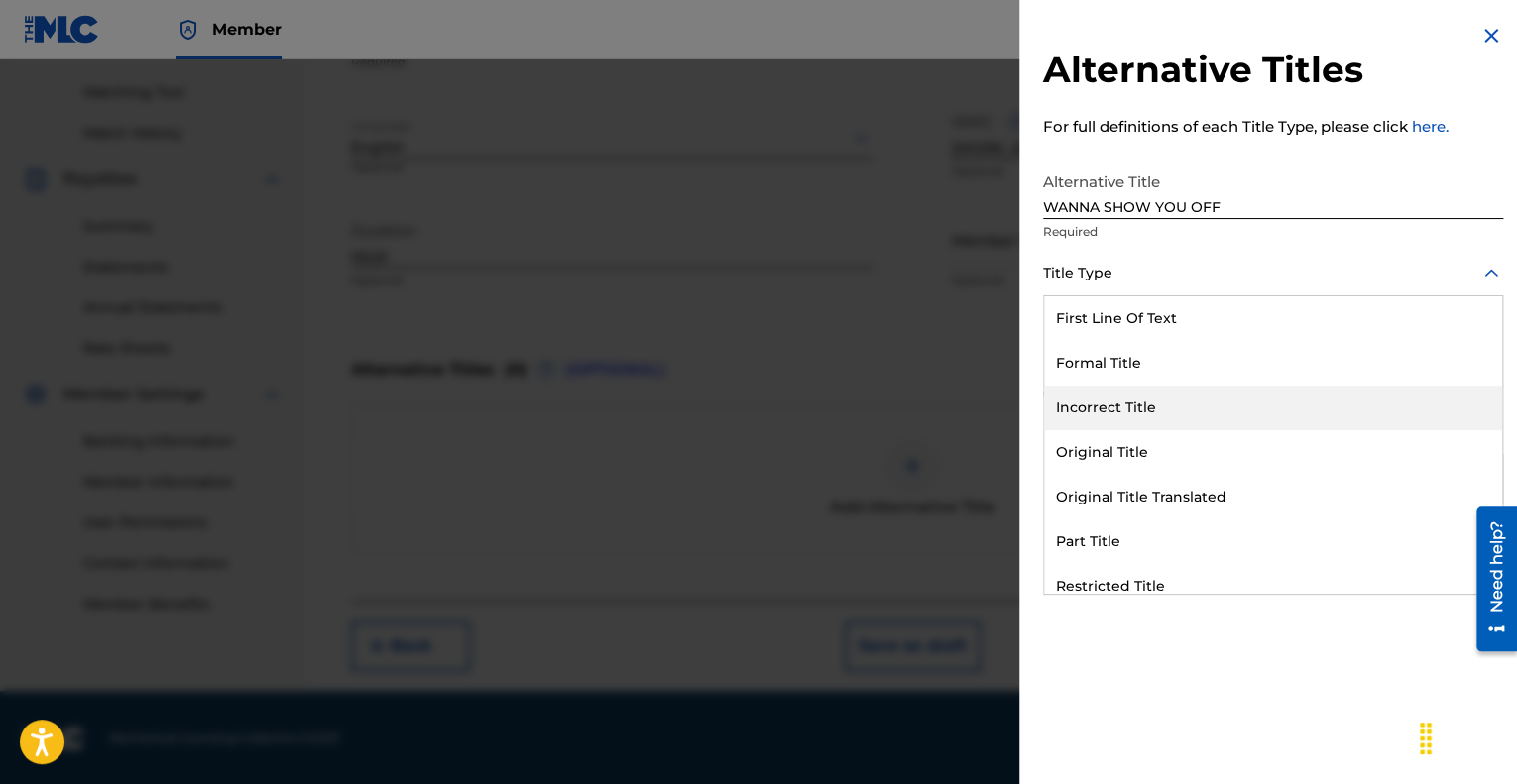 click on "Incorrect Title" at bounding box center (1273, 407) 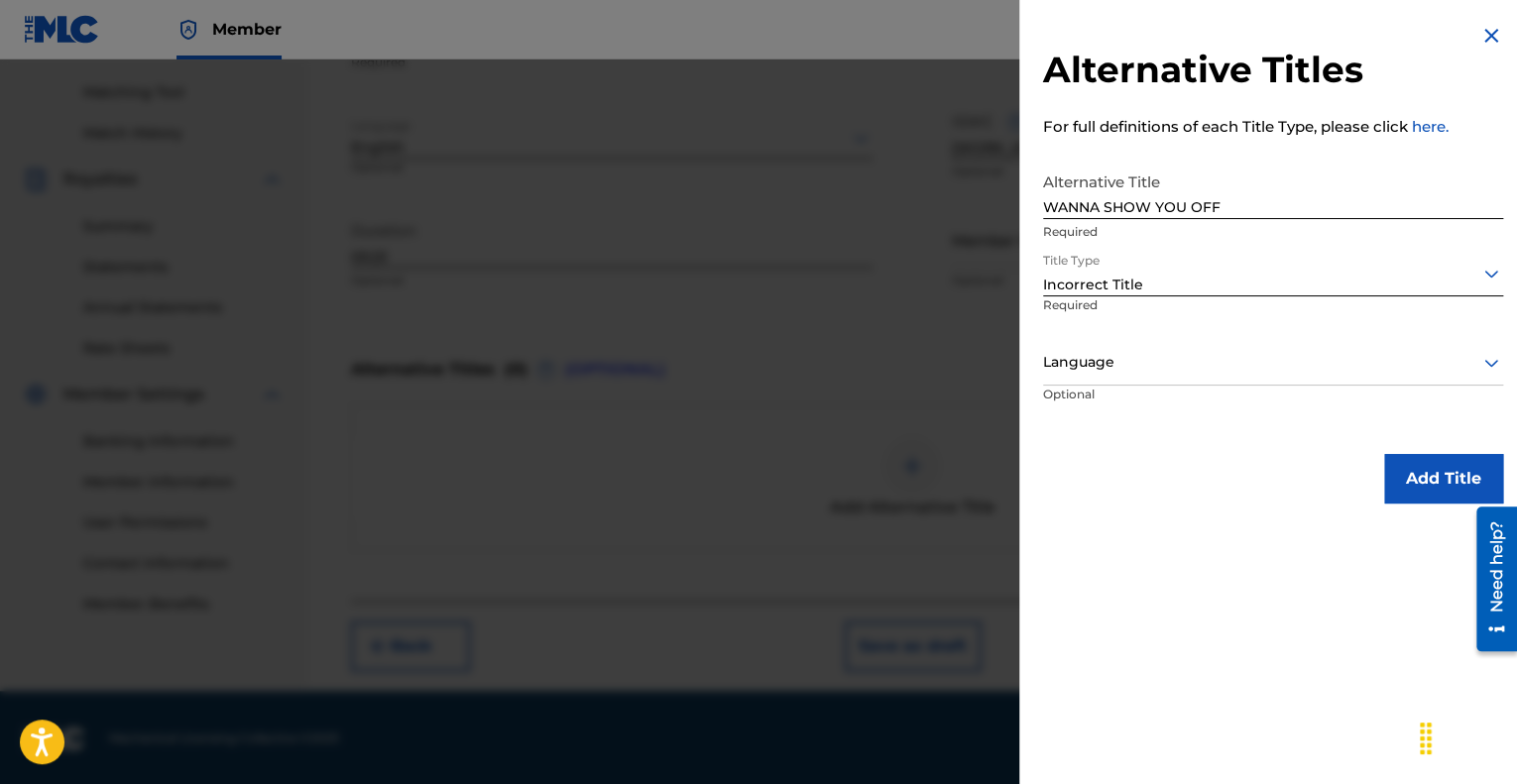 click at bounding box center (1273, 362) 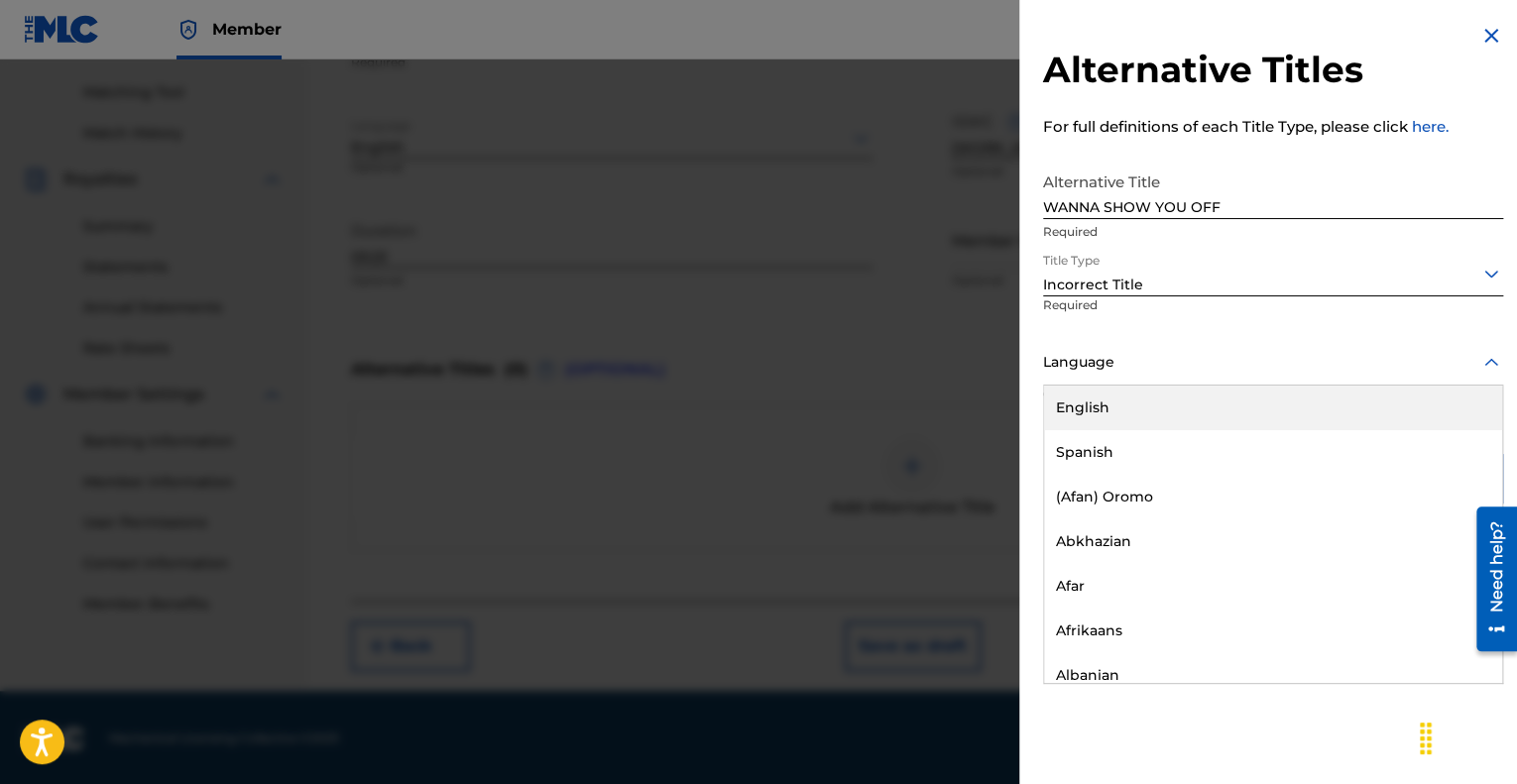 click on "English" at bounding box center (1273, 407) 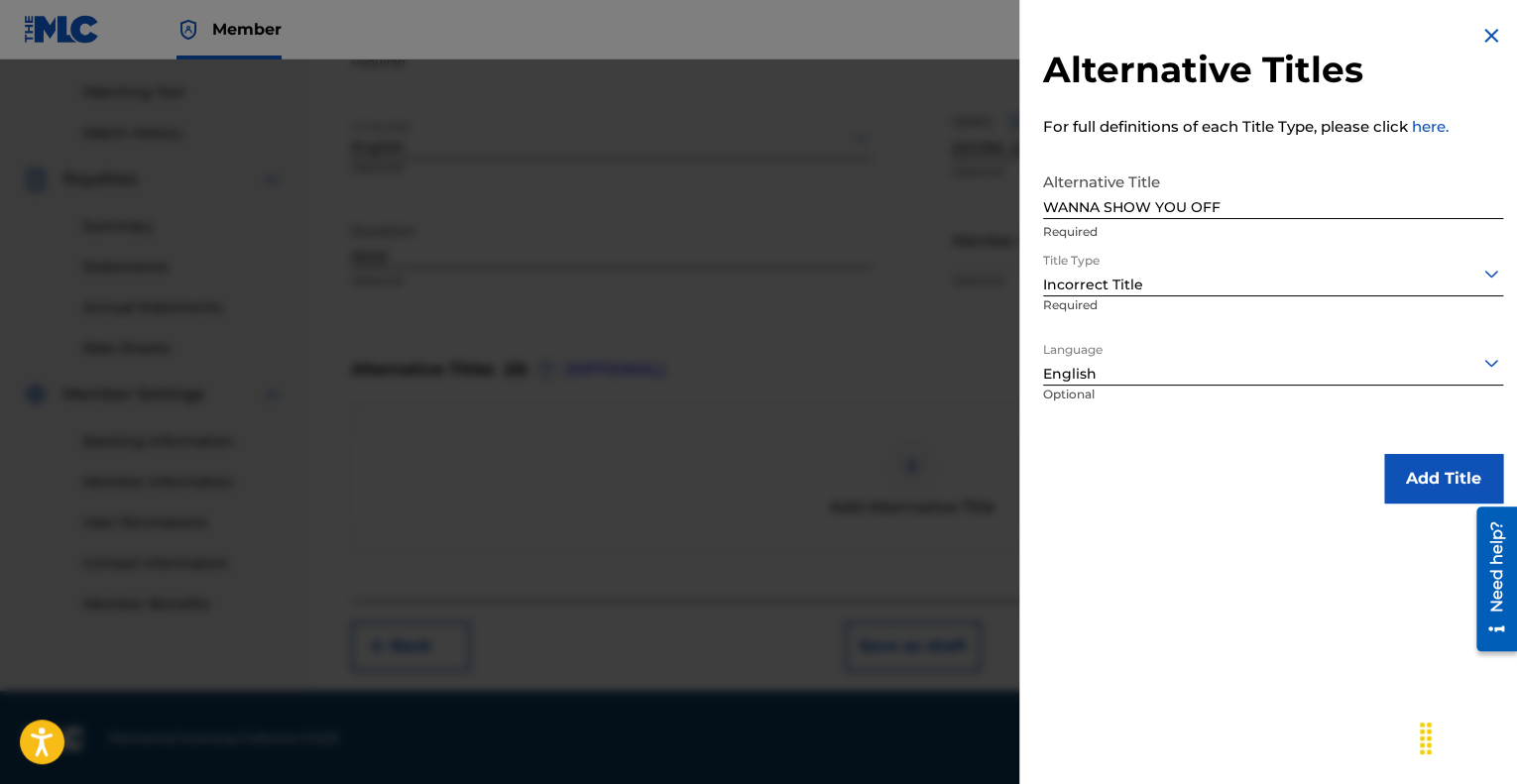 click on "Add Title" at bounding box center [1444, 479] 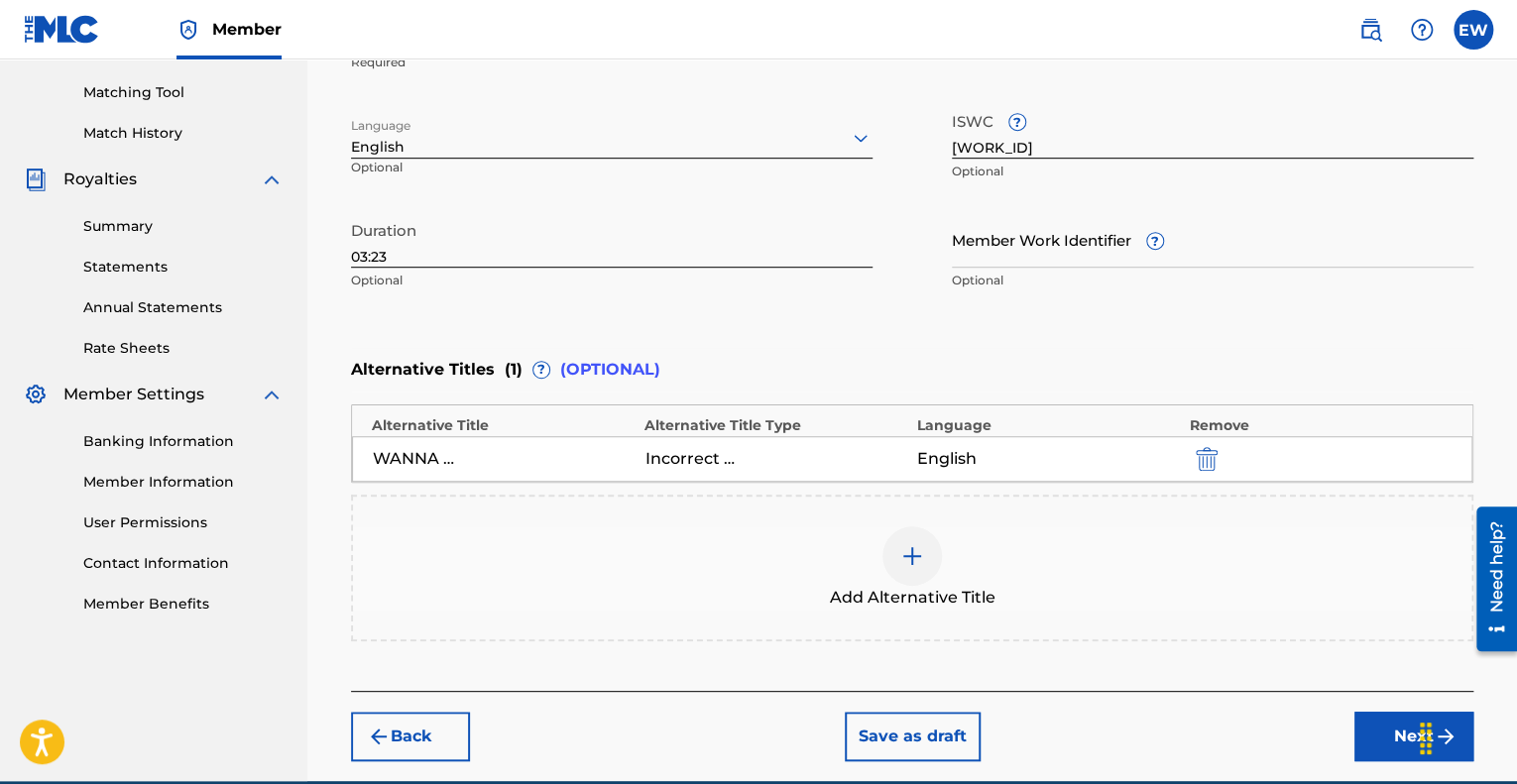 scroll, scrollTop: 586, scrollLeft: 0, axis: vertical 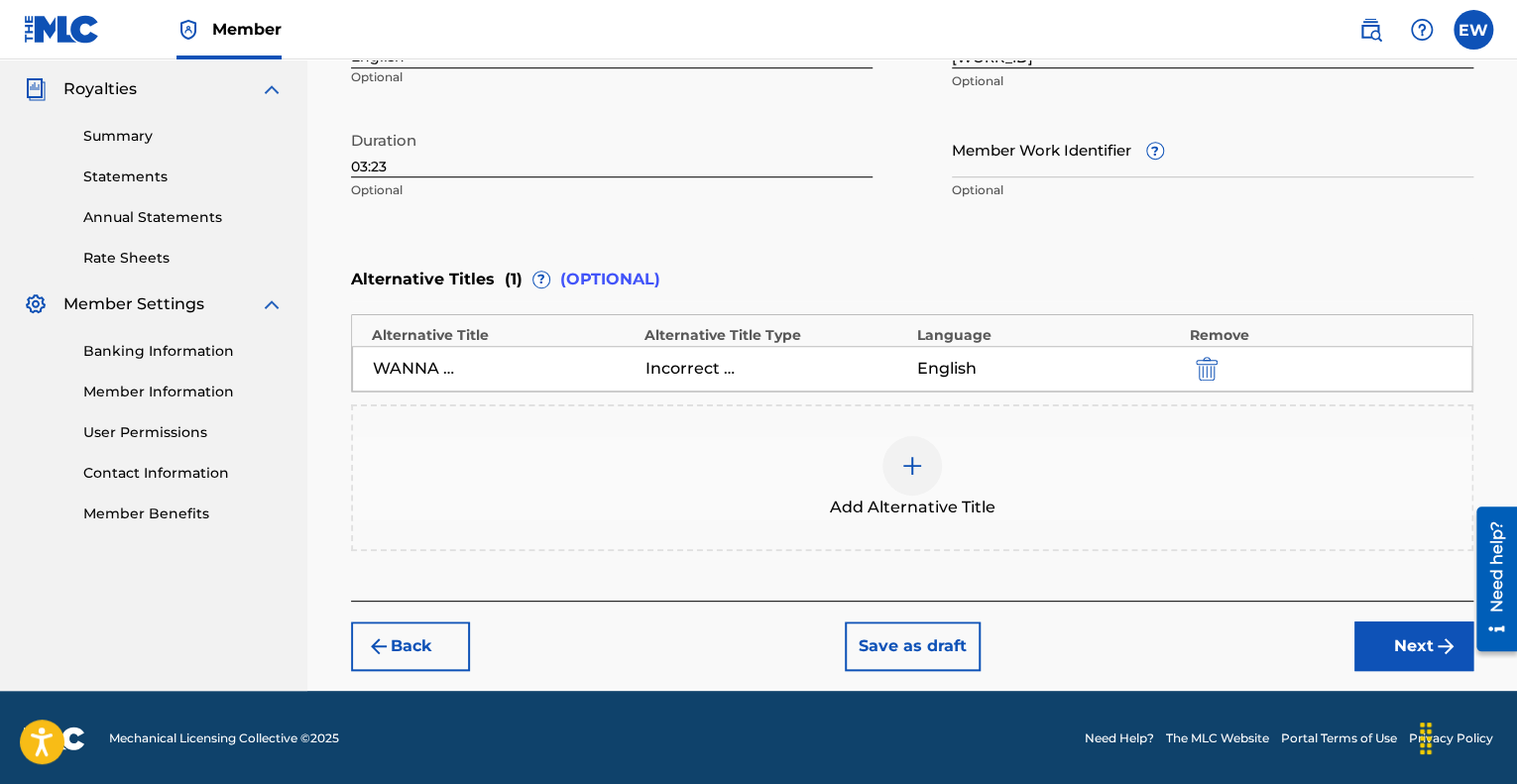 click on "Next" at bounding box center (1414, 646) 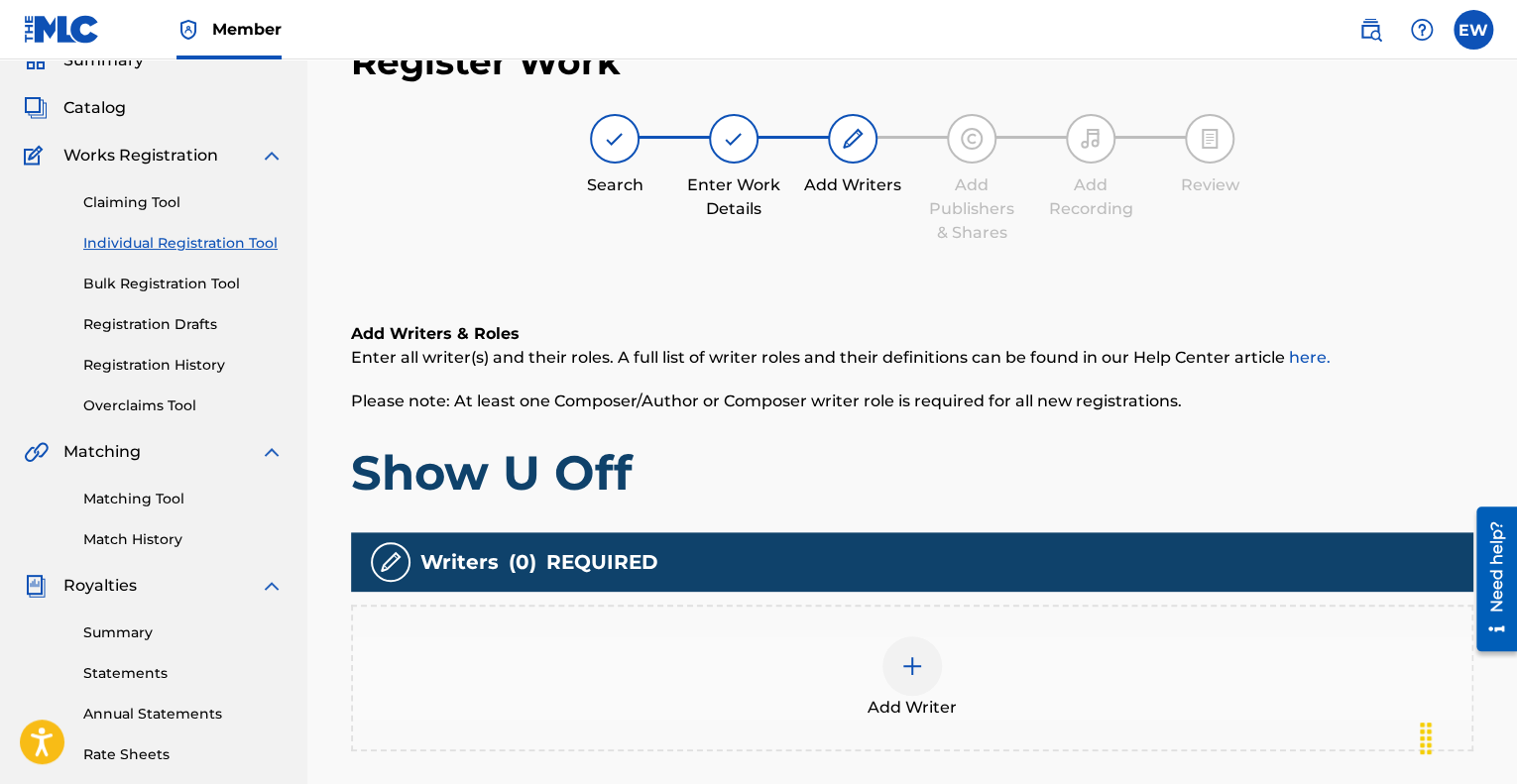 scroll, scrollTop: 444, scrollLeft: 0, axis: vertical 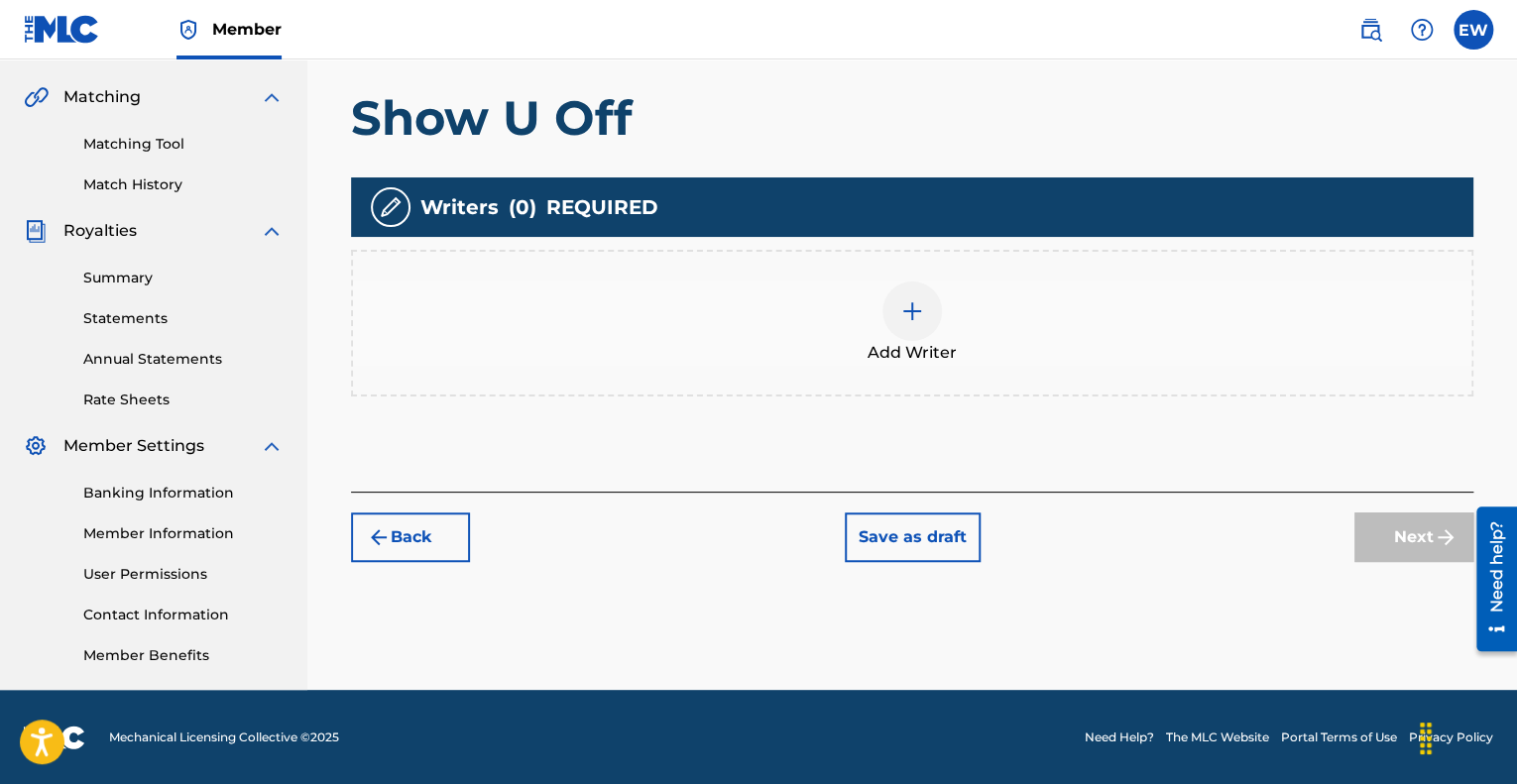 click at bounding box center (912, 311) 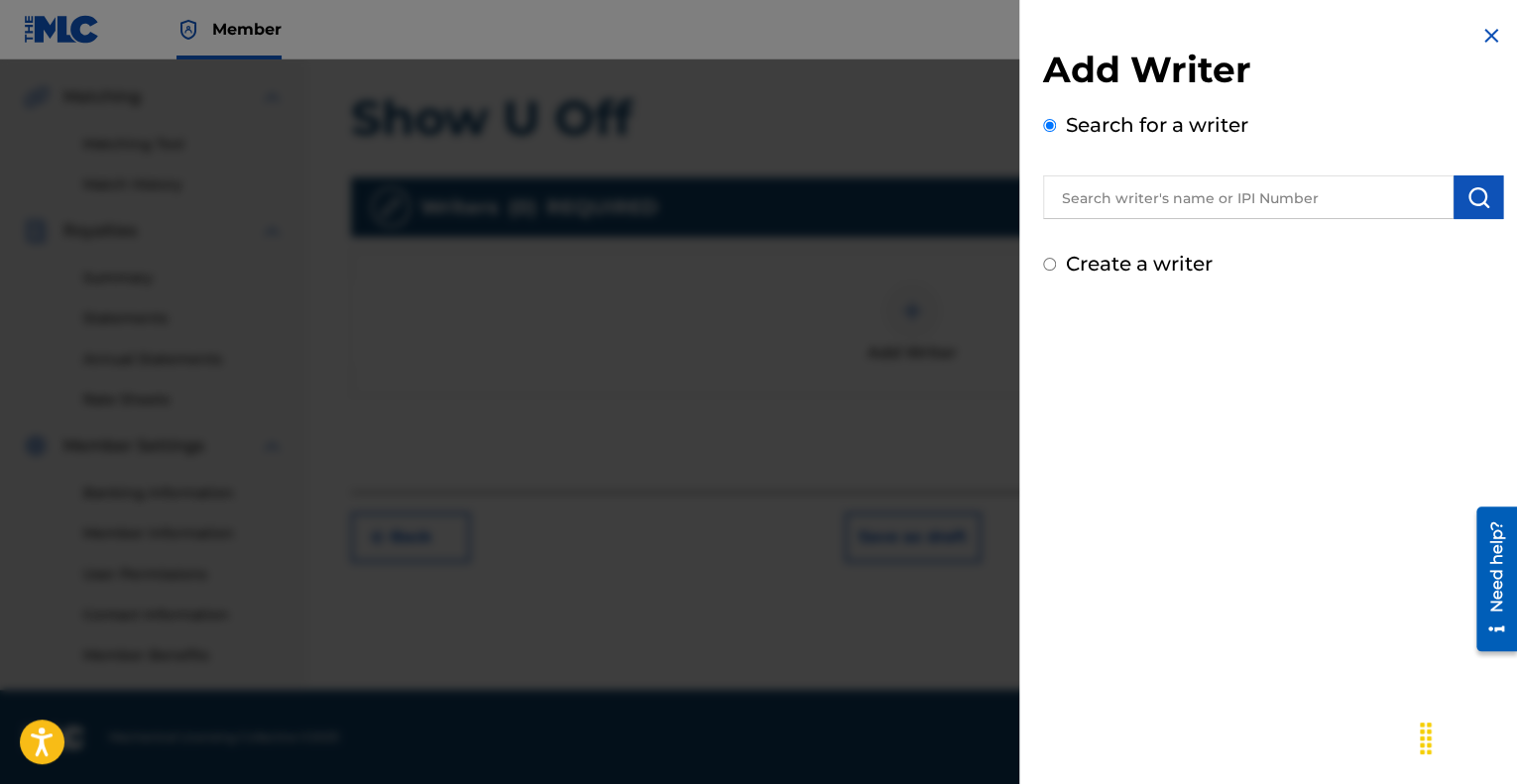 click at bounding box center [1248, 197] 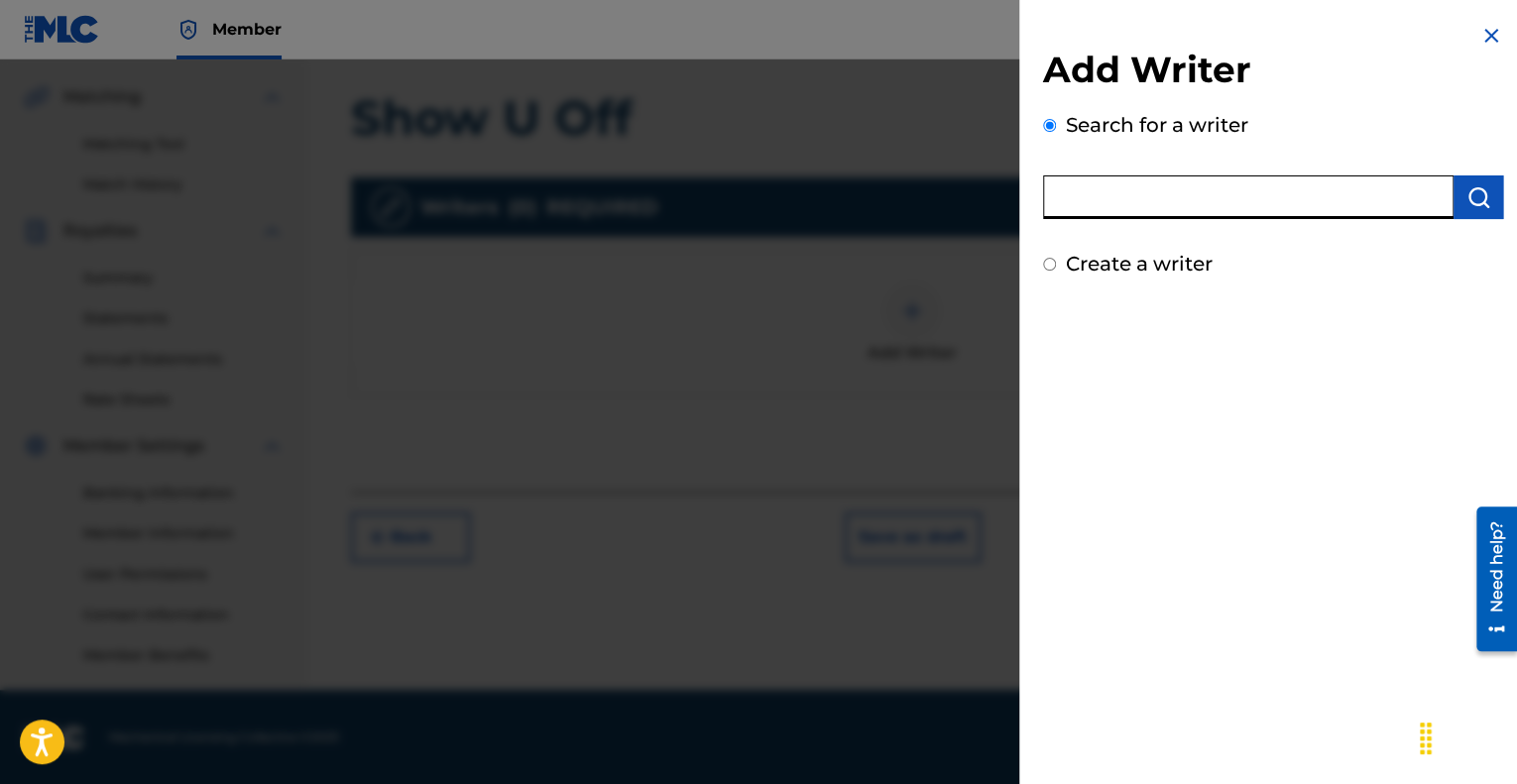 drag, startPoint x: 1199, startPoint y: 196, endPoint x: 1182, endPoint y: 203, distance: 18.384776 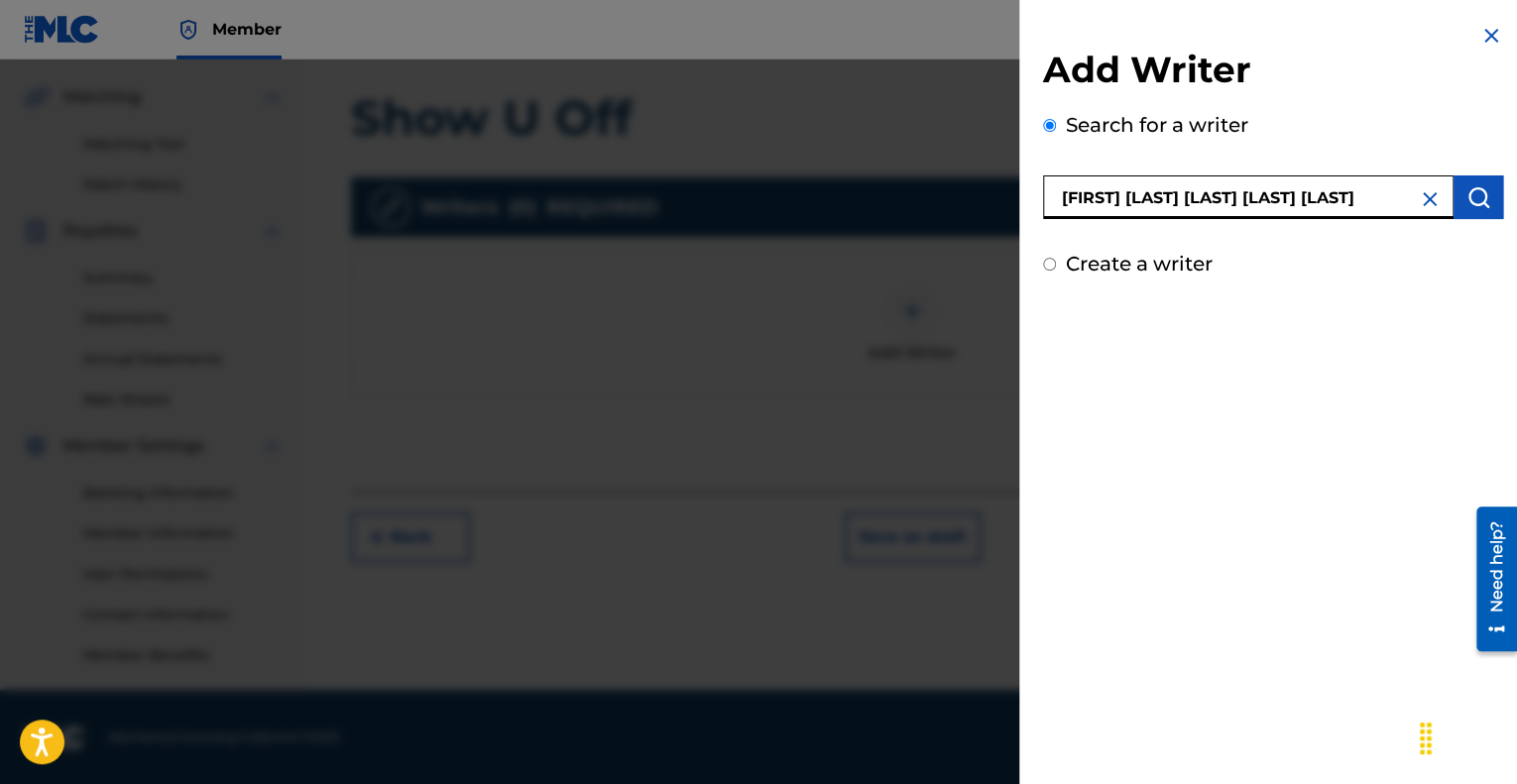 click on "[FIRST] [LAST] [LAST] [LAST] [LAST]" at bounding box center (1248, 197) 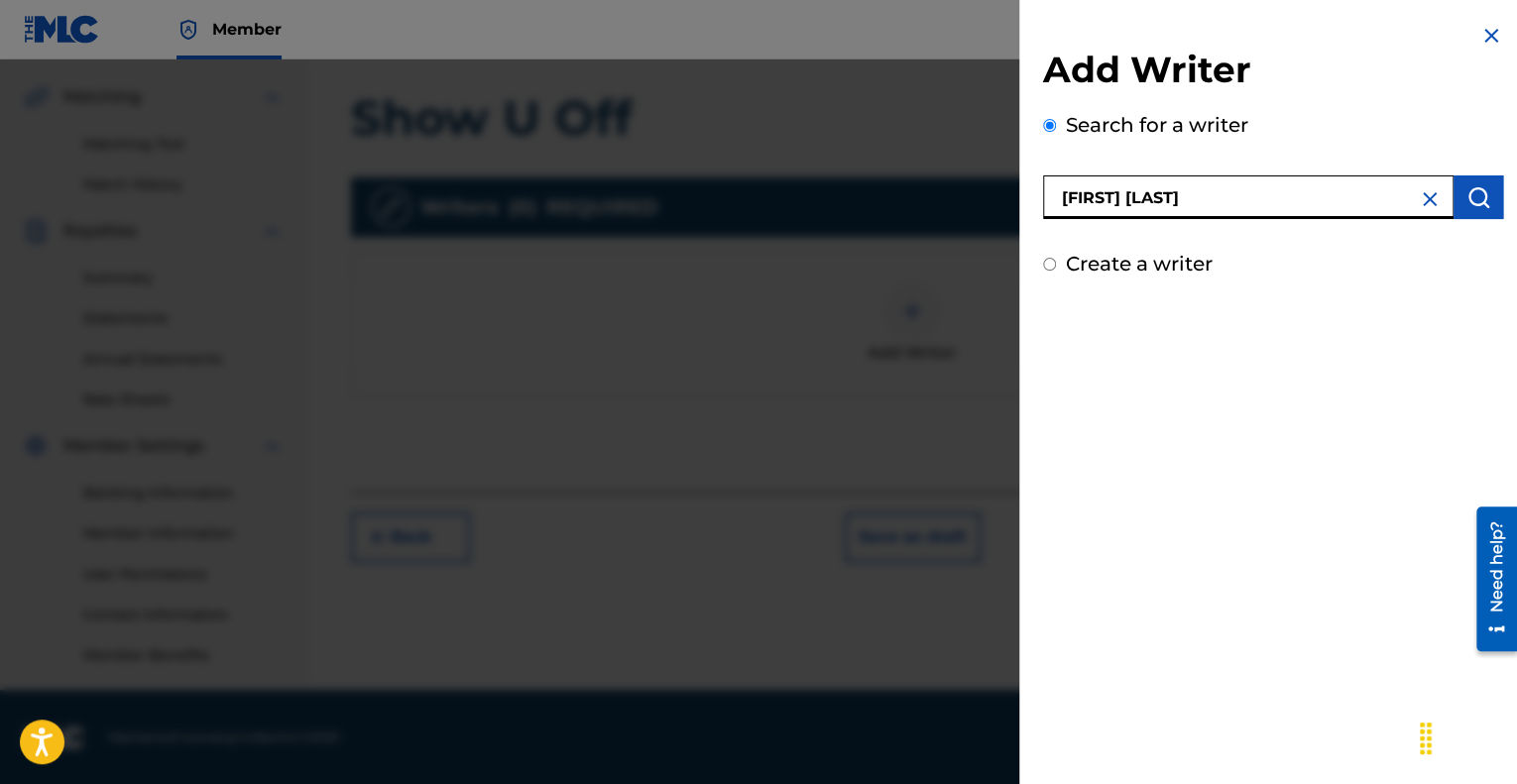 type on "[FIRST] [LAST]" 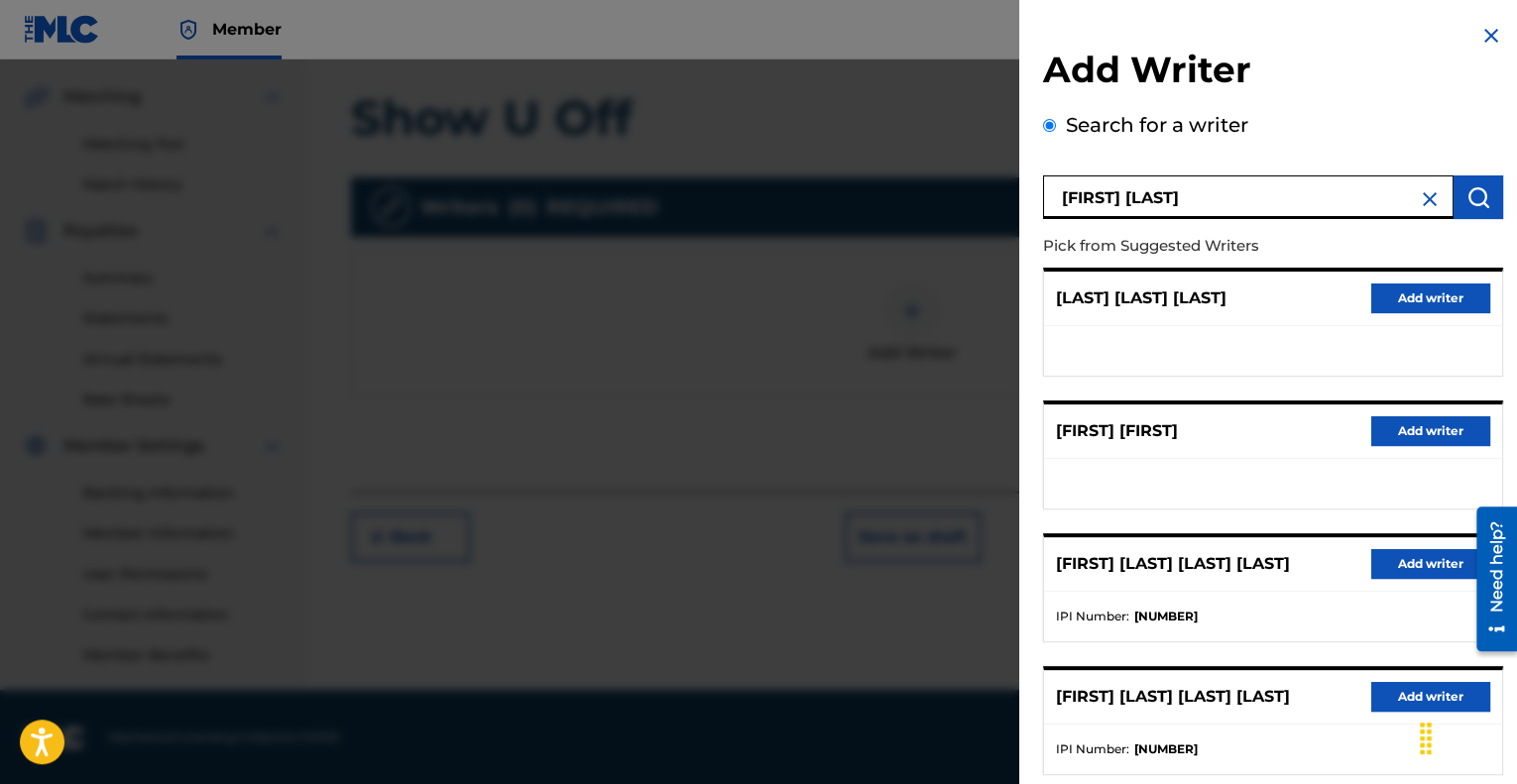 scroll, scrollTop: 99, scrollLeft: 0, axis: vertical 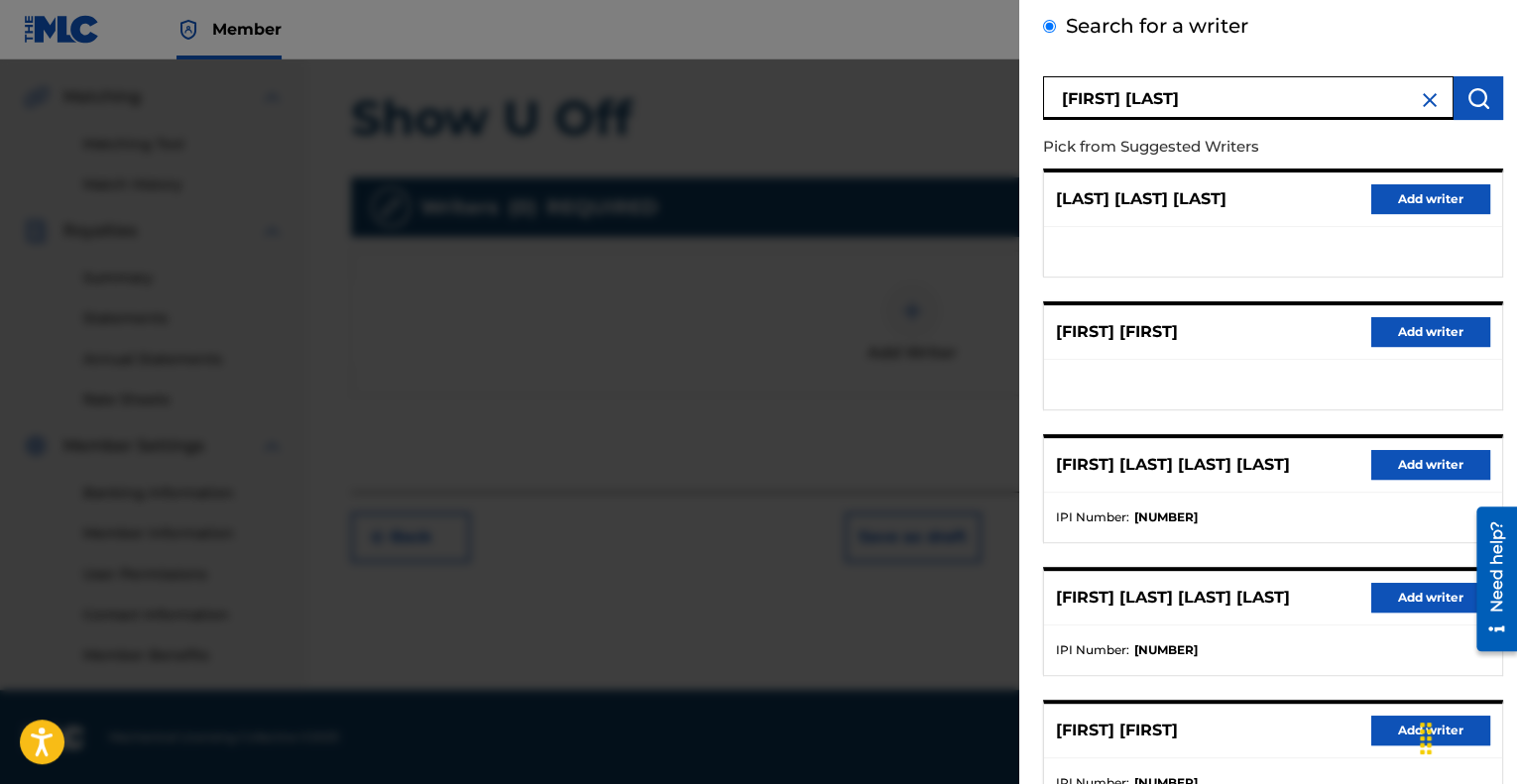 click on "Add writer" at bounding box center [1431, 598] 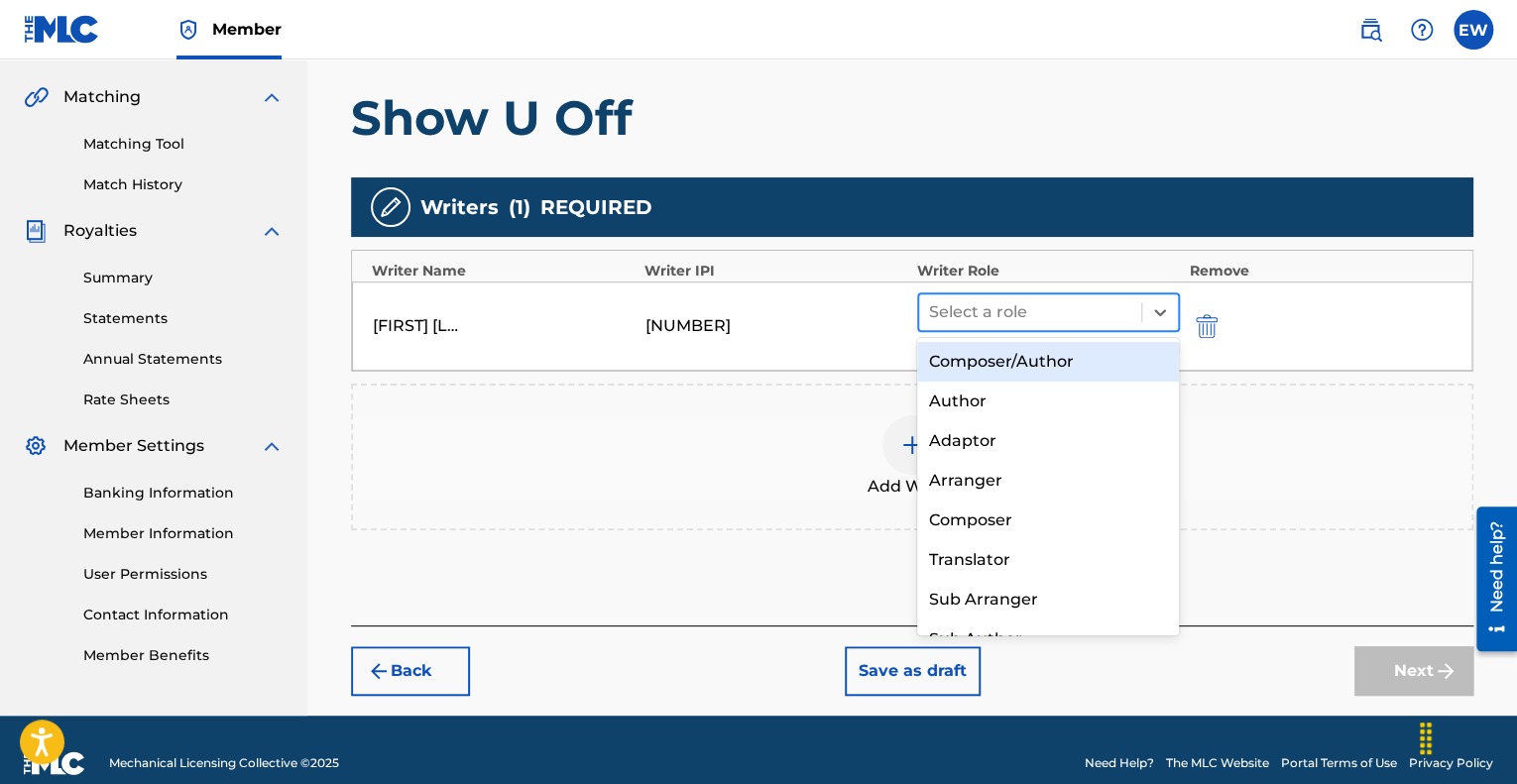 click at bounding box center [1030, 312] 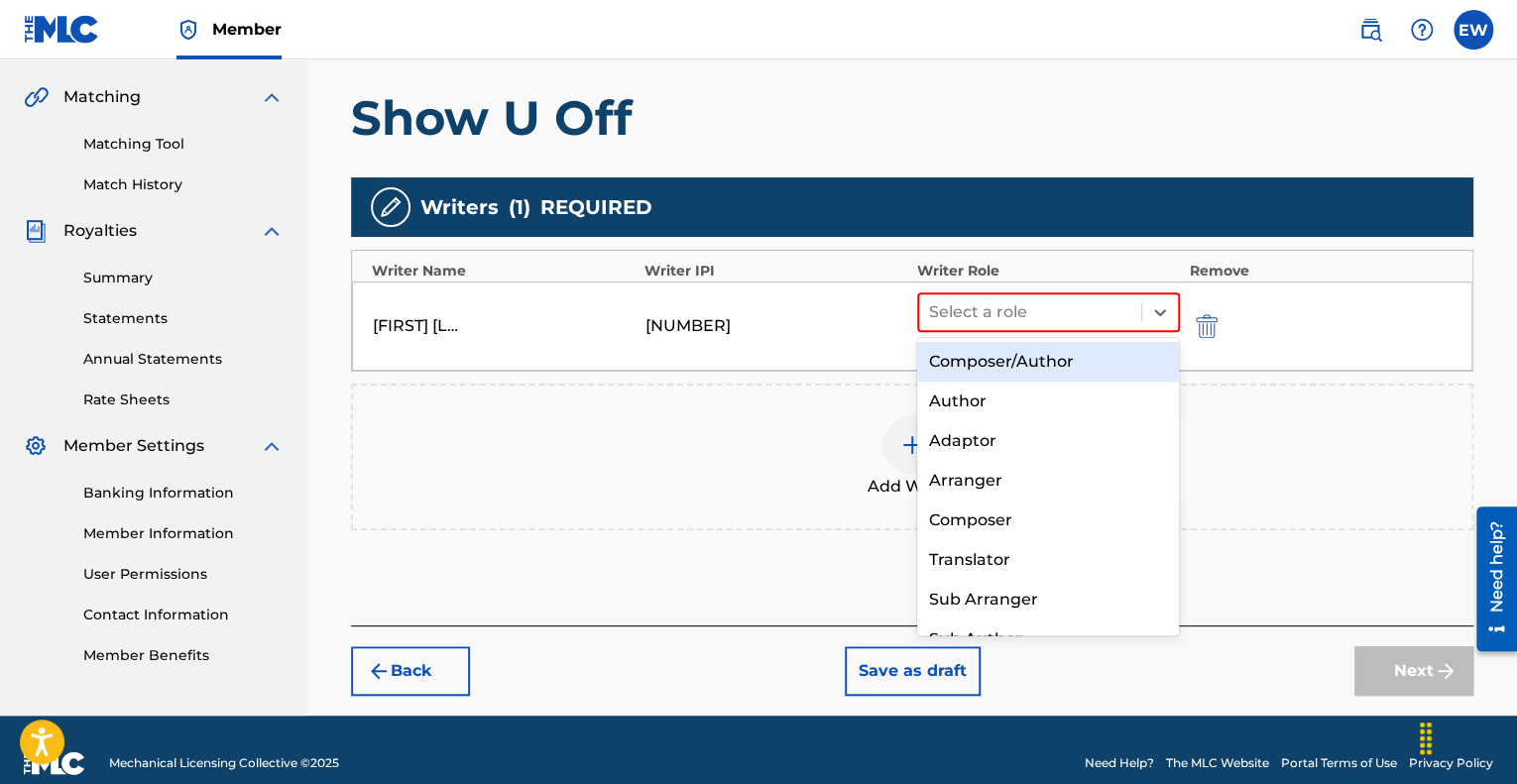 click on "Composer/Author" at bounding box center [1048, 362] 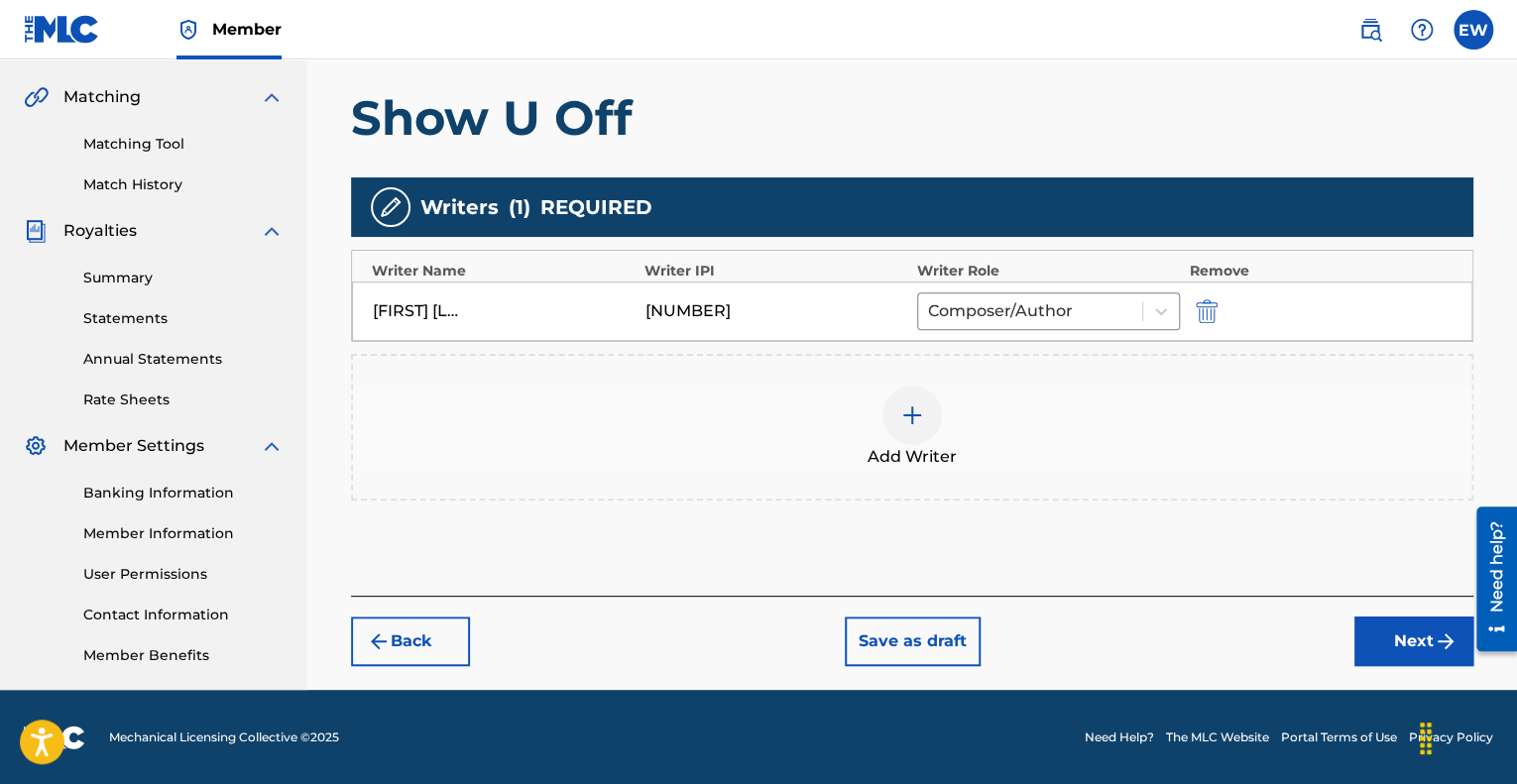click at bounding box center (912, 415) 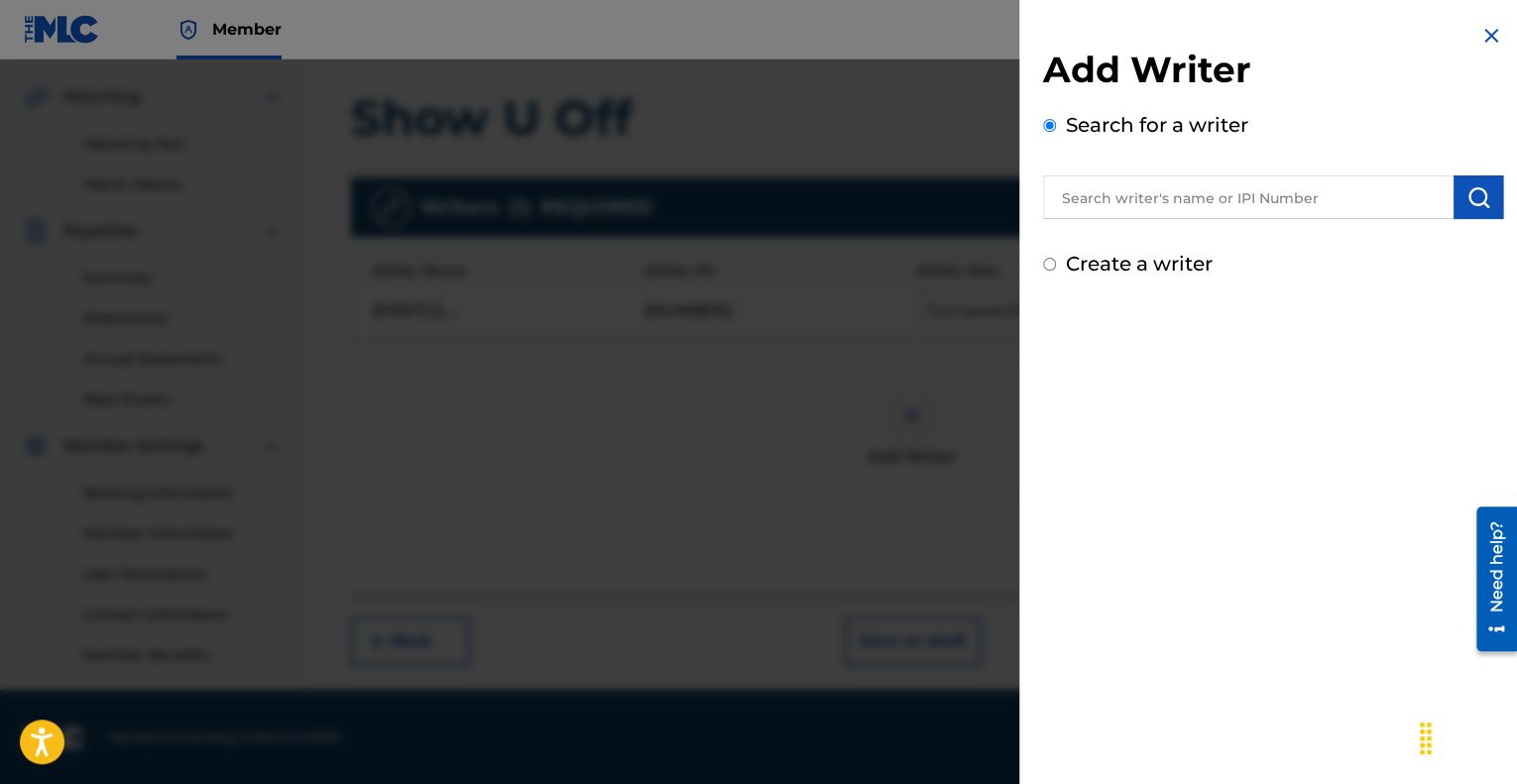 click at bounding box center (1248, 197) 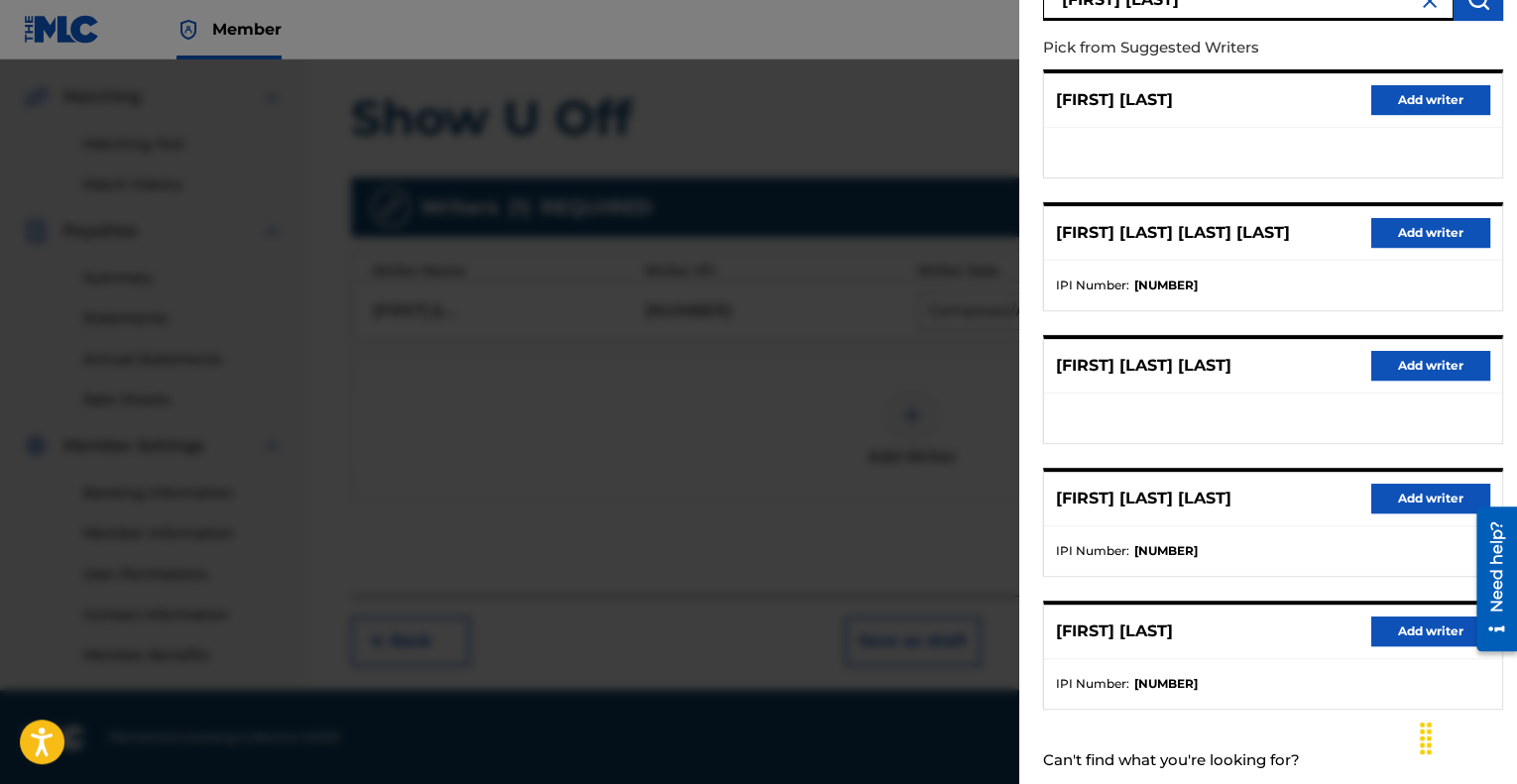 scroll, scrollTop: 246, scrollLeft: 0, axis: vertical 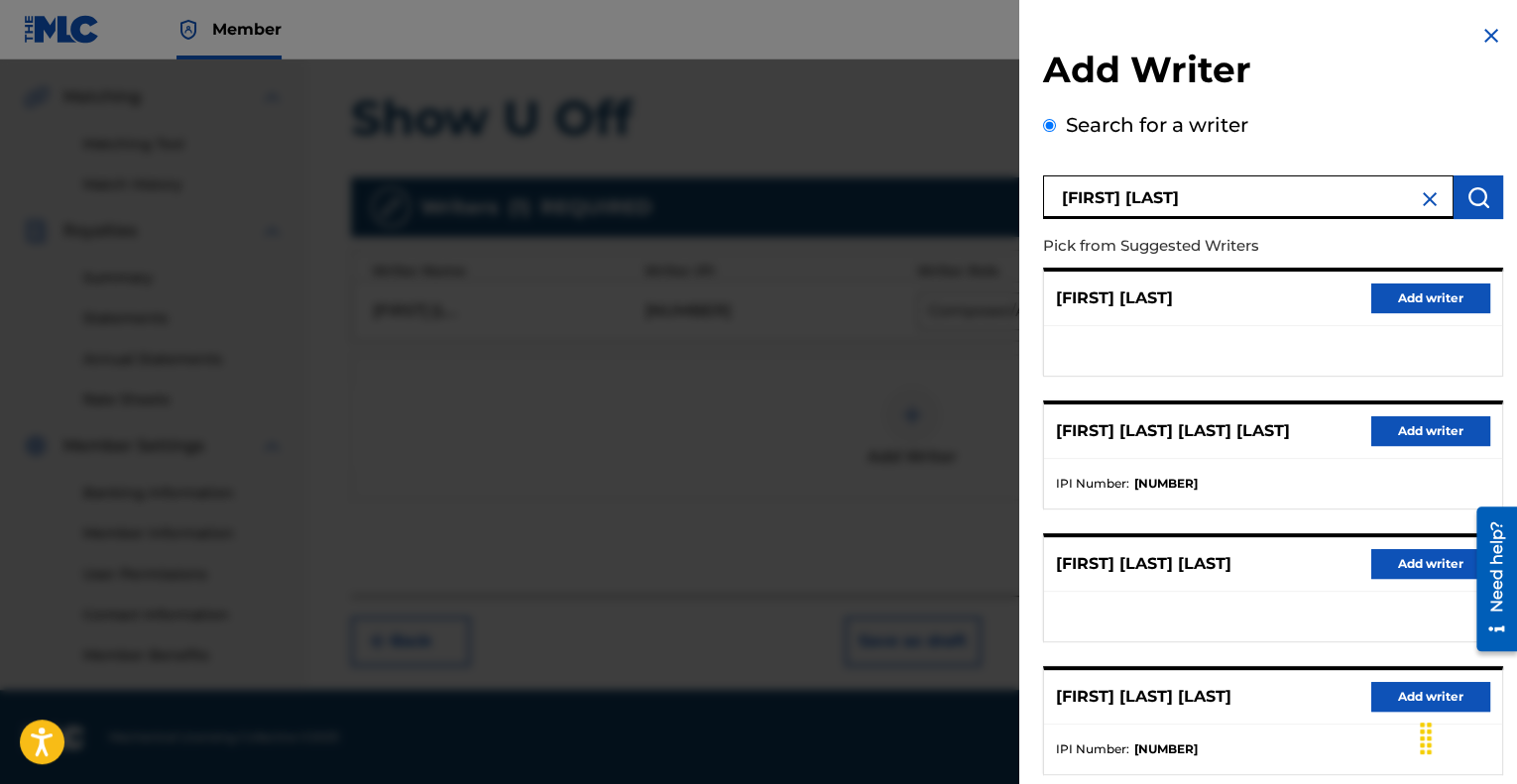 drag, startPoint x: 1223, startPoint y: 203, endPoint x: 1044, endPoint y: 202, distance: 179.00279 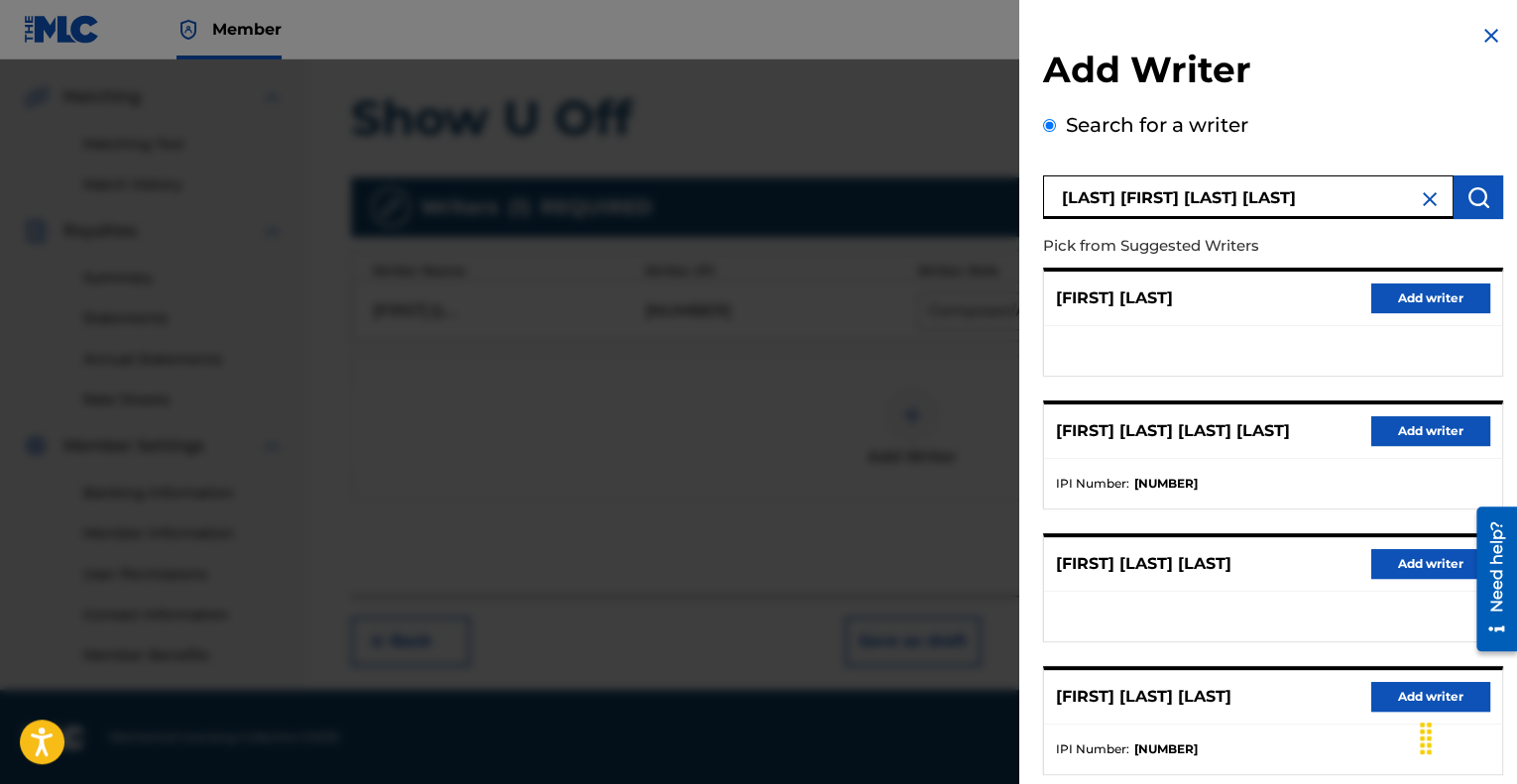 type on "[LAST] [FIRST] [LAST] [LAST]" 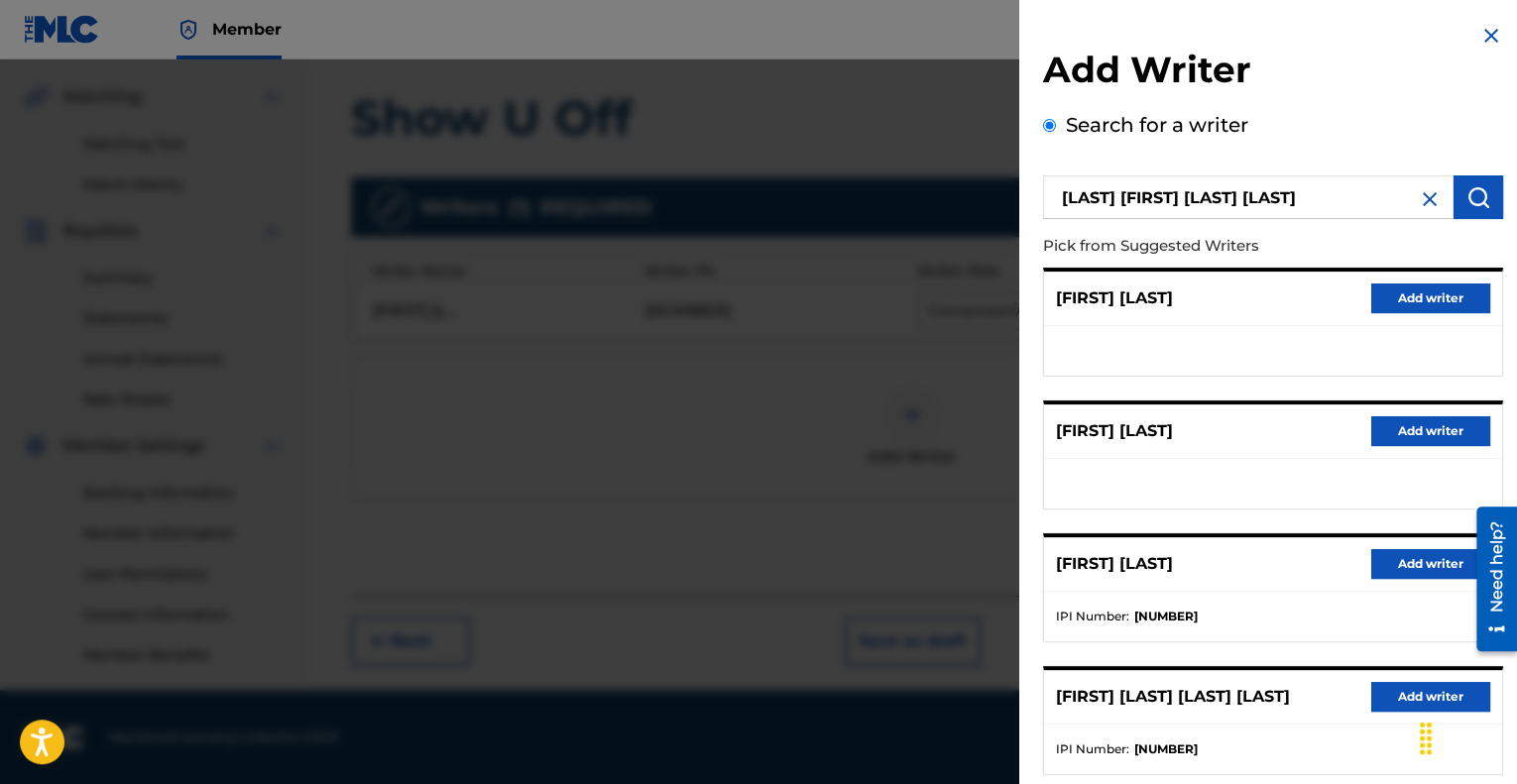 click on "Add writer" at bounding box center (1431, 697) 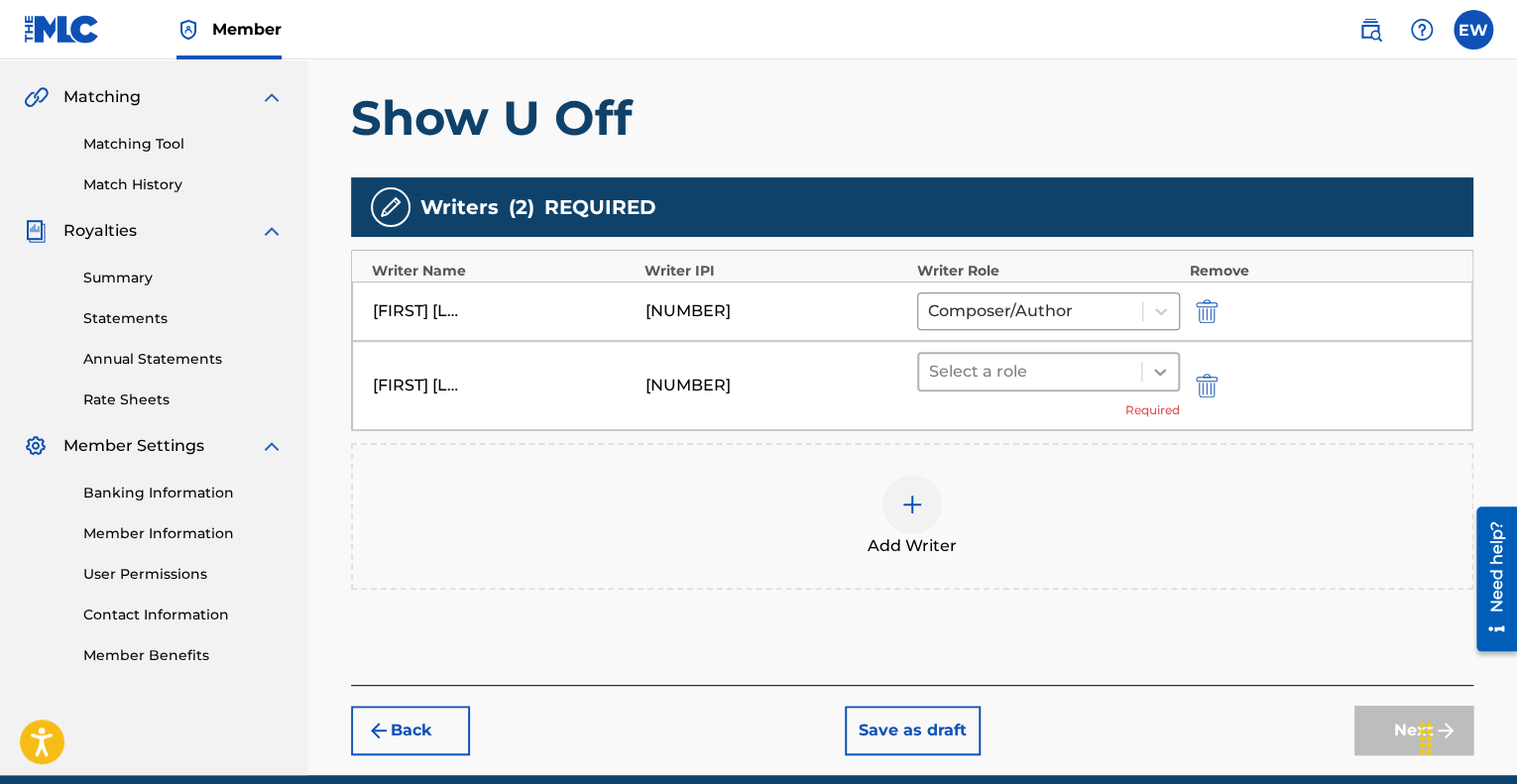 click 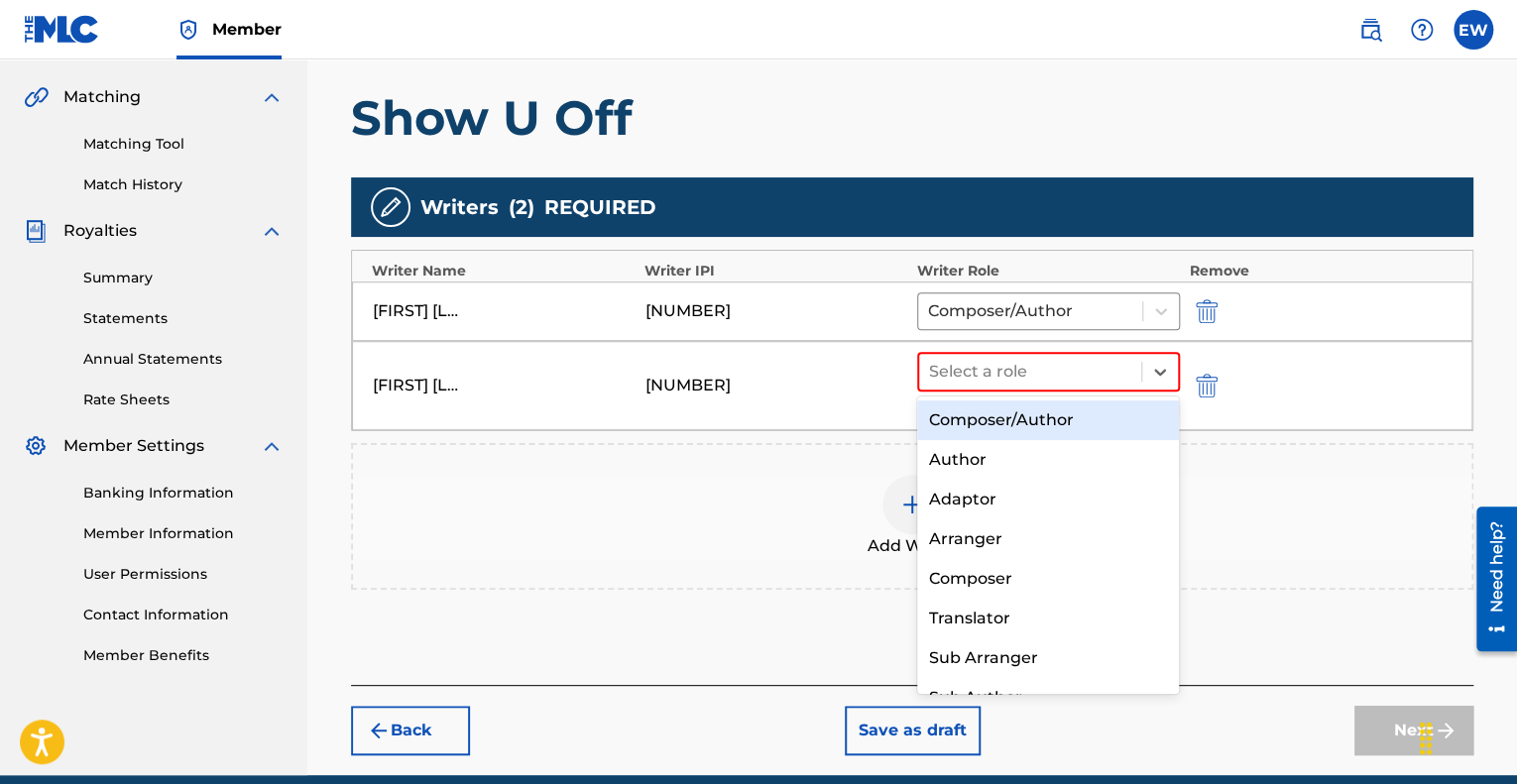 click on "Composer/Author" at bounding box center [1048, 420] 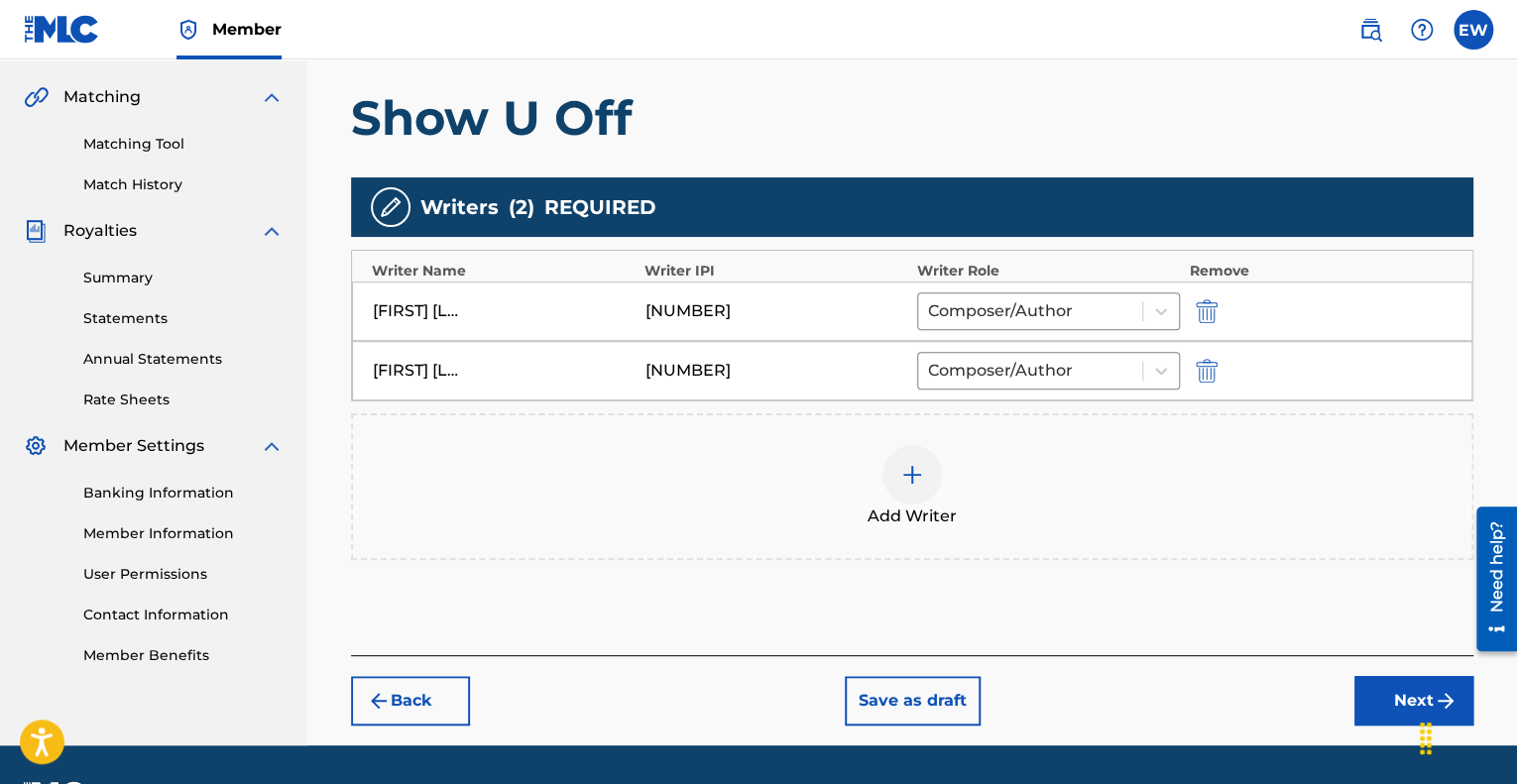 scroll, scrollTop: 498, scrollLeft: 0, axis: vertical 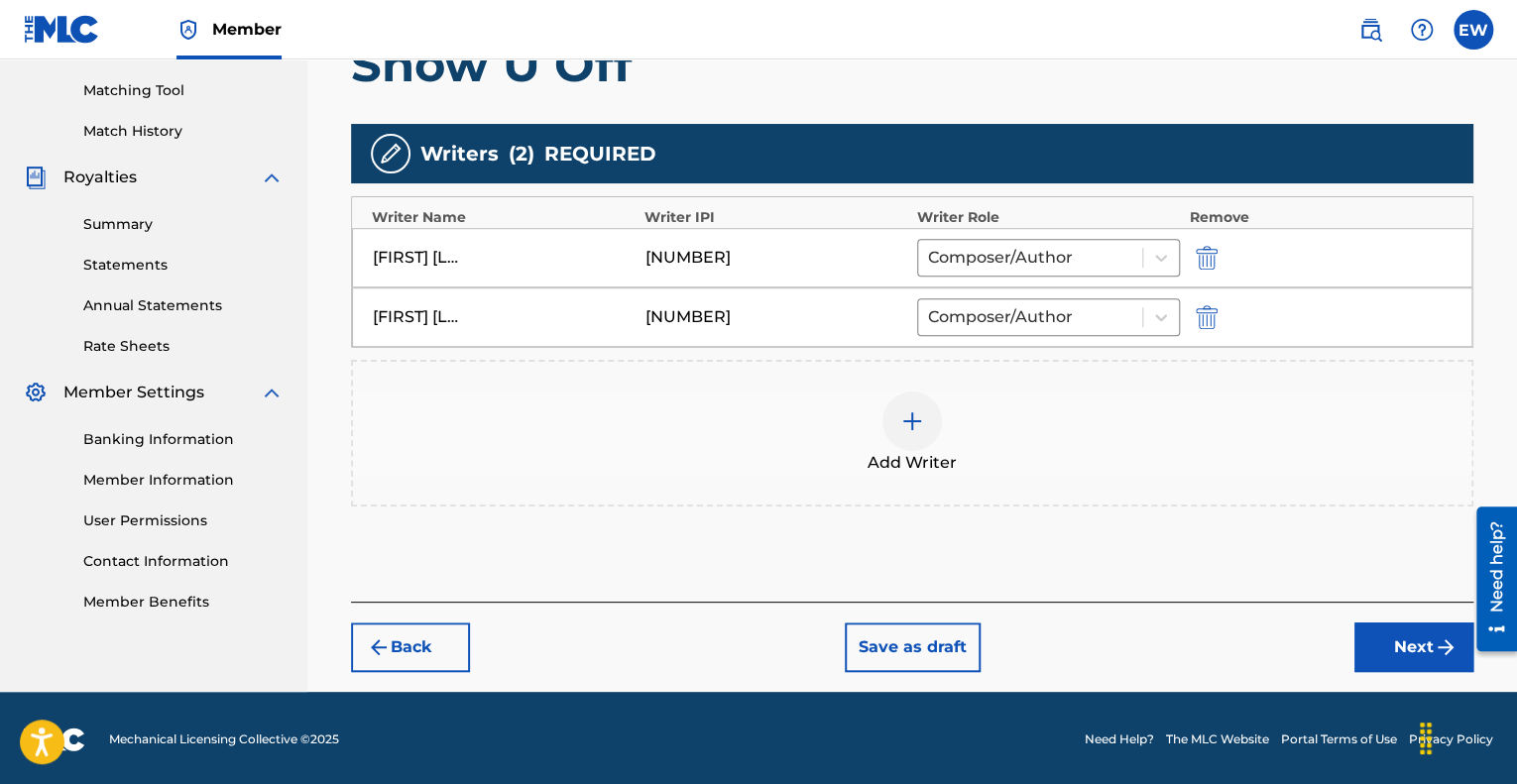 click on "Next" at bounding box center [1414, 647] 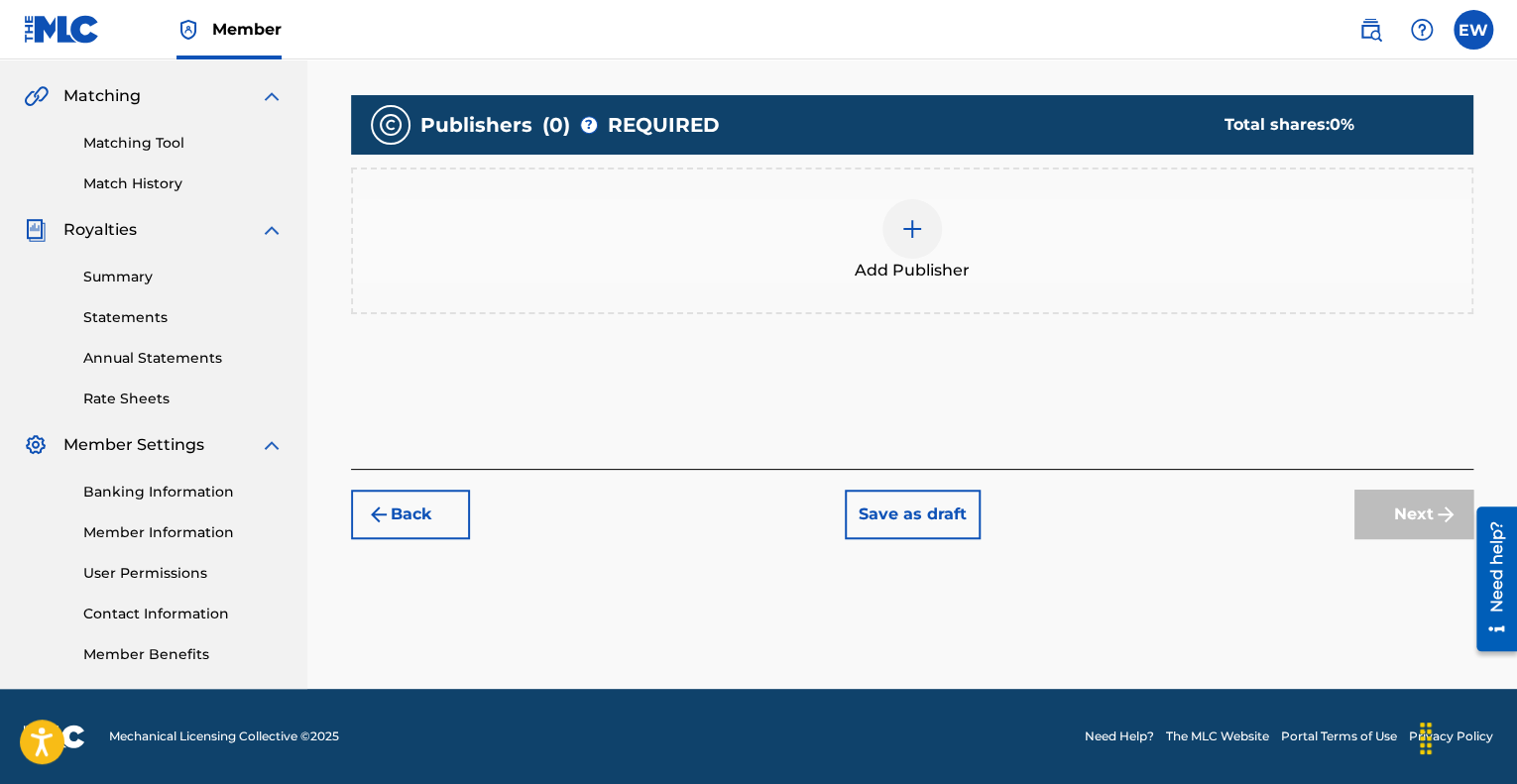 scroll, scrollTop: 89, scrollLeft: 0, axis: vertical 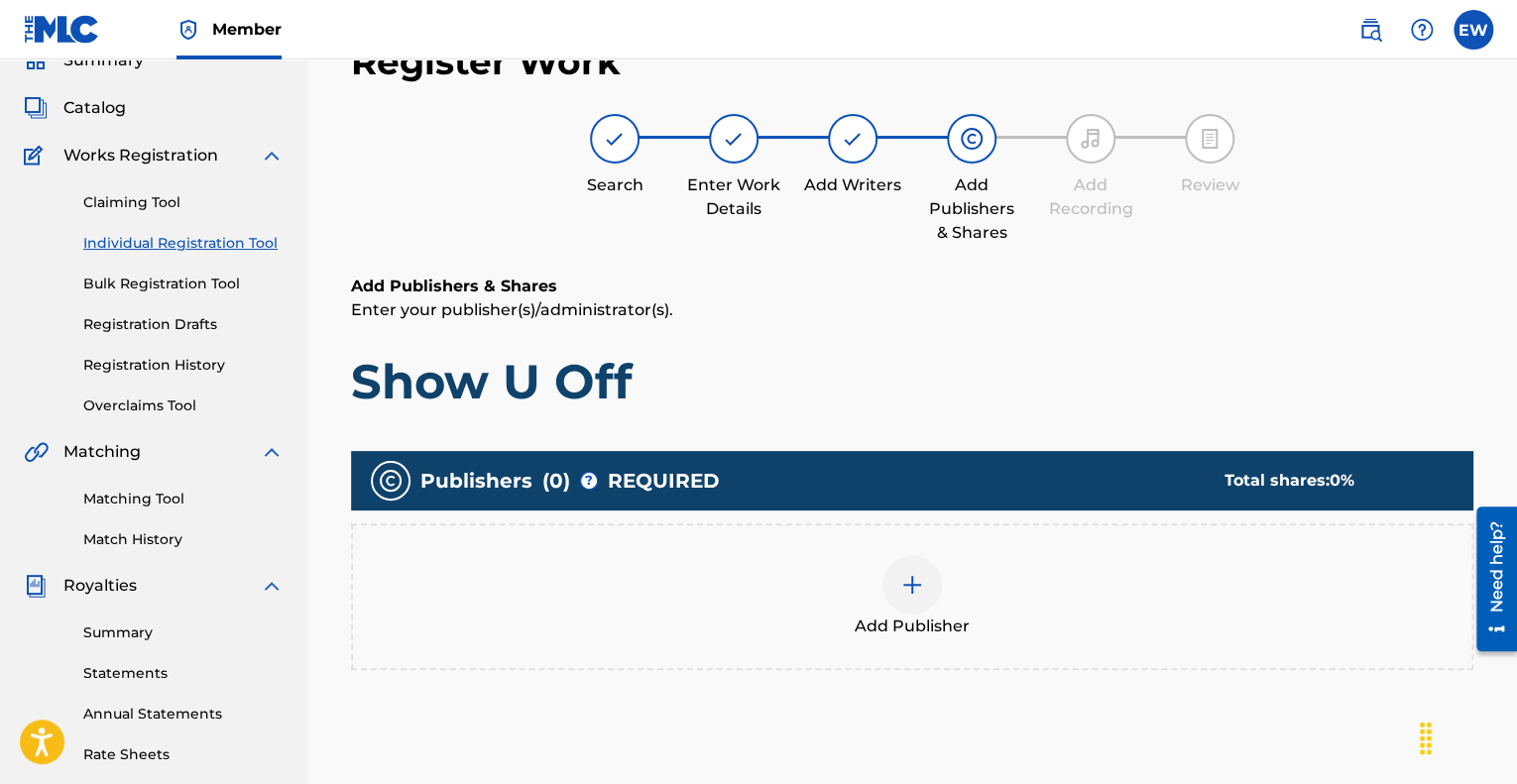 click at bounding box center [912, 585] 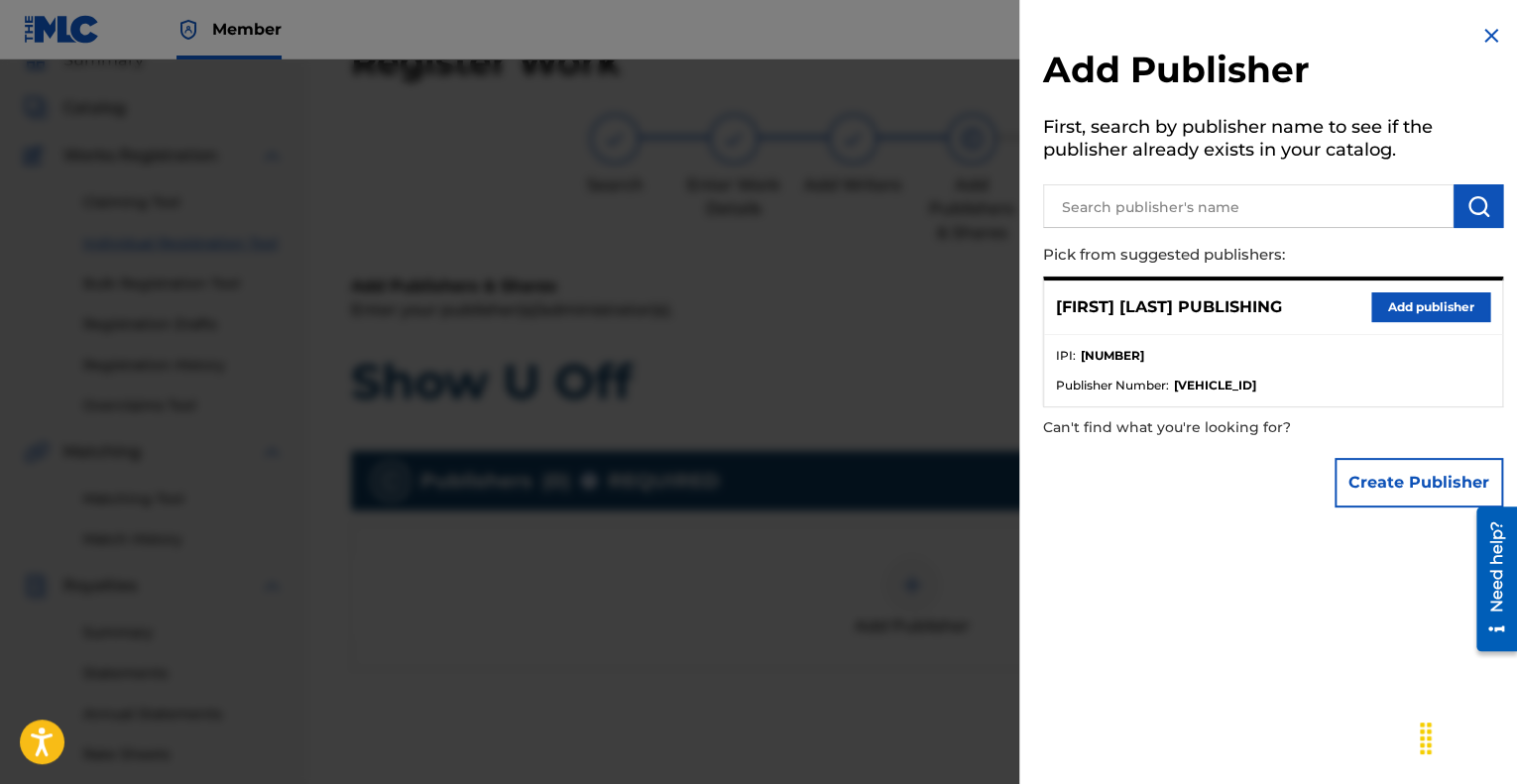 click on "Add publisher" at bounding box center (1431, 307) 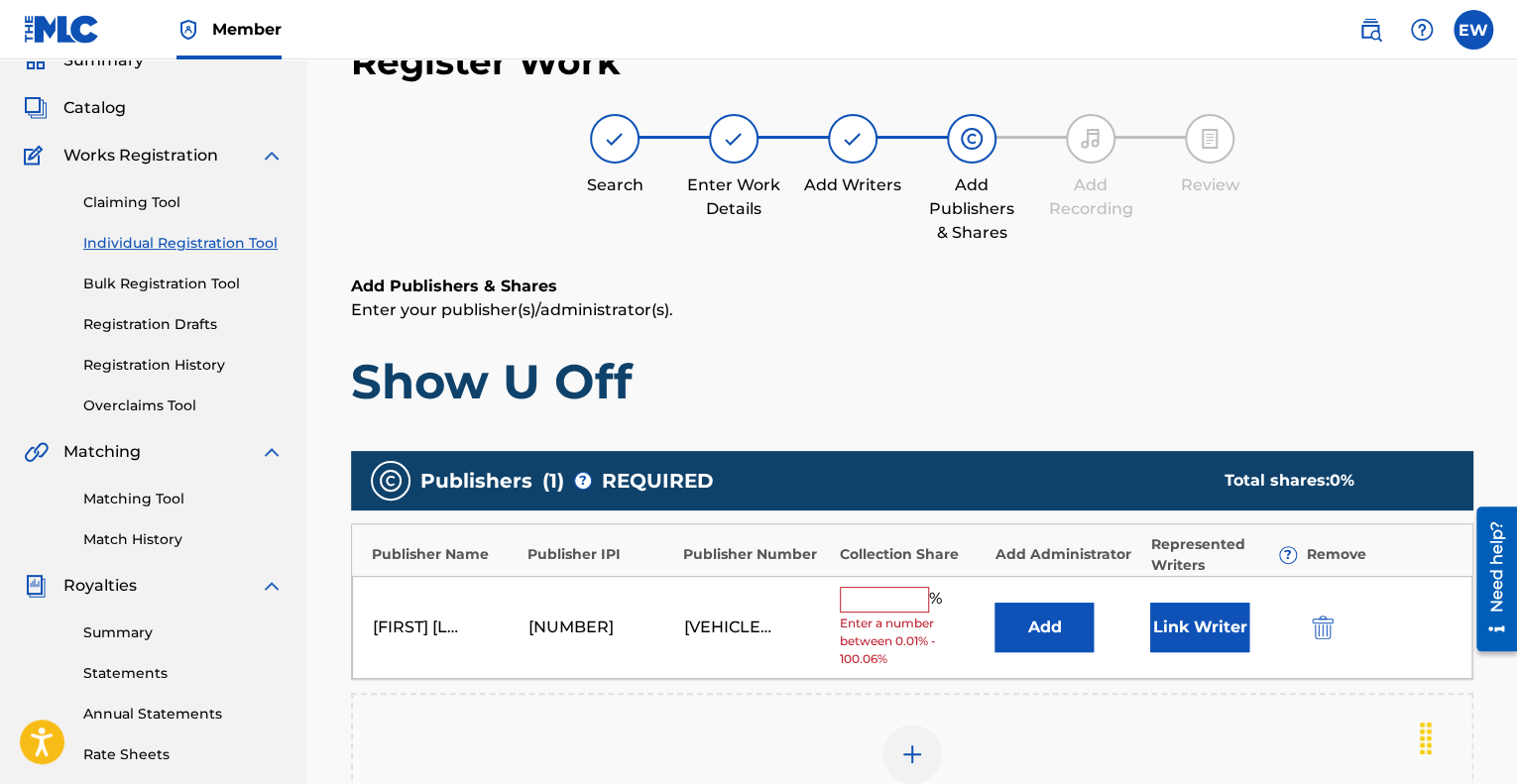 click at bounding box center (884, 600) 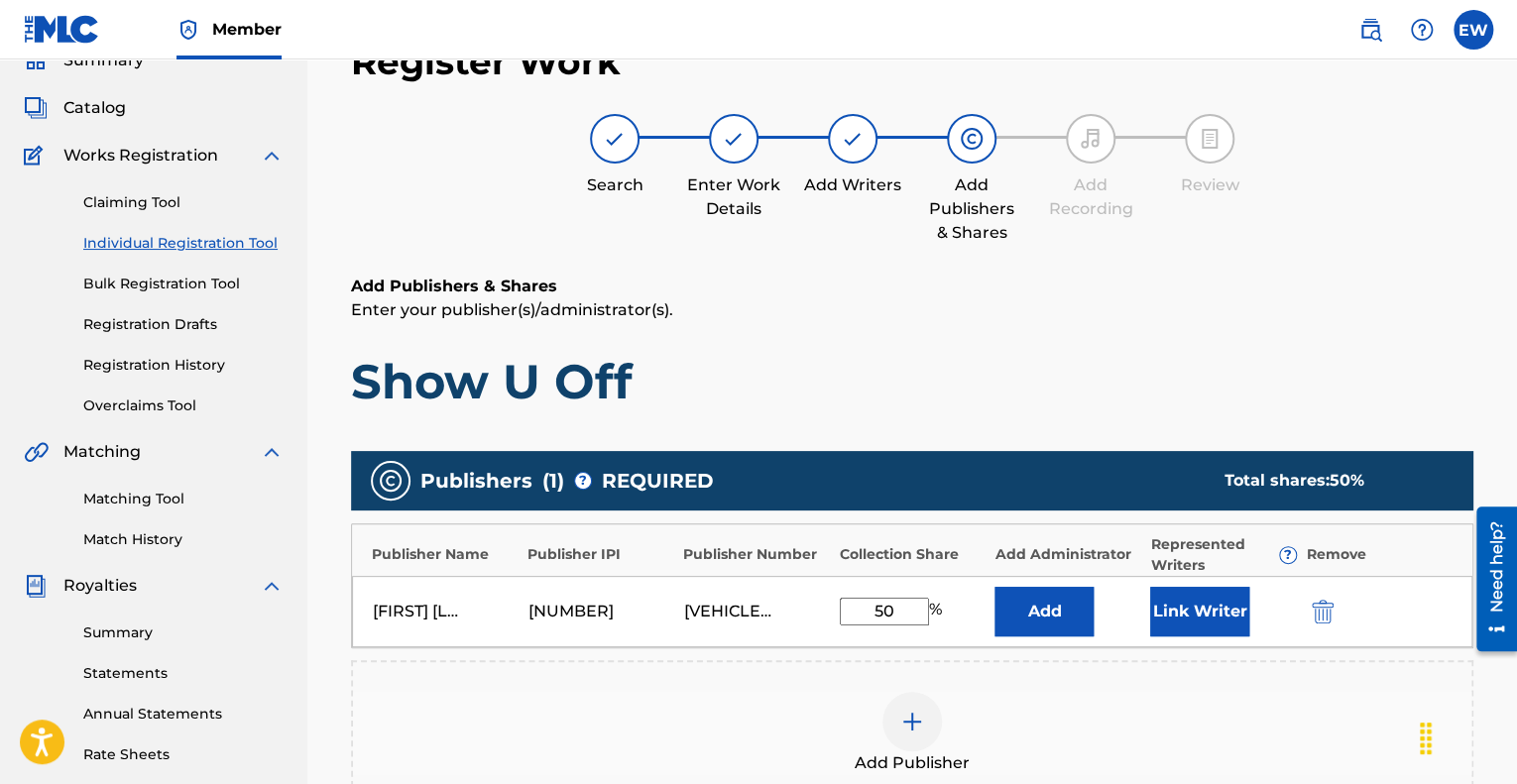 click on "Link Writer" at bounding box center [1200, 612] 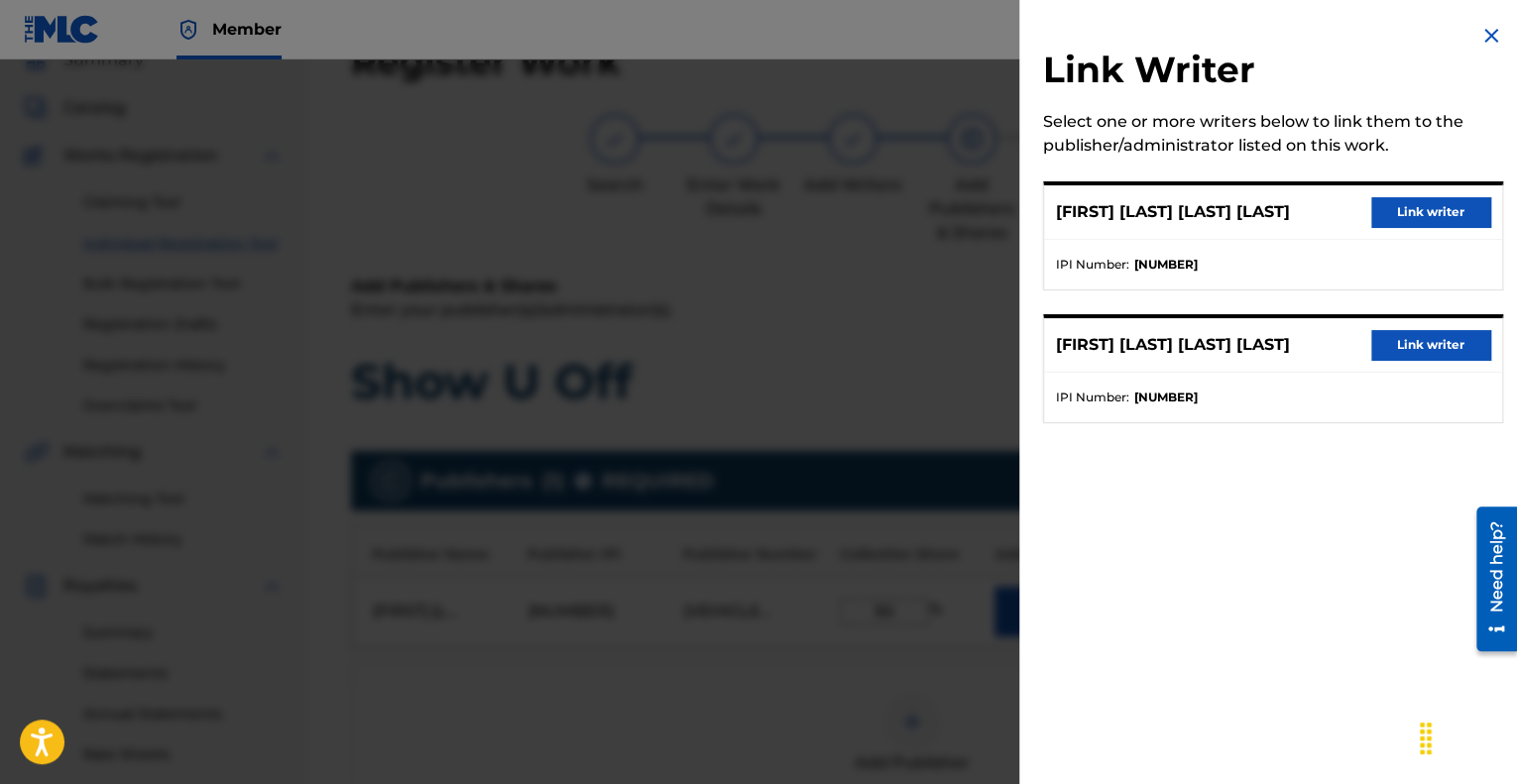 click on "Link writer" at bounding box center (1431, 212) 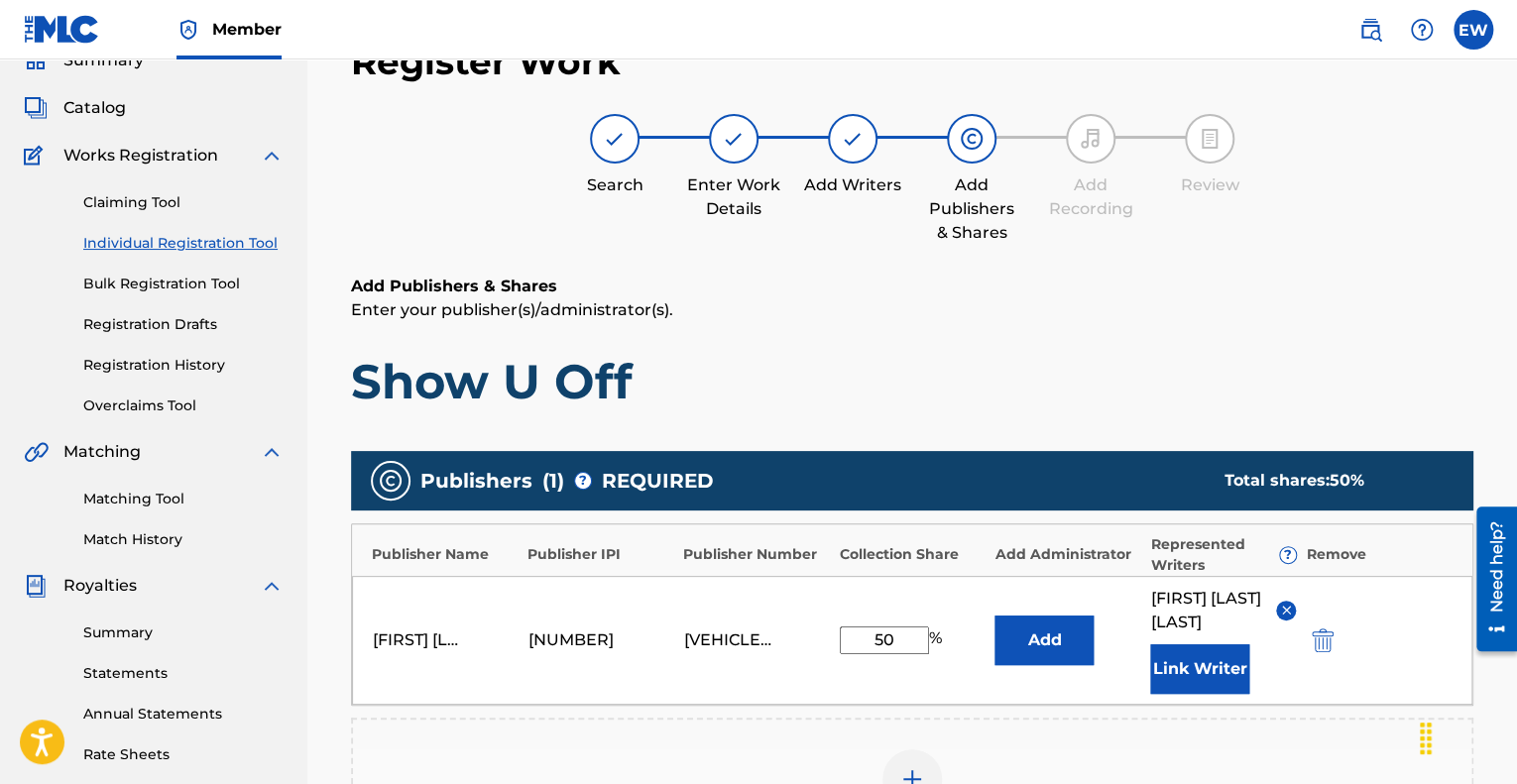 click on "Link Writer" at bounding box center (1200, 669) 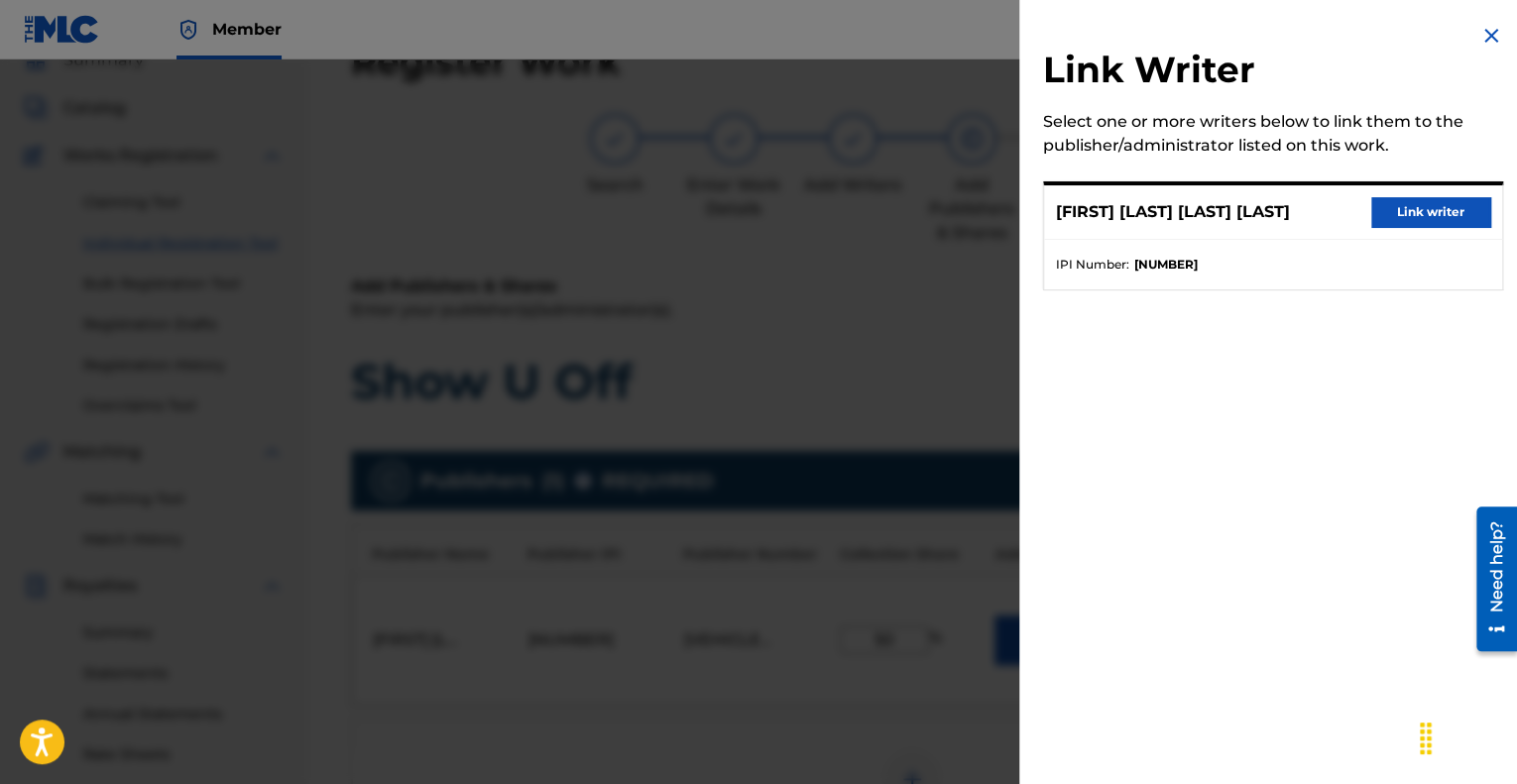 click on "[FIRST] [LAST] [LAST] [LAST] Link writer IPI Number : [IPI]" at bounding box center [1273, 392] 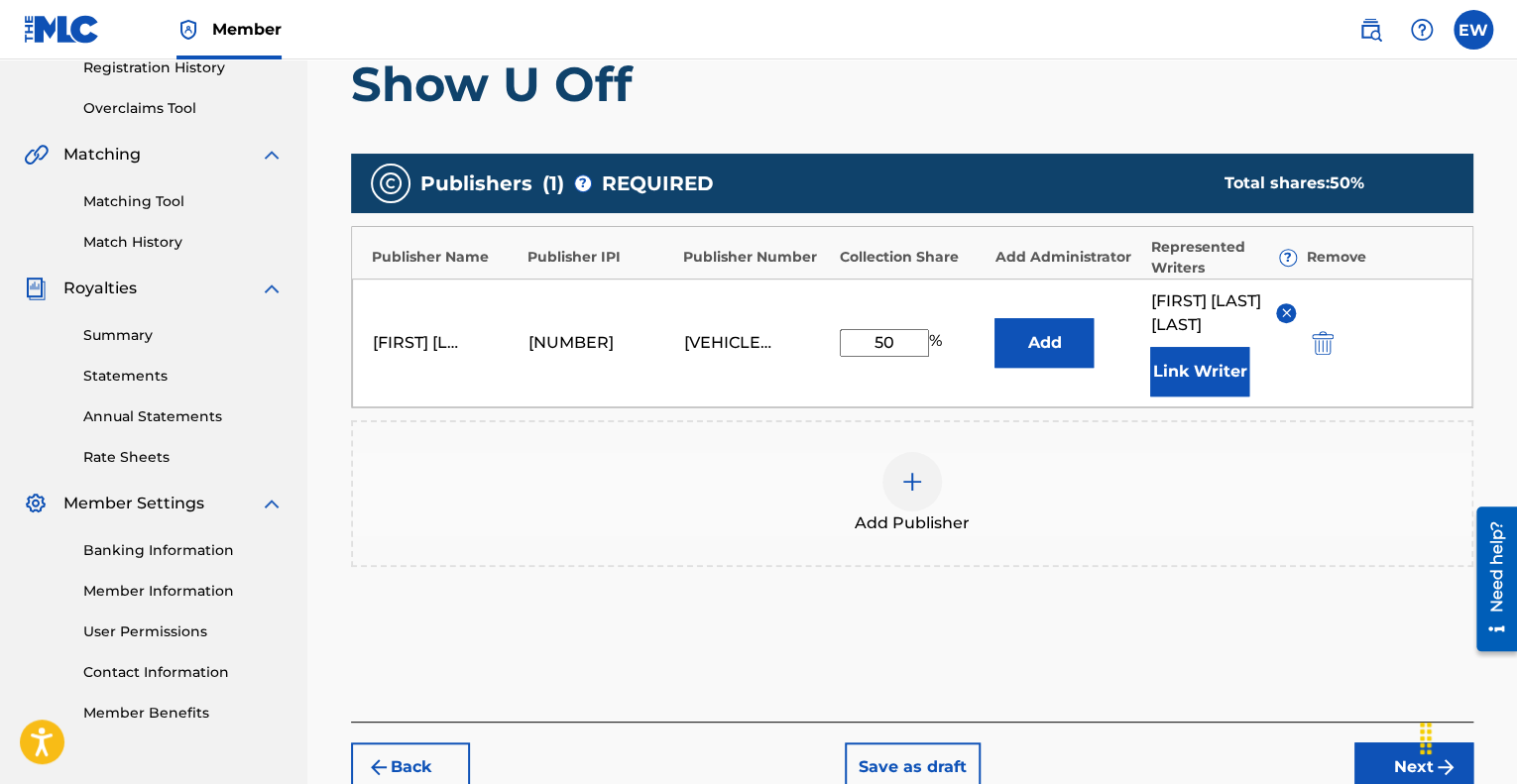 scroll, scrollTop: 531, scrollLeft: 0, axis: vertical 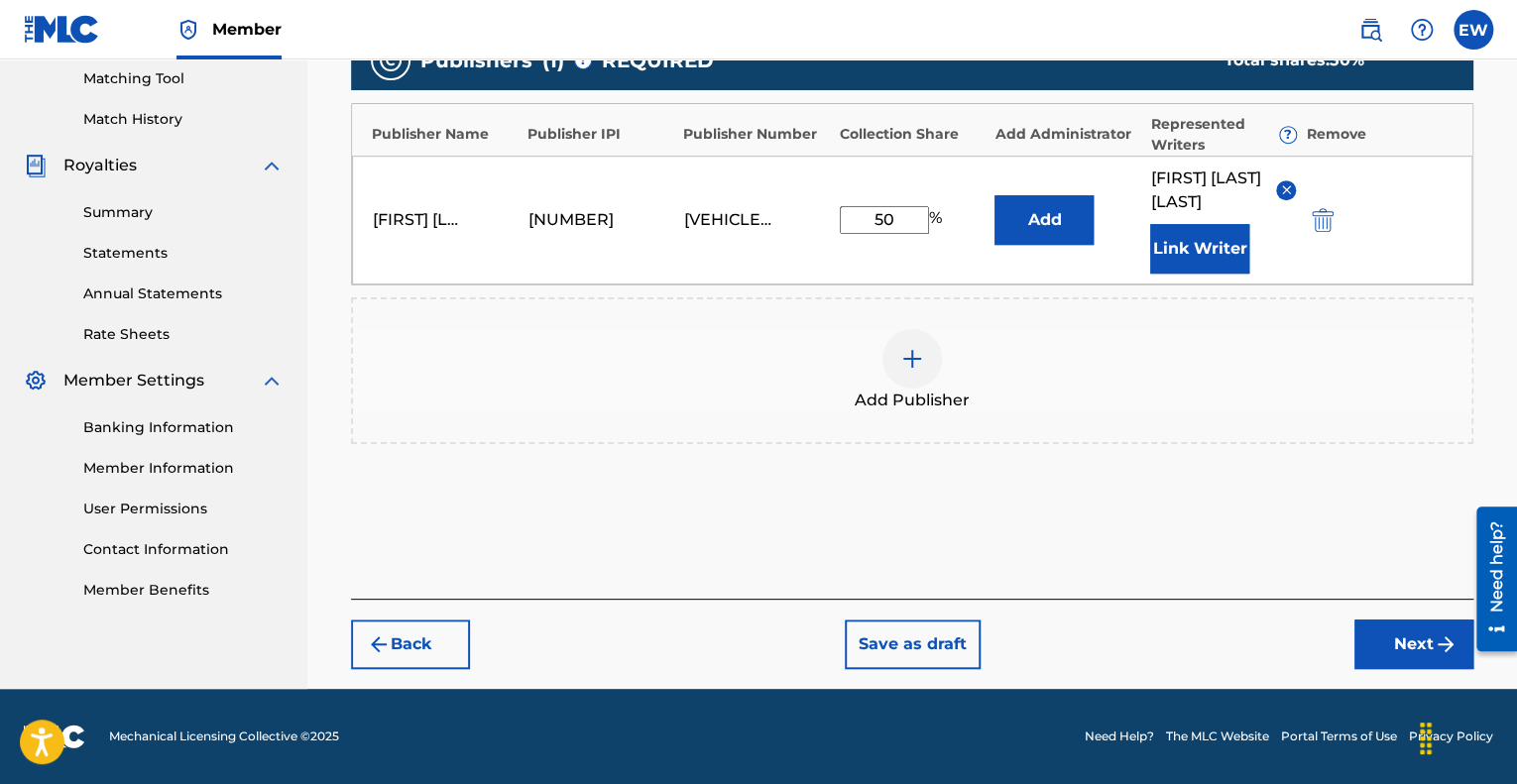 click on "Next" at bounding box center [1414, 644] 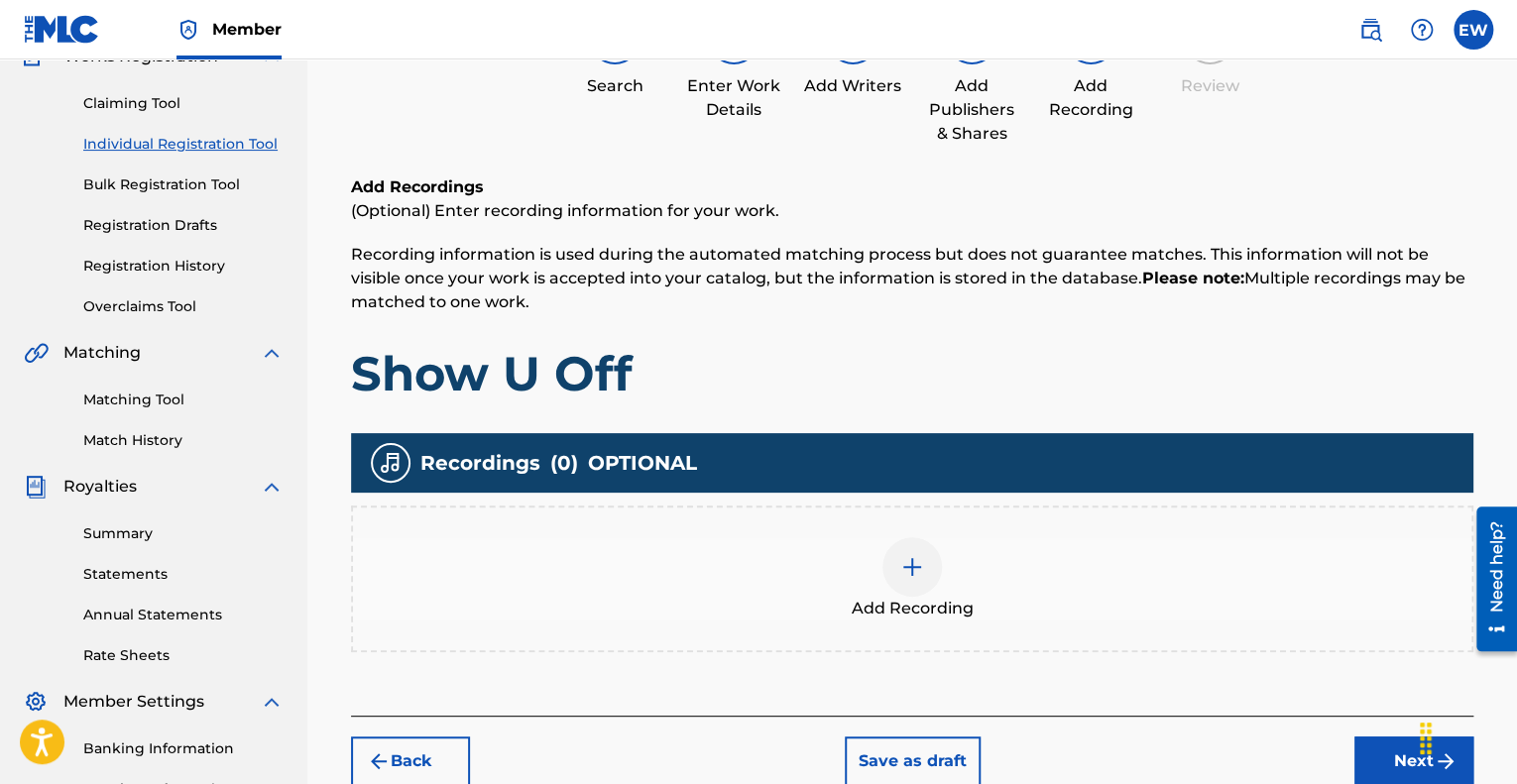 scroll, scrollTop: 287, scrollLeft: 0, axis: vertical 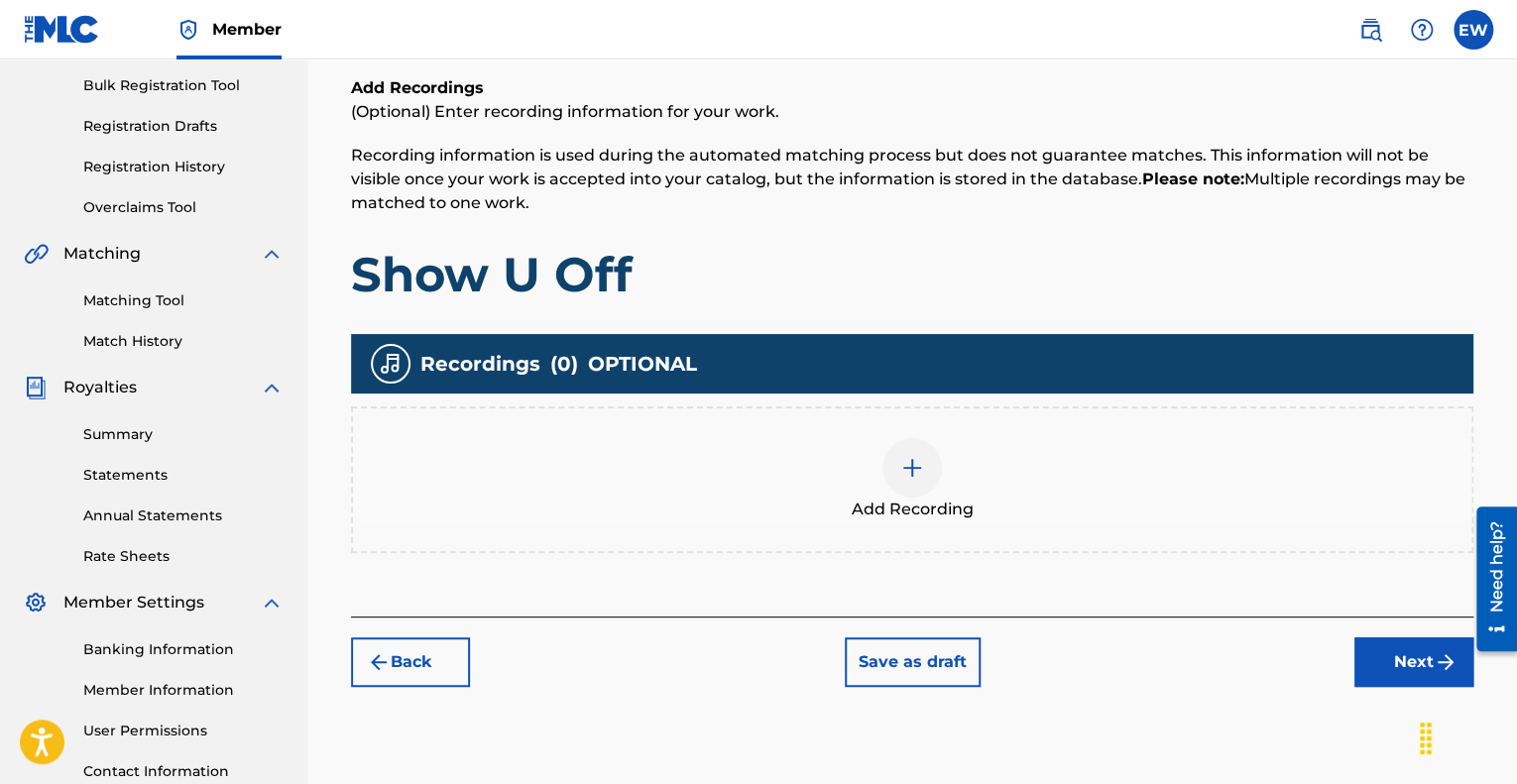click at bounding box center [912, 468] 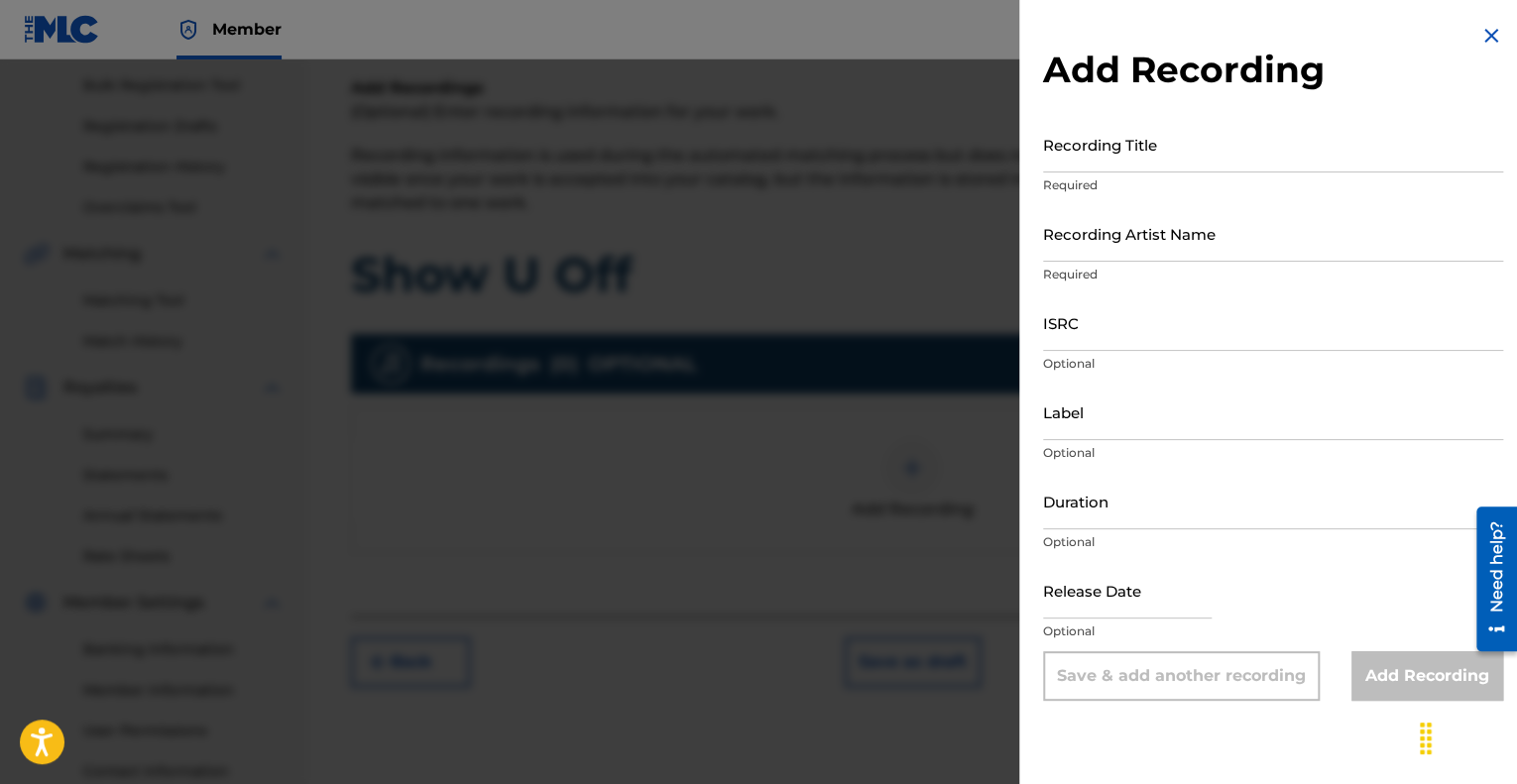 click on "Recording Title" at bounding box center [1273, 144] 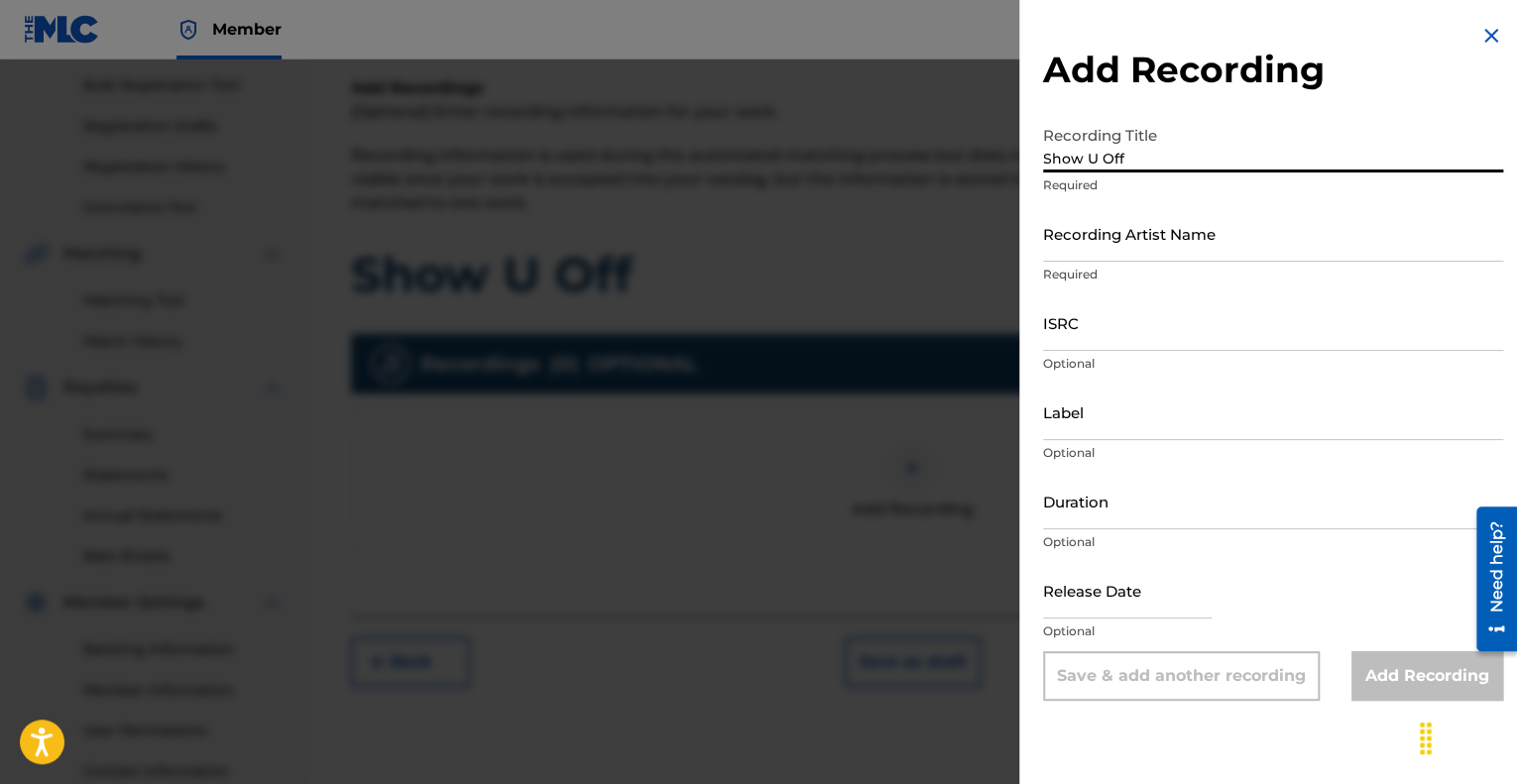 type on "Show U Off" 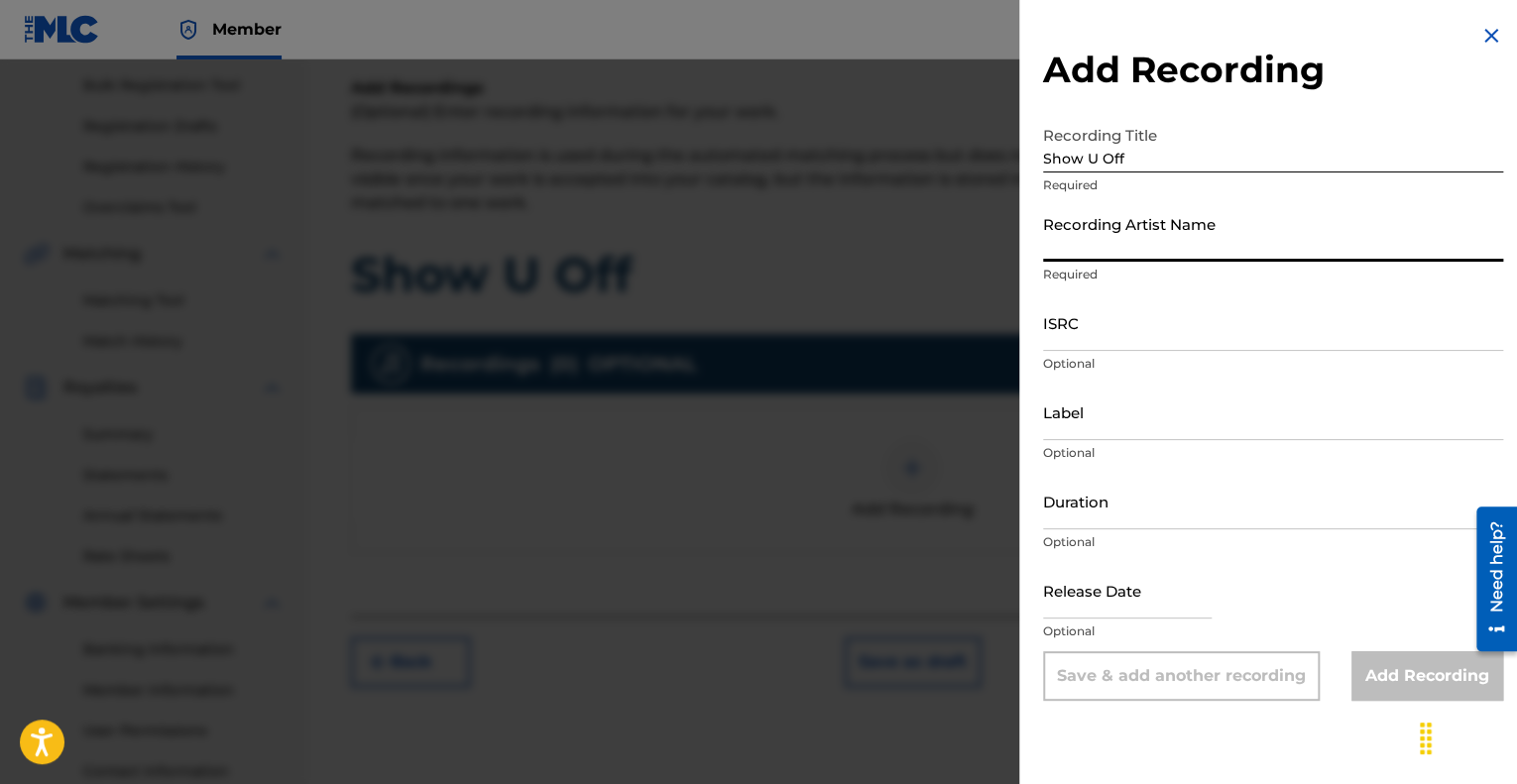 type on "[FIRST]" 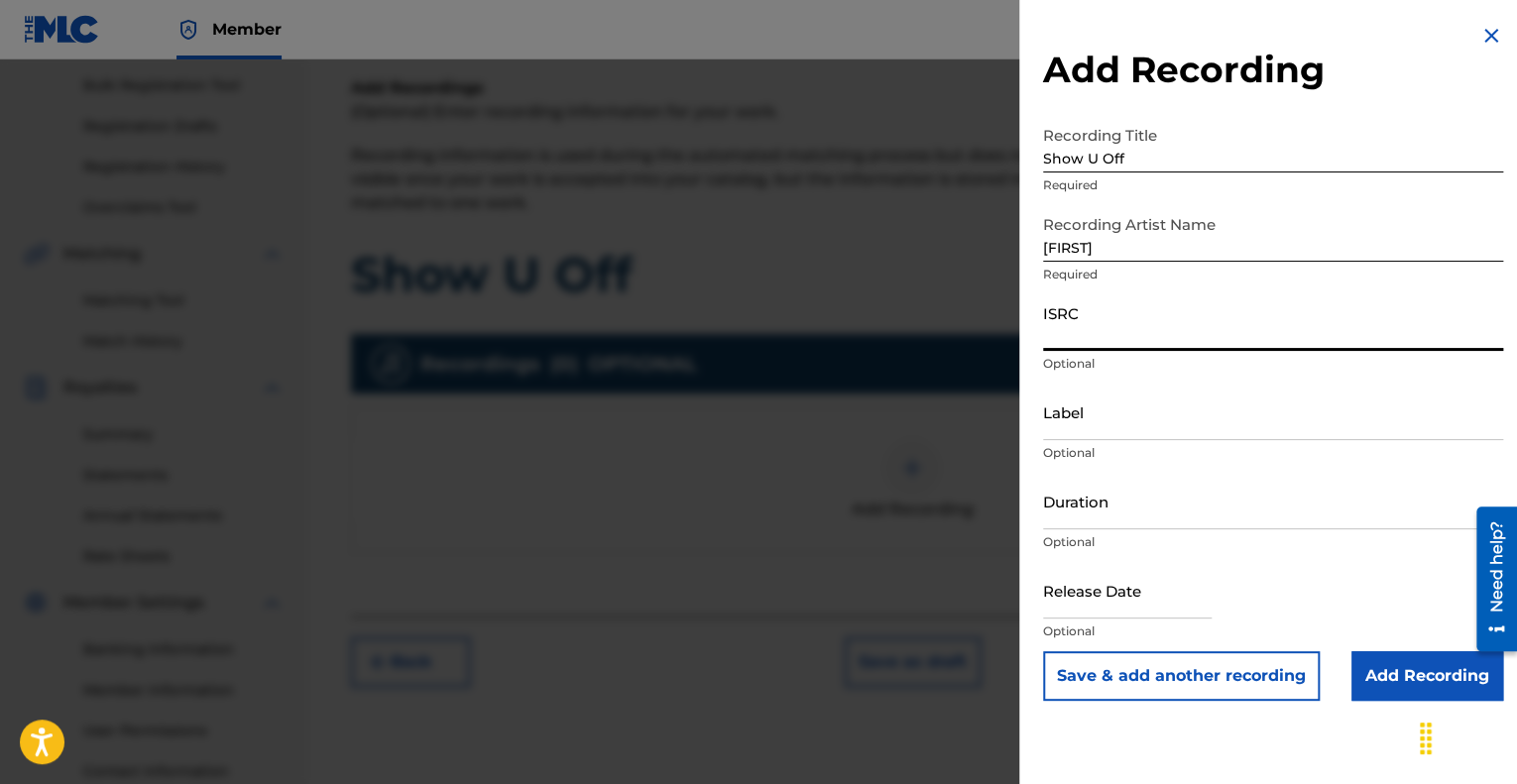 click on "ISRC" at bounding box center (1273, 322) 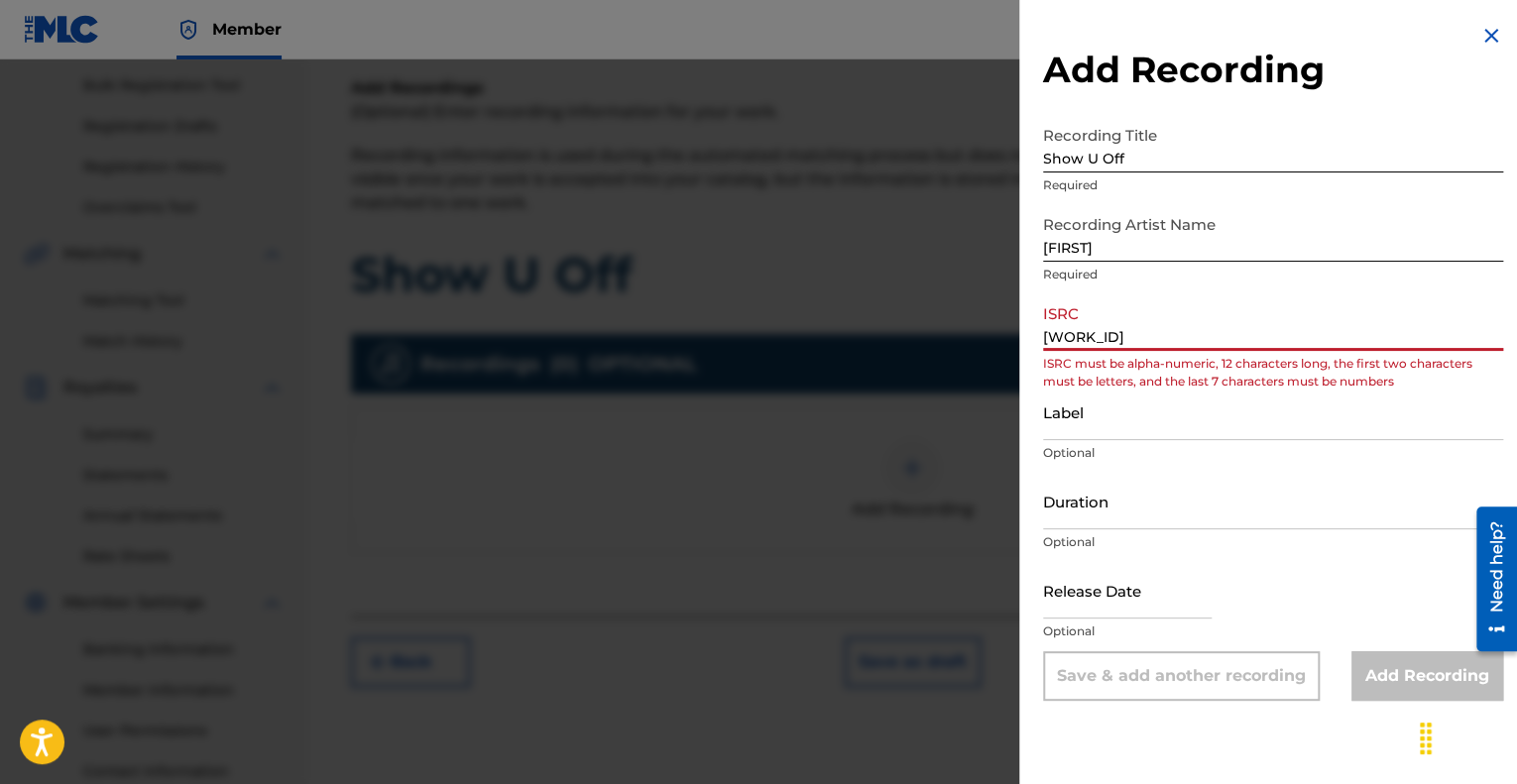 click on "Label" at bounding box center (1273, 411) 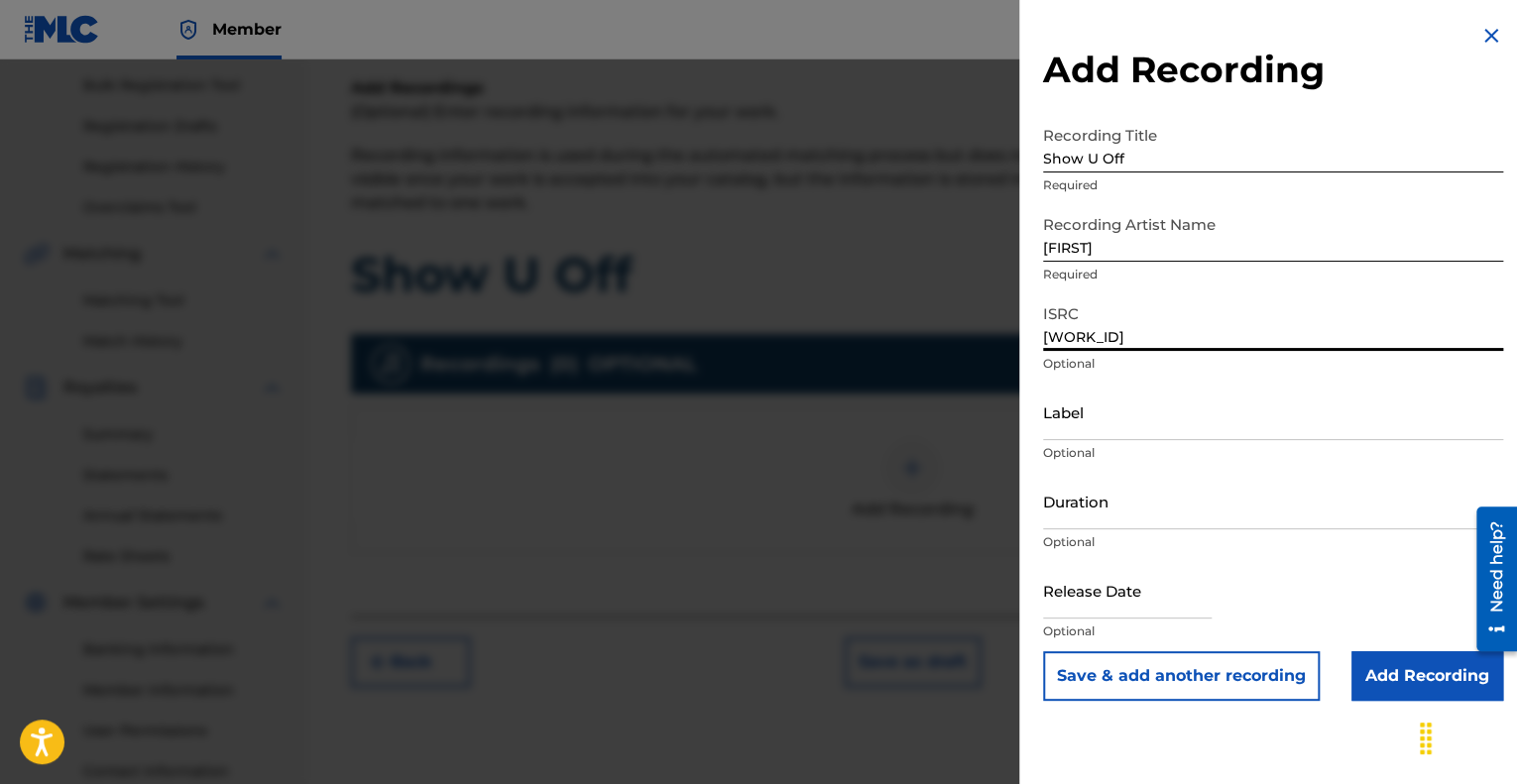 type on "[WORK_ID]" 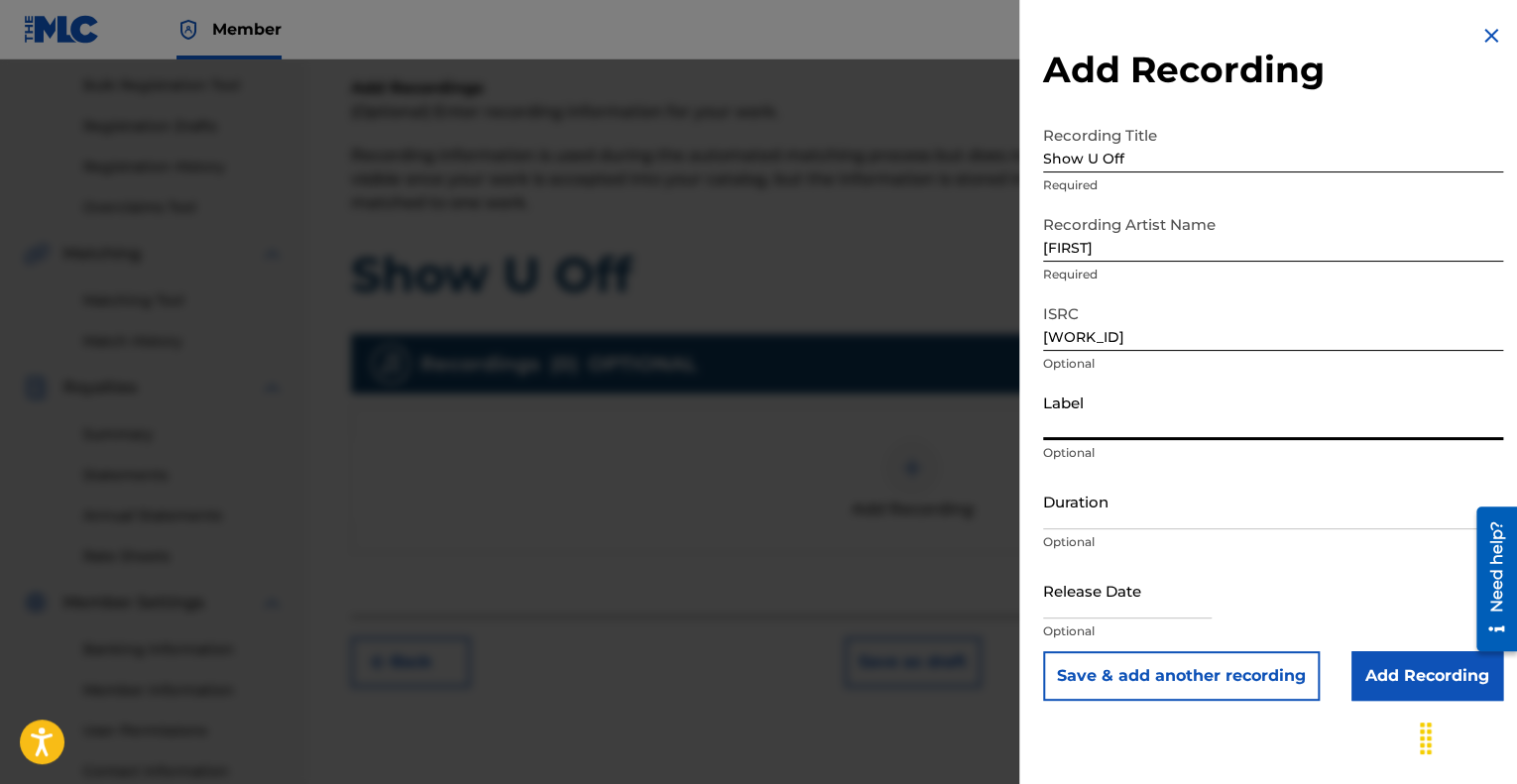 click on "Label" at bounding box center (1273, 411) 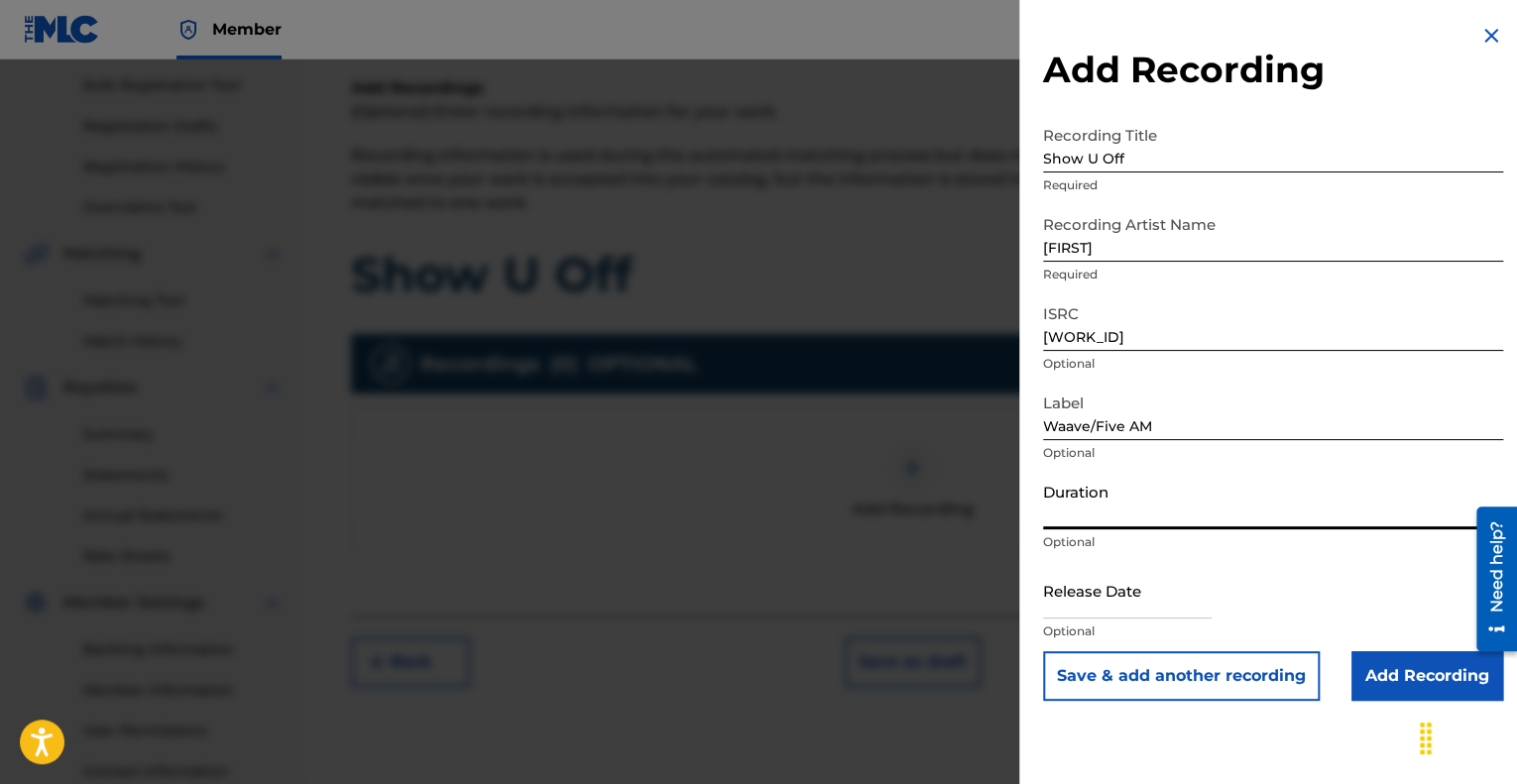 click on "Duration" at bounding box center [1273, 501] 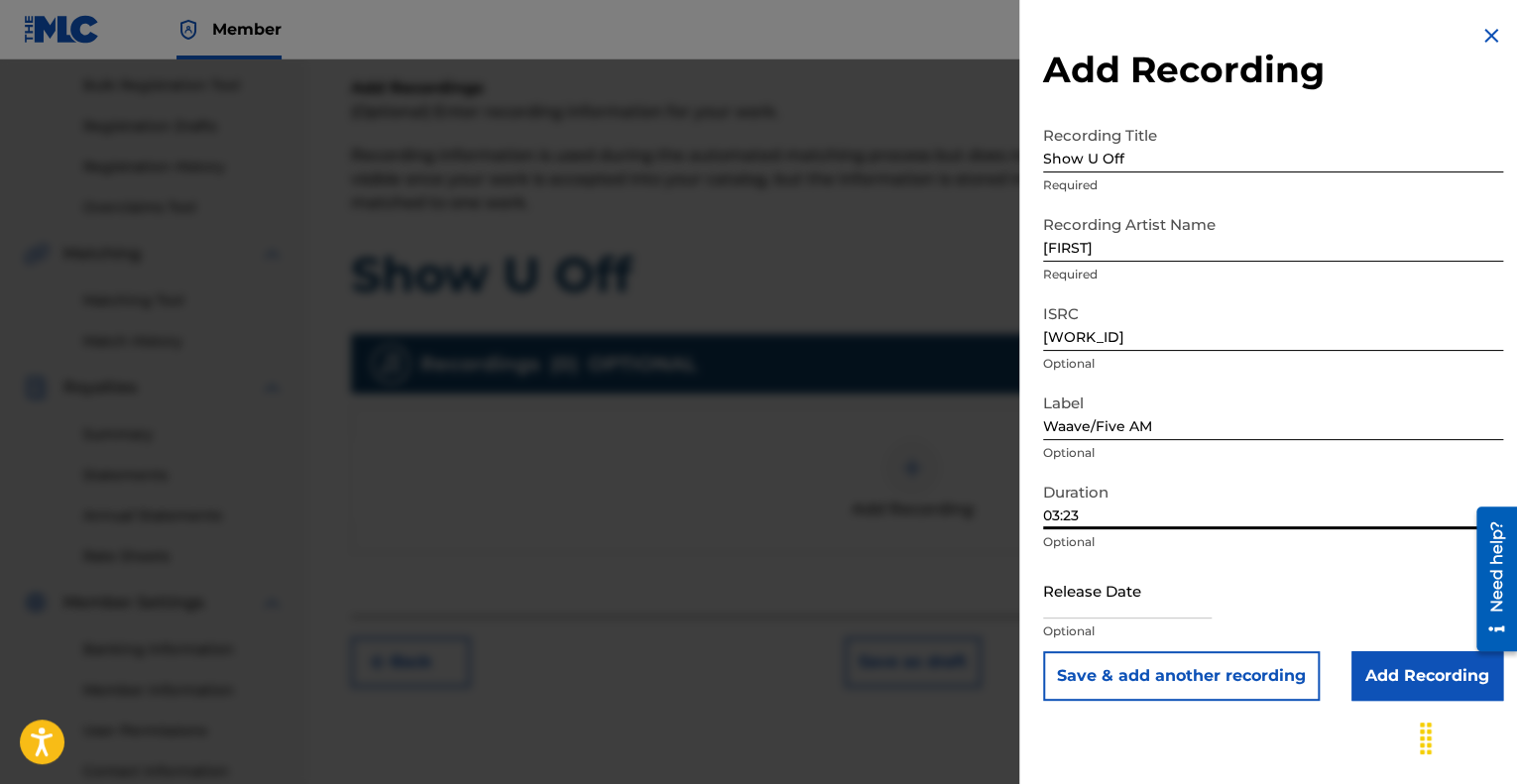 type on "03:23" 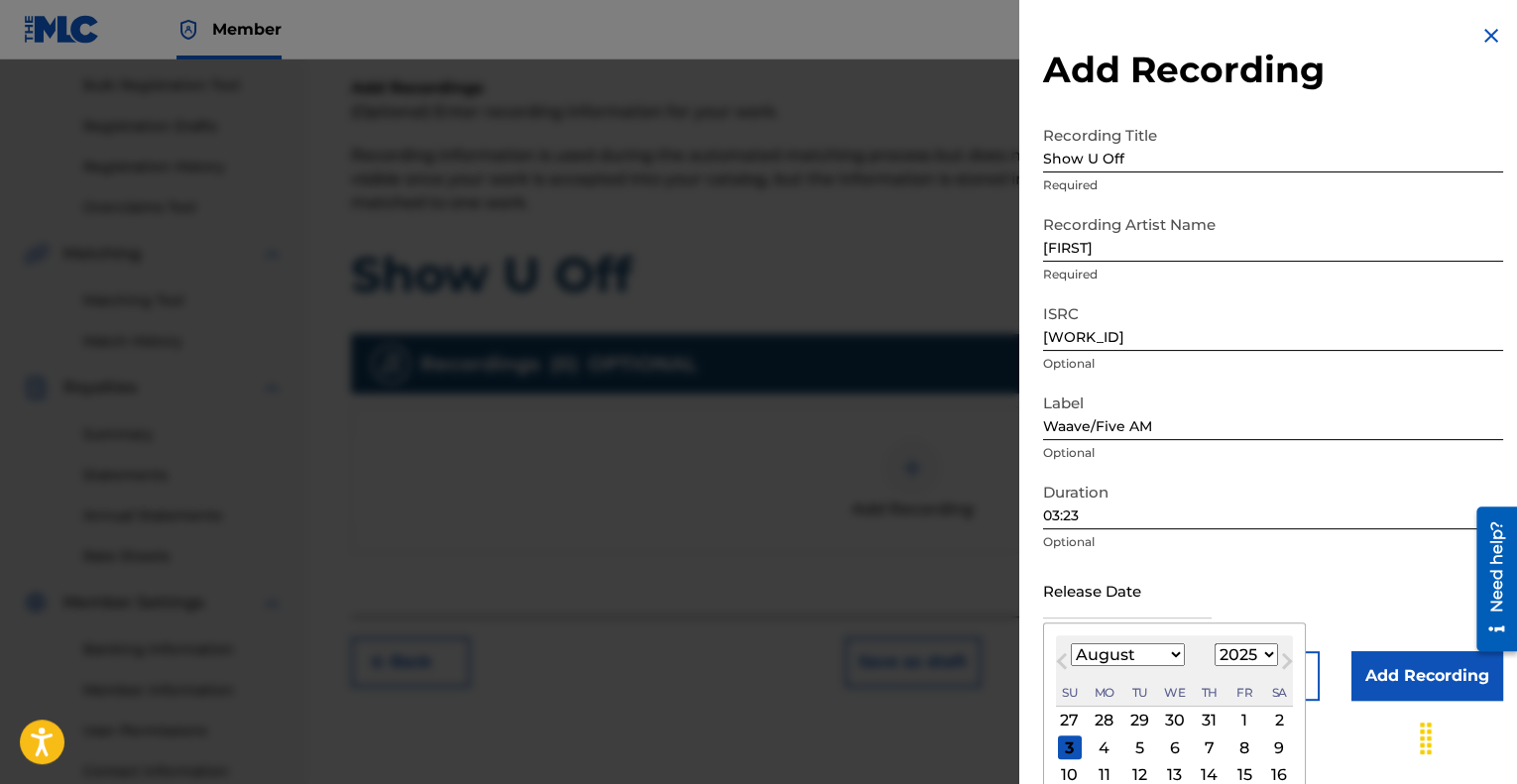 drag, startPoint x: 1064, startPoint y: 657, endPoint x: 1081, endPoint y: 666, distance: 19.235384 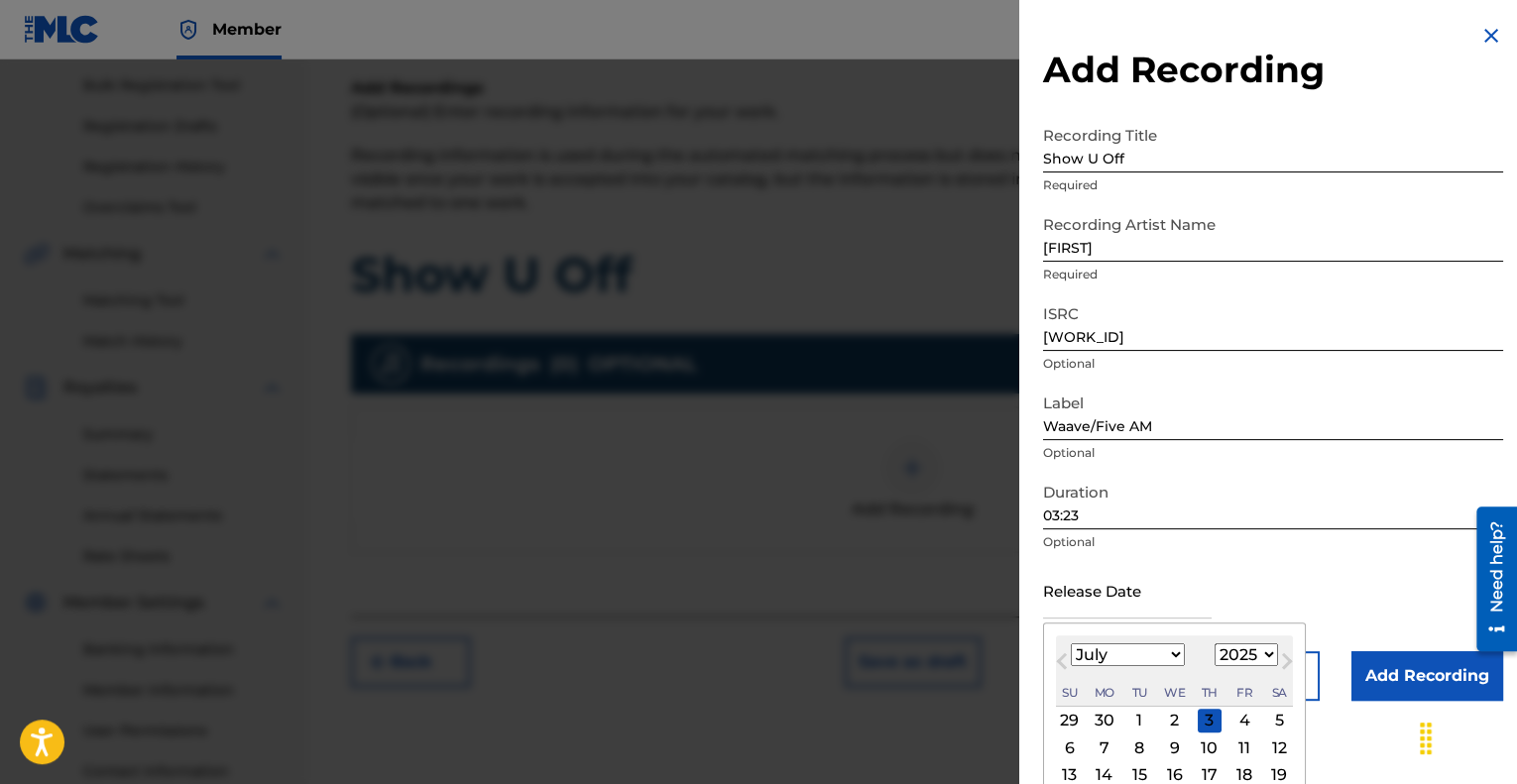 scroll, scrollTop: 97, scrollLeft: 0, axis: vertical 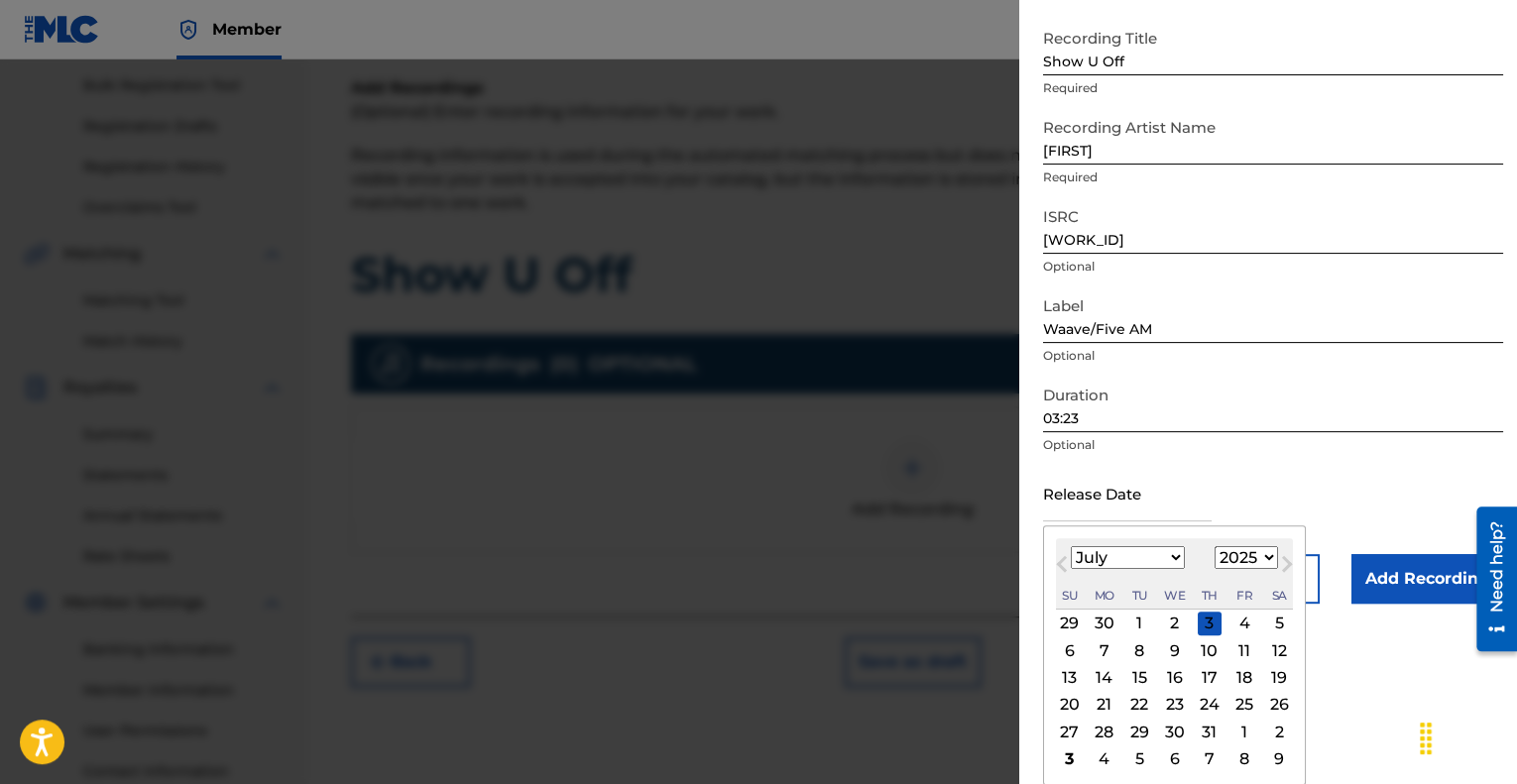 click on "25" at bounding box center [1244, 705] 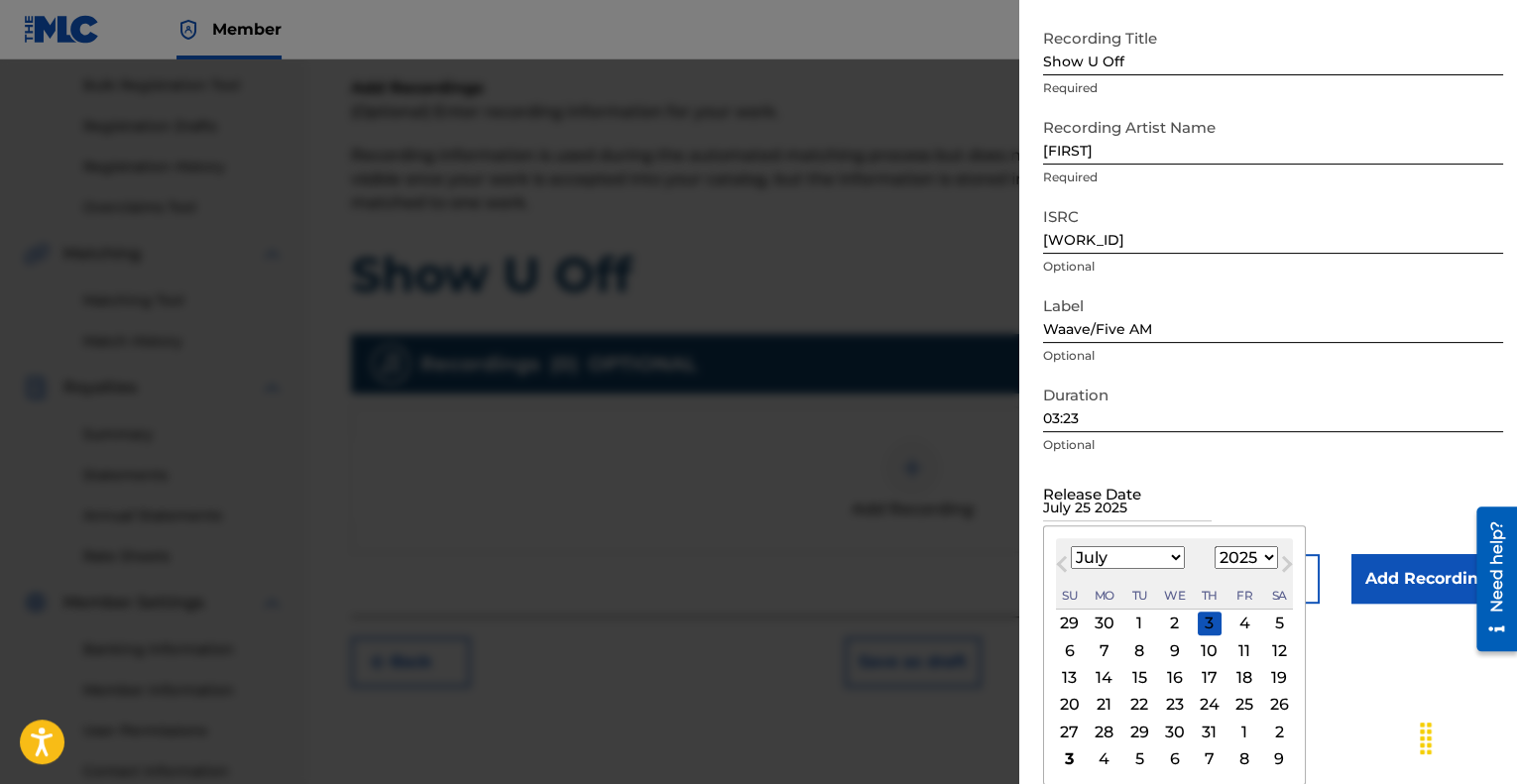 scroll, scrollTop: 0, scrollLeft: 0, axis: both 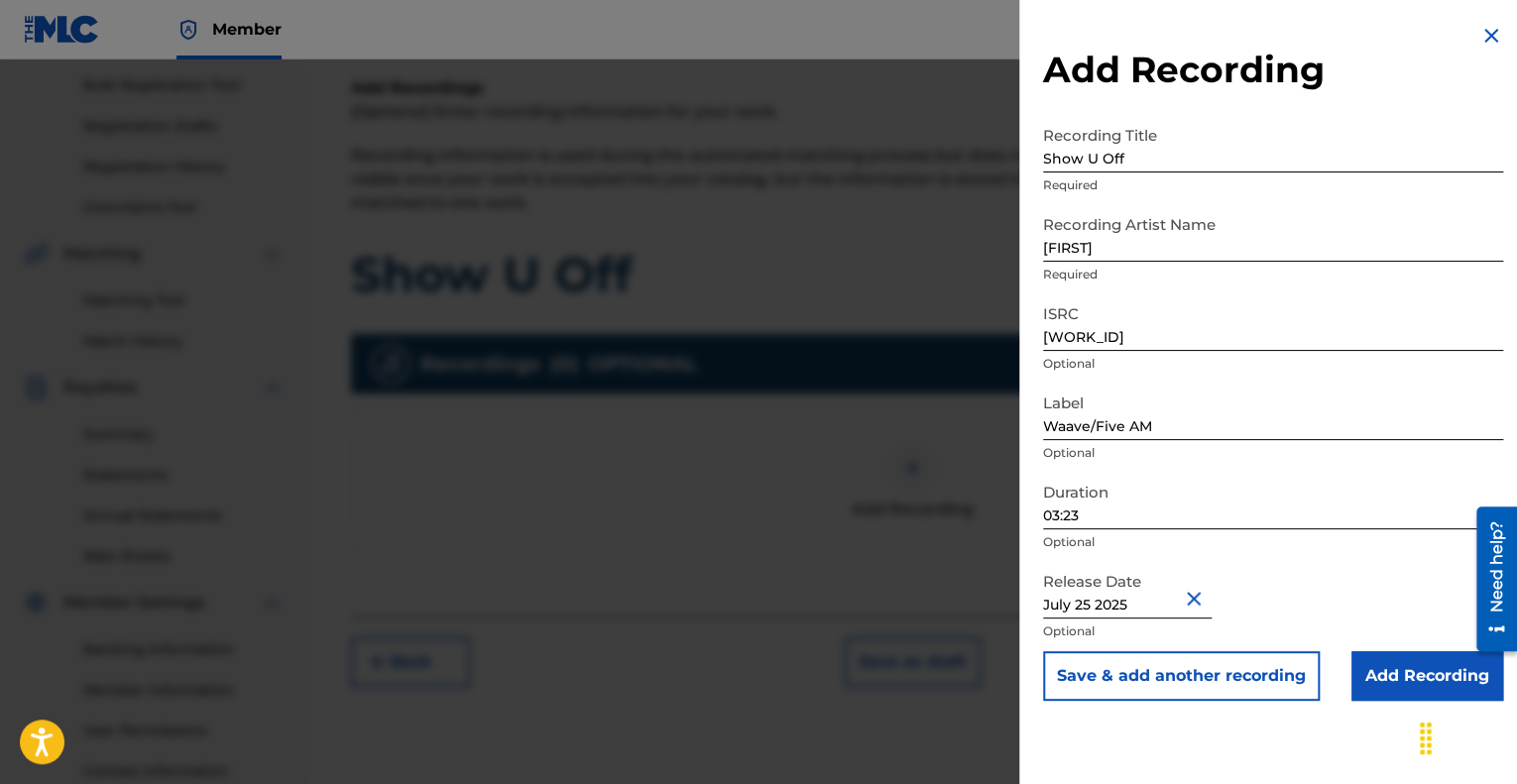 click on "Add Recording" at bounding box center [1427, 676] 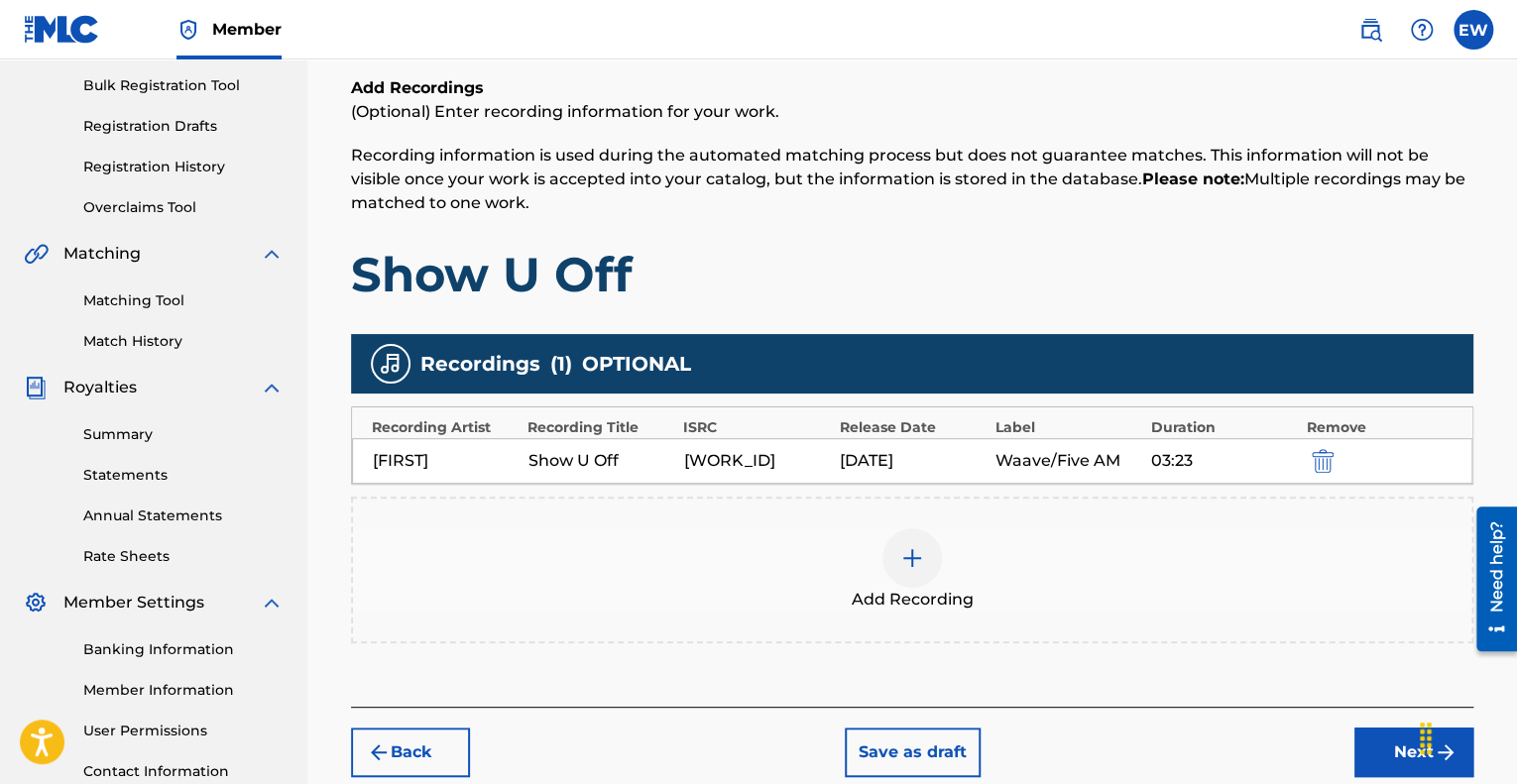 scroll, scrollTop: 444, scrollLeft: 0, axis: vertical 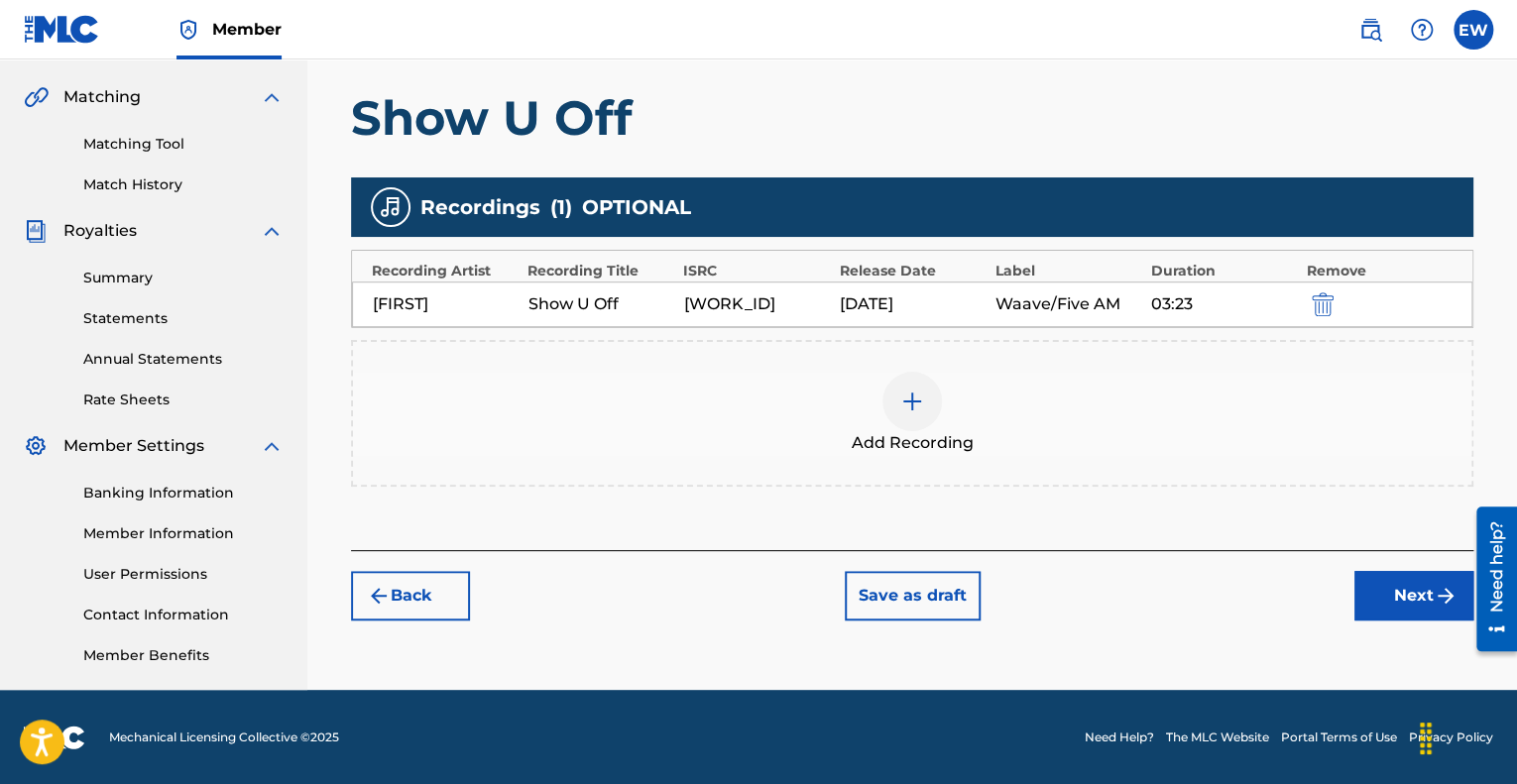 click on "Next" at bounding box center [1414, 596] 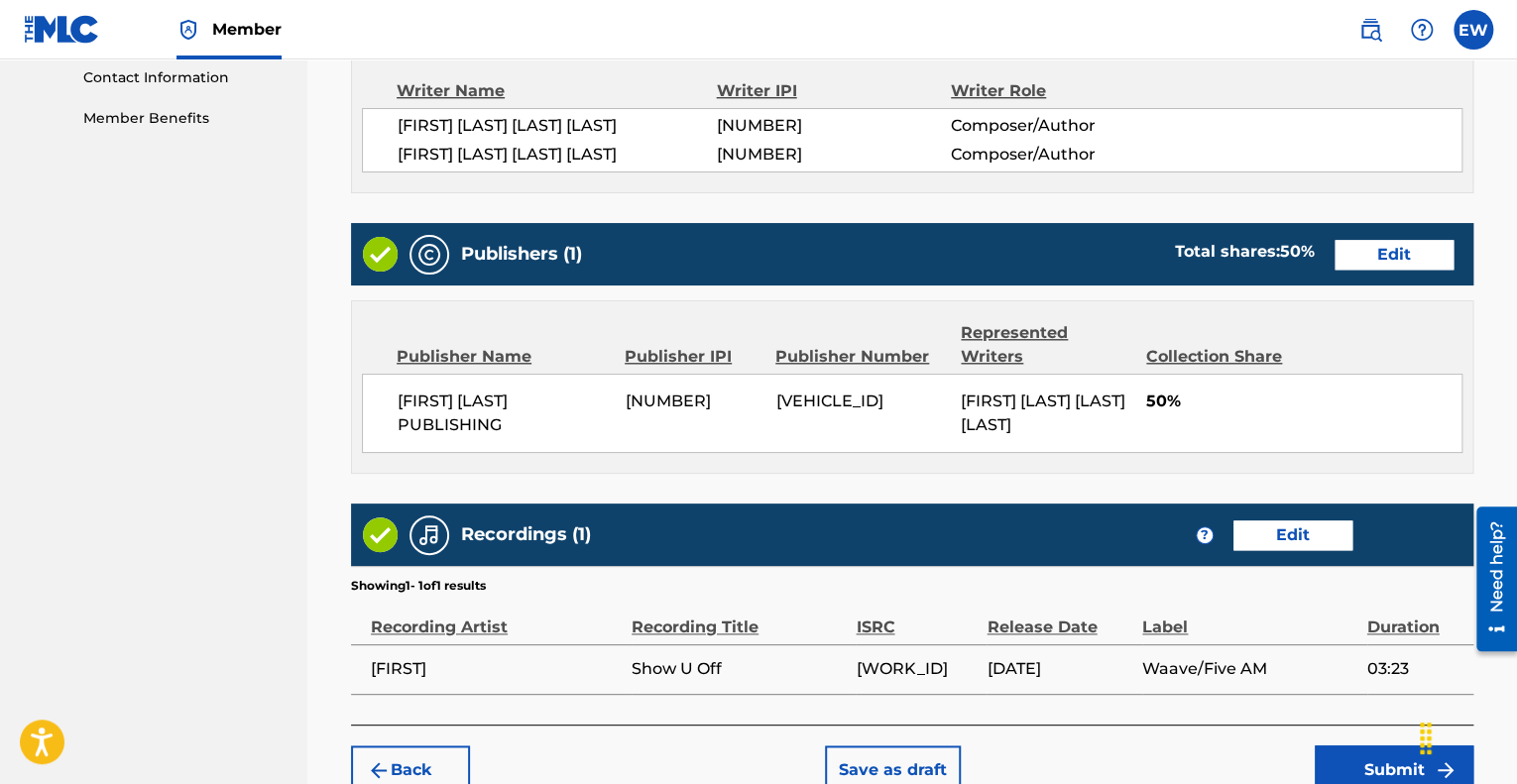scroll, scrollTop: 1103, scrollLeft: 0, axis: vertical 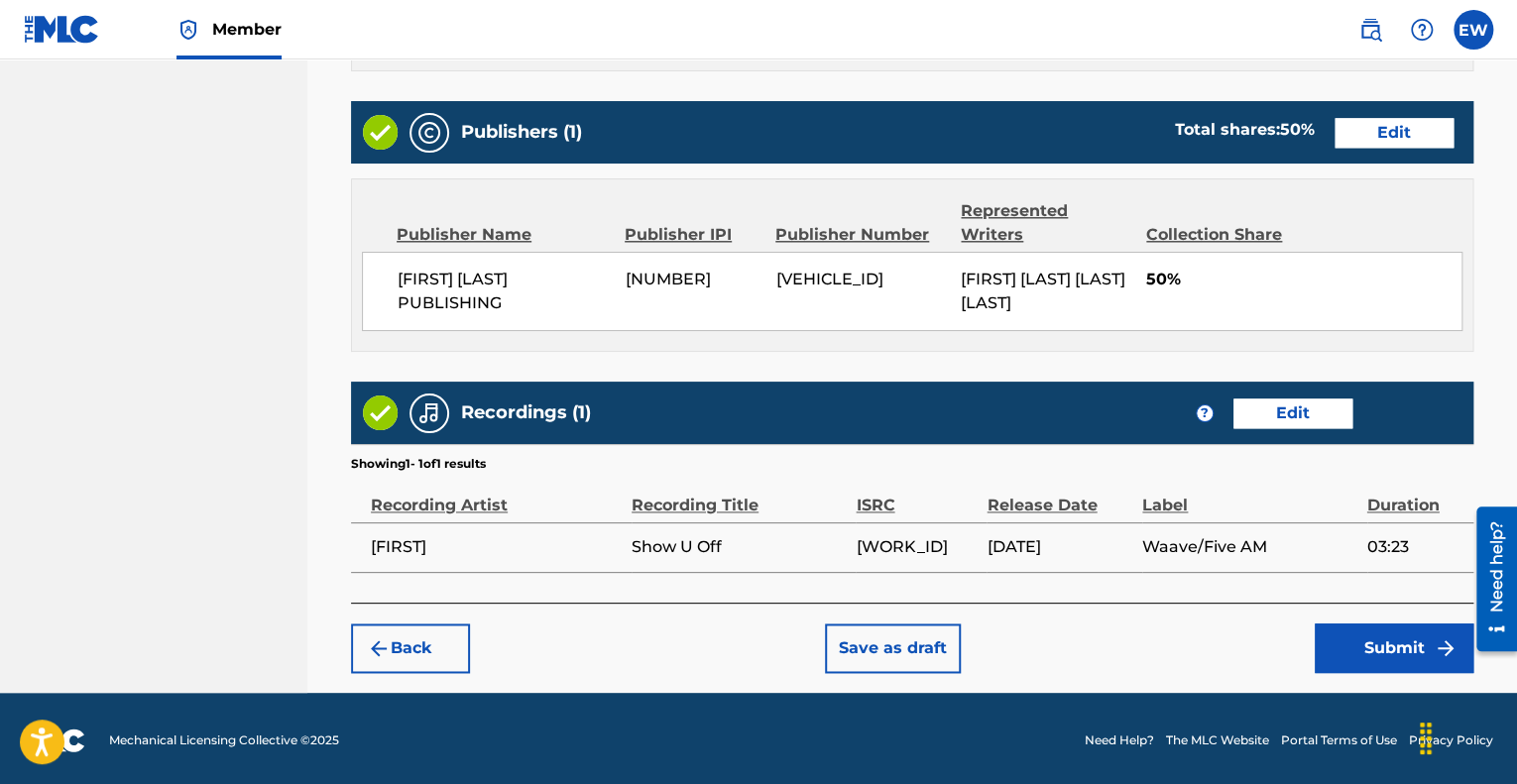 click on "Submit" at bounding box center (1394, 648) 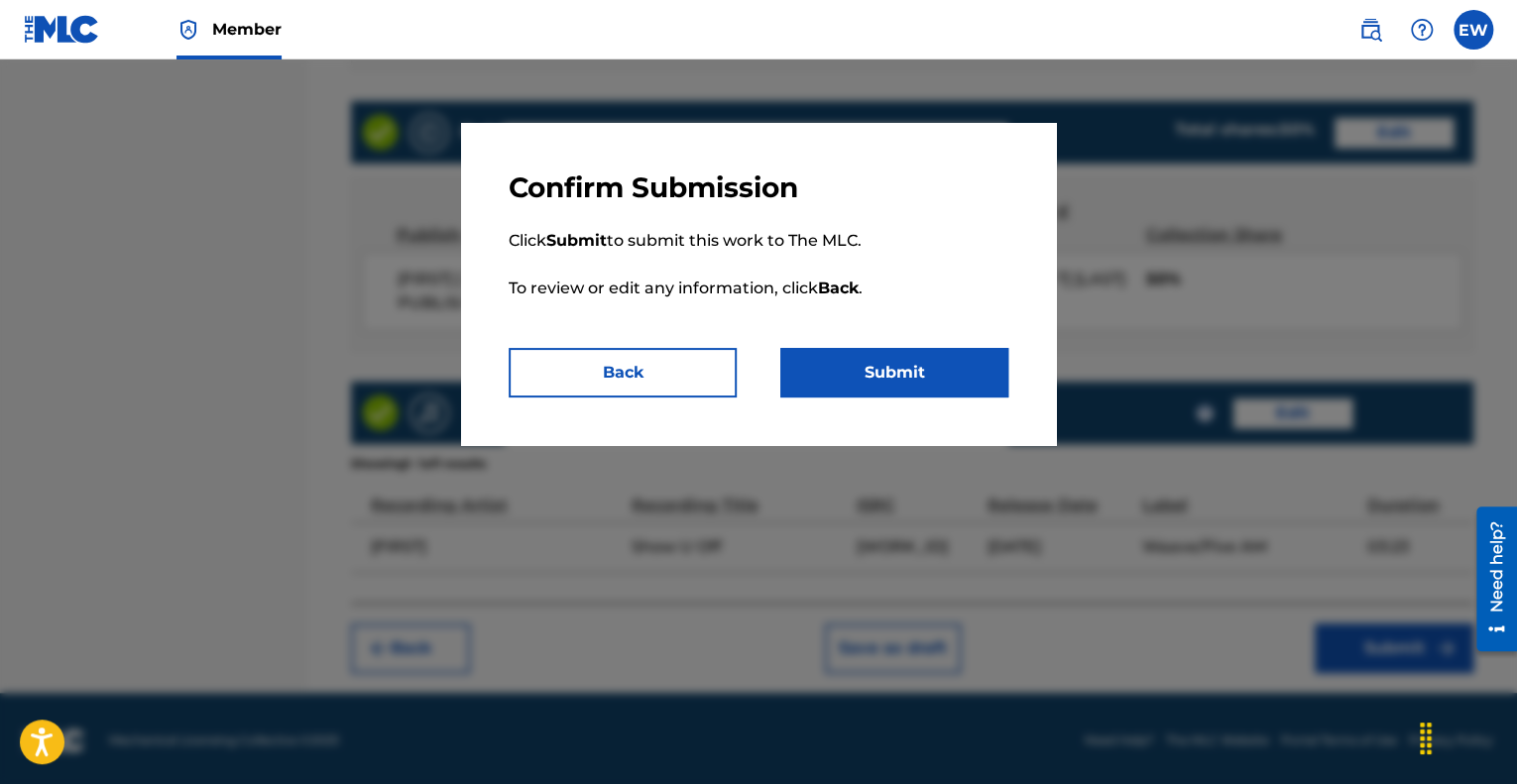 click on "Submit" at bounding box center [894, 373] 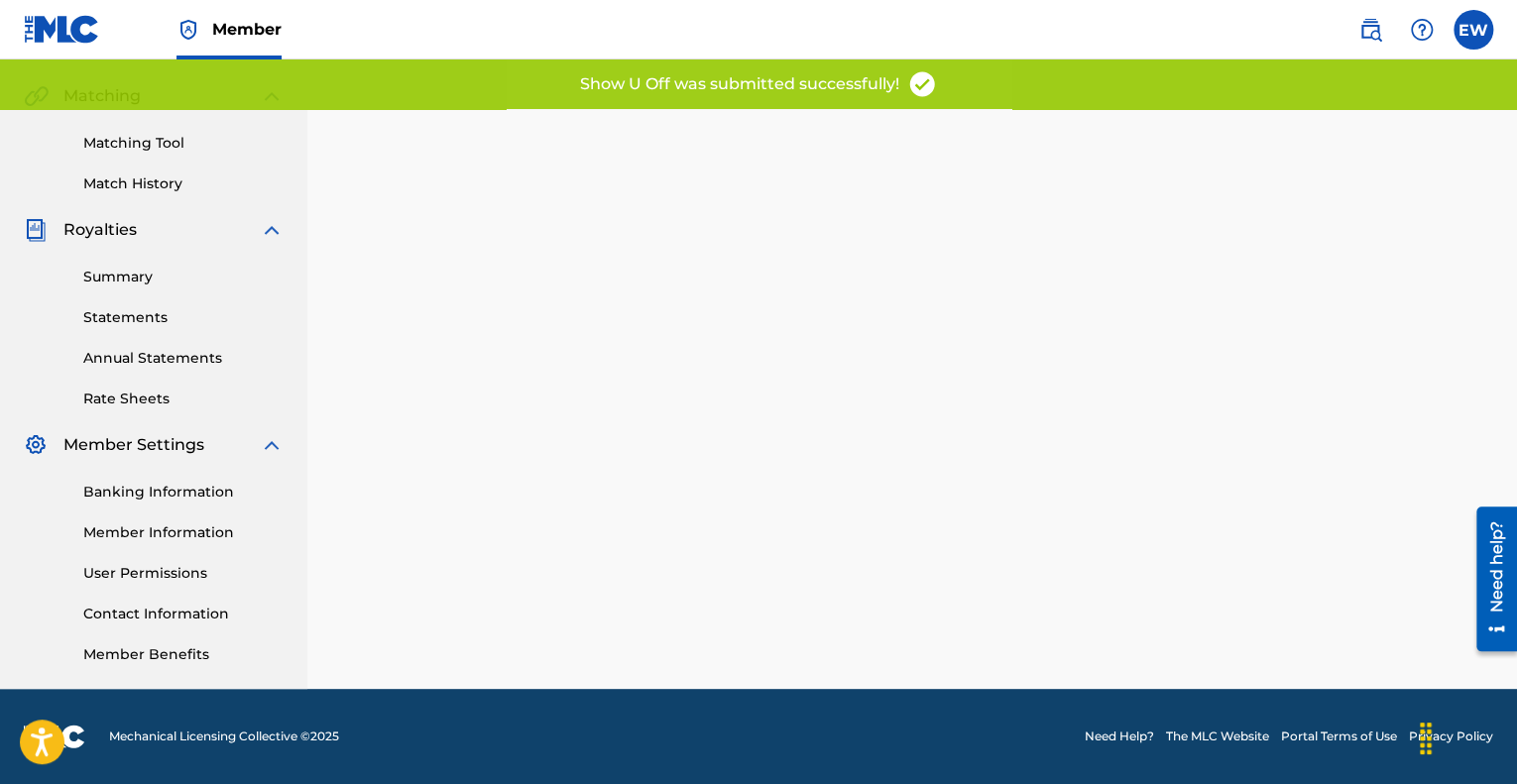 scroll, scrollTop: 0, scrollLeft: 0, axis: both 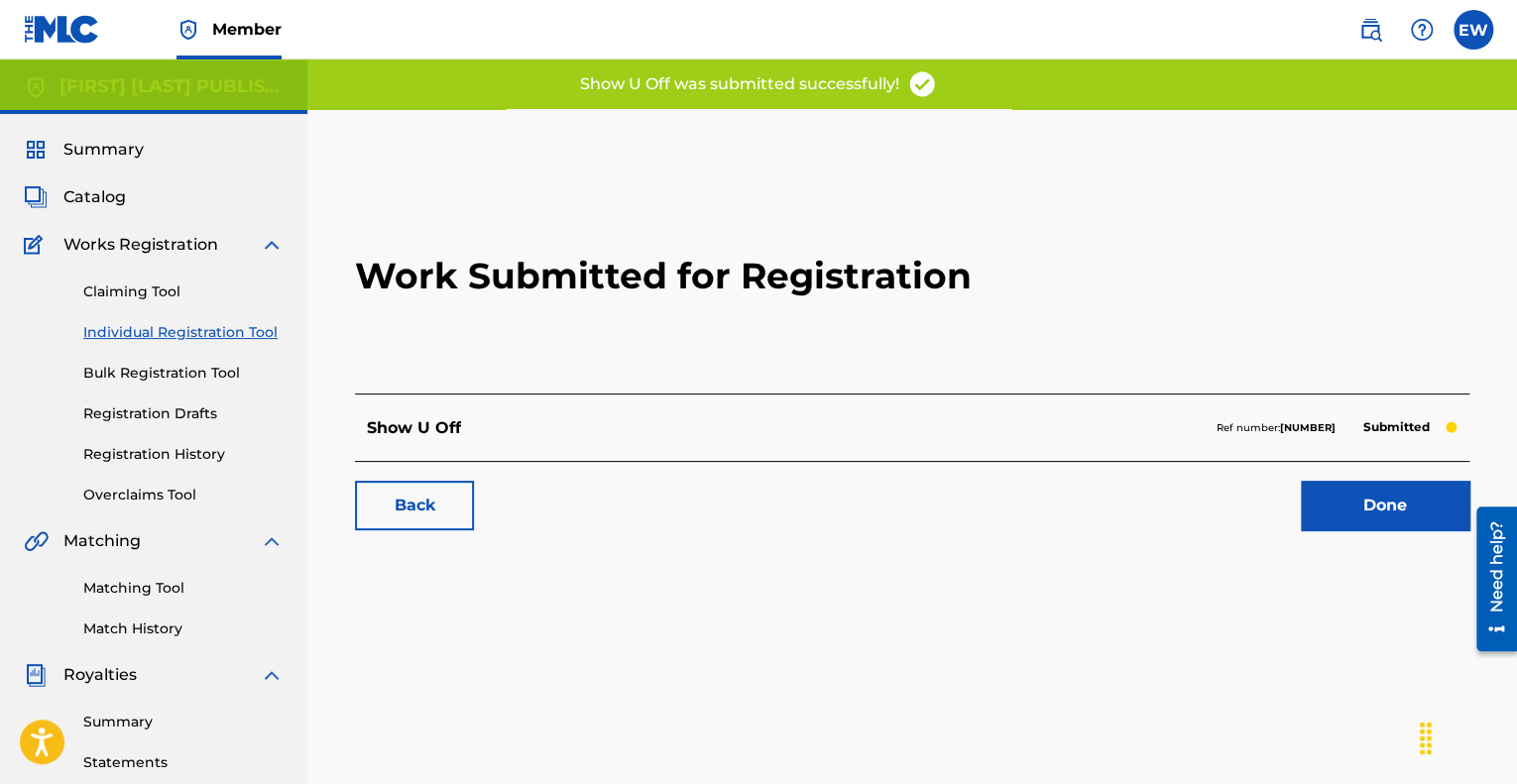 click on "Done" at bounding box center [1385, 505] 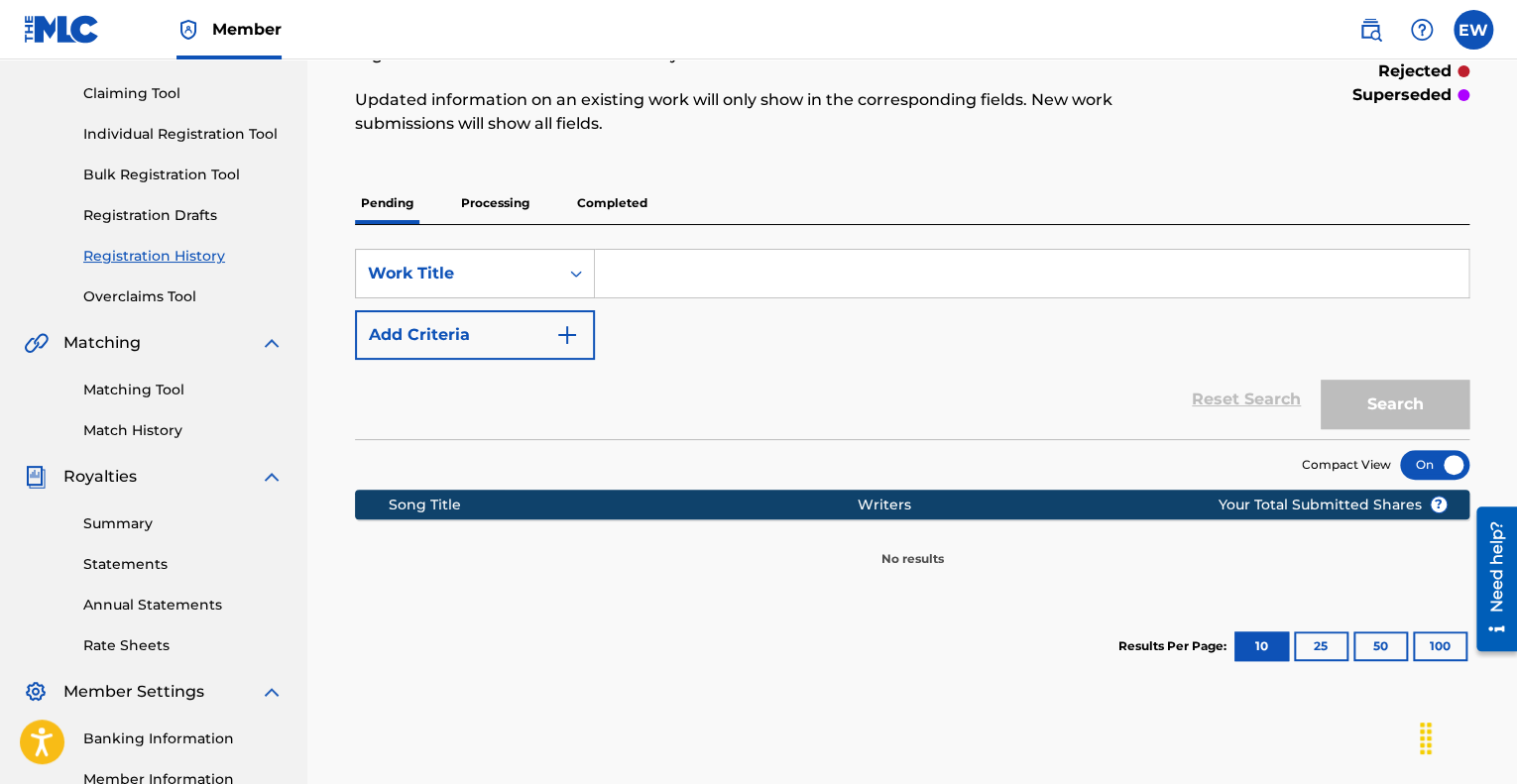 scroll, scrollTop: 99, scrollLeft: 0, axis: vertical 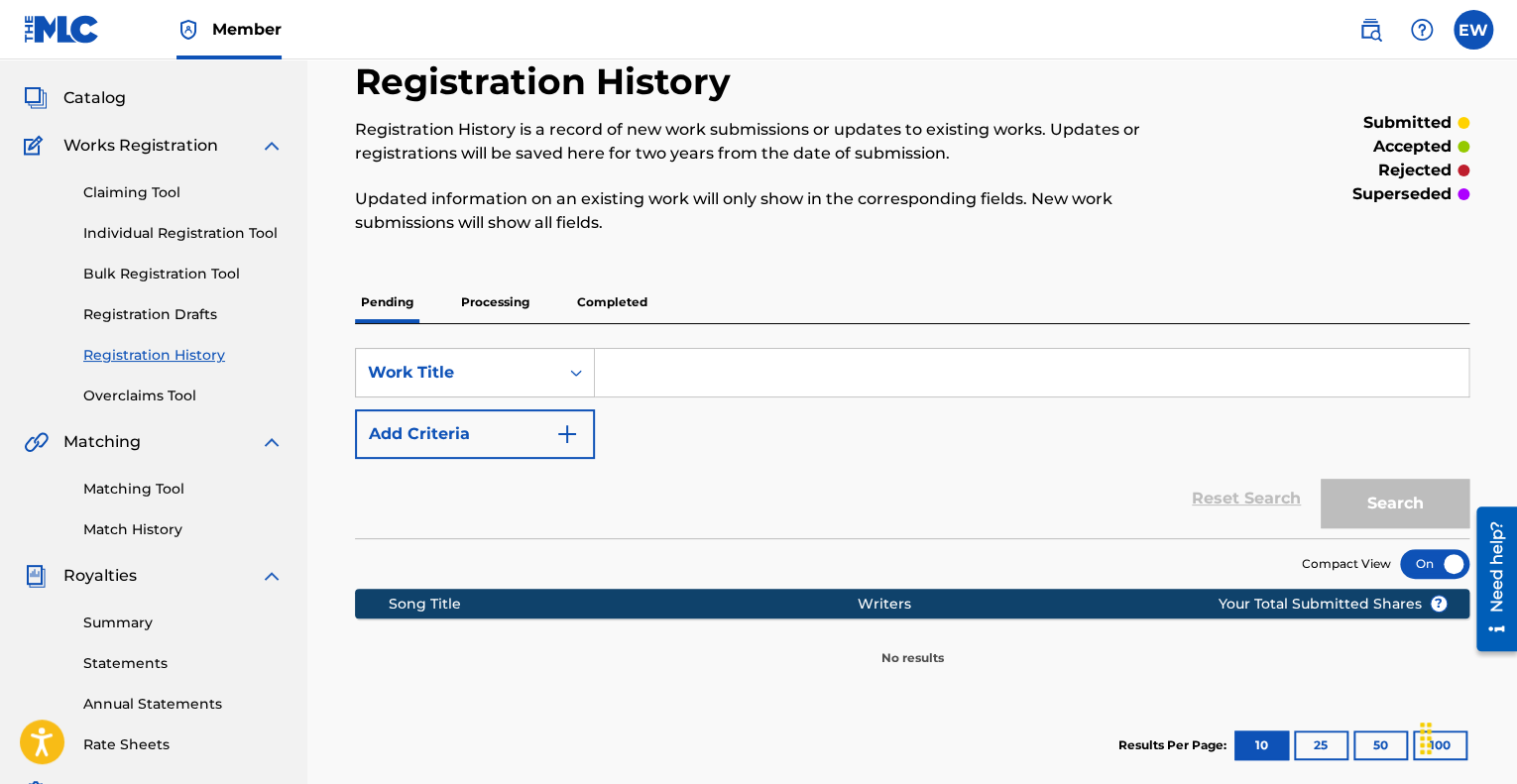 click at bounding box center (1031, 373) 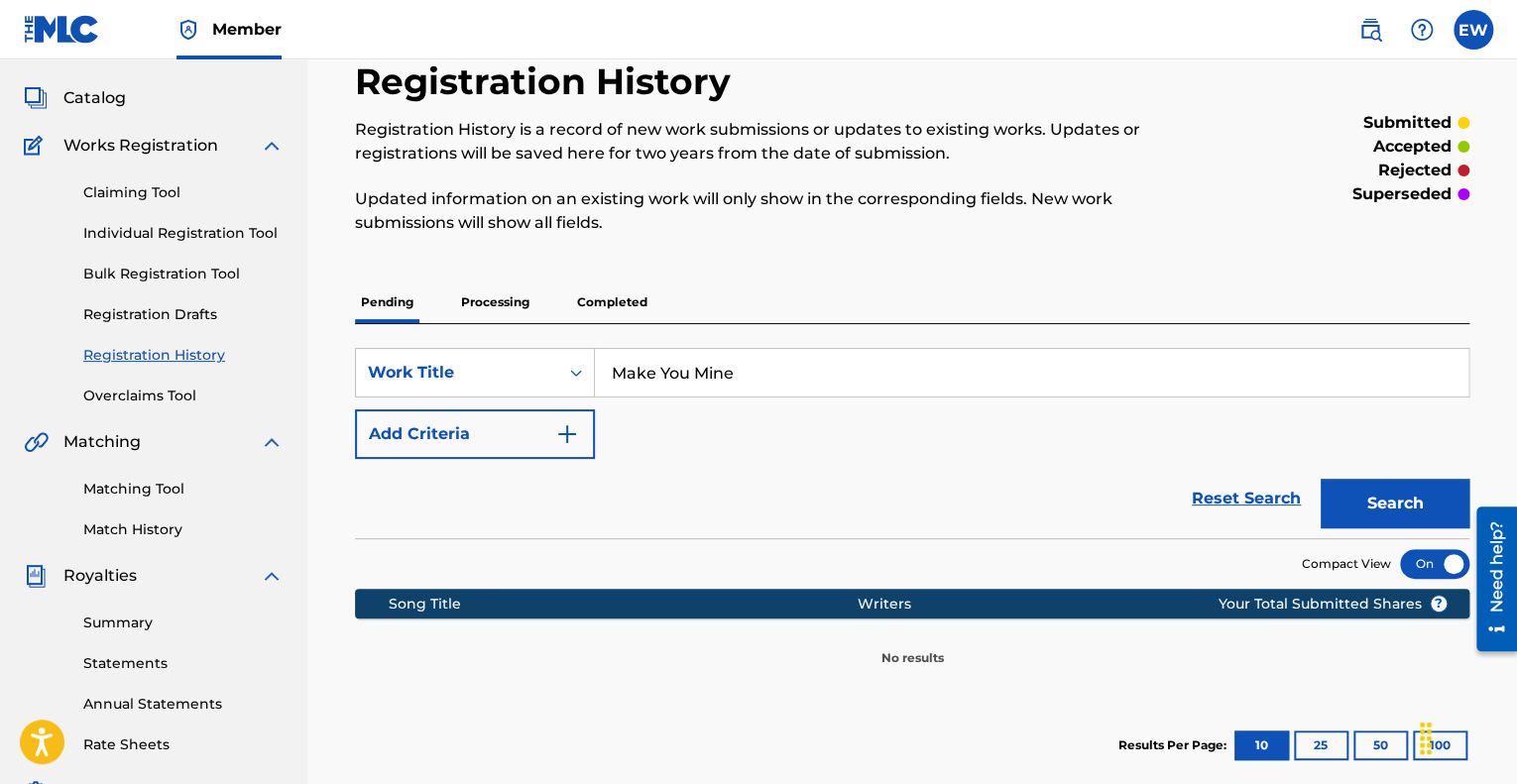 type on "Make You Mine" 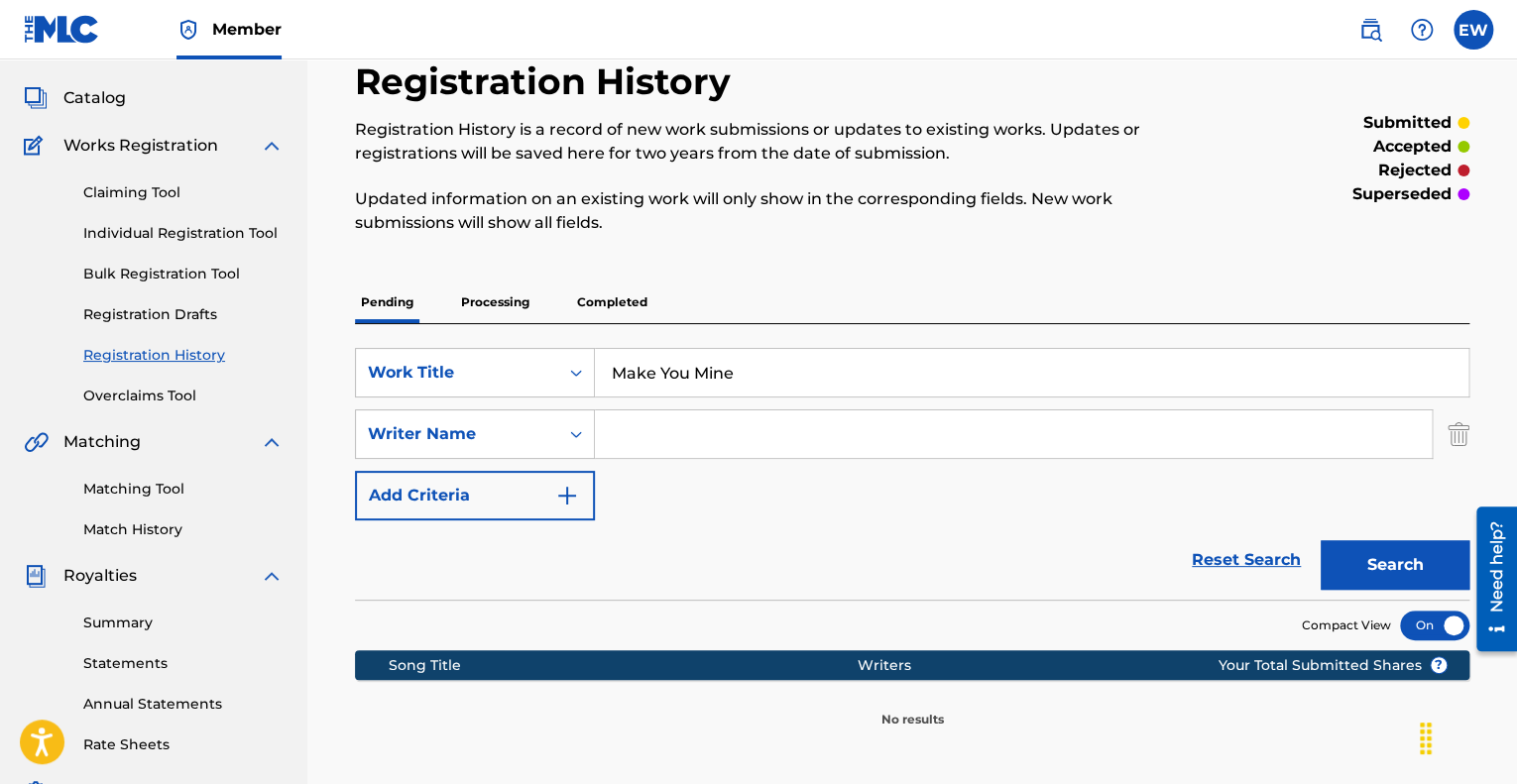 click at bounding box center (1013, 434) 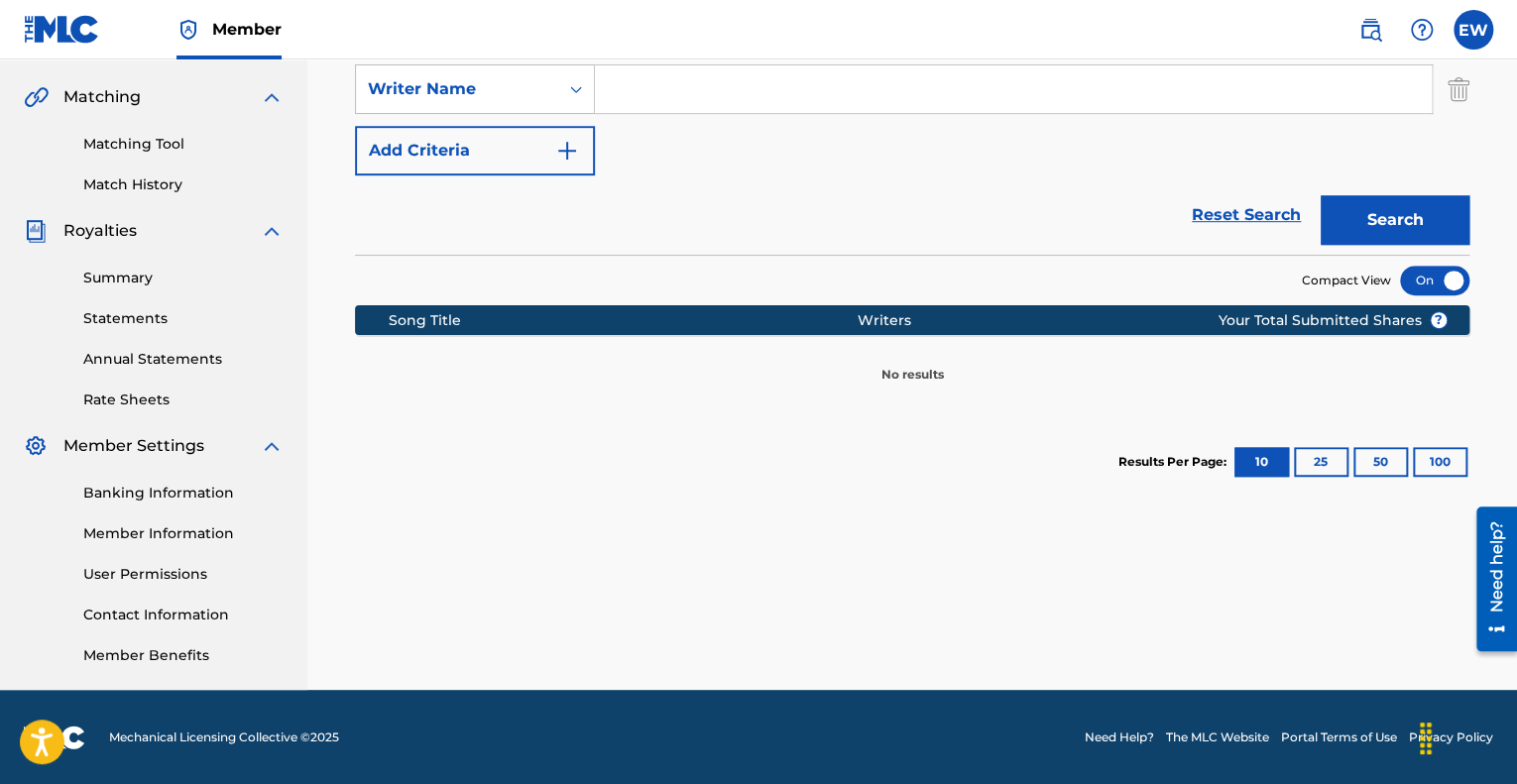 scroll, scrollTop: 48, scrollLeft: 0, axis: vertical 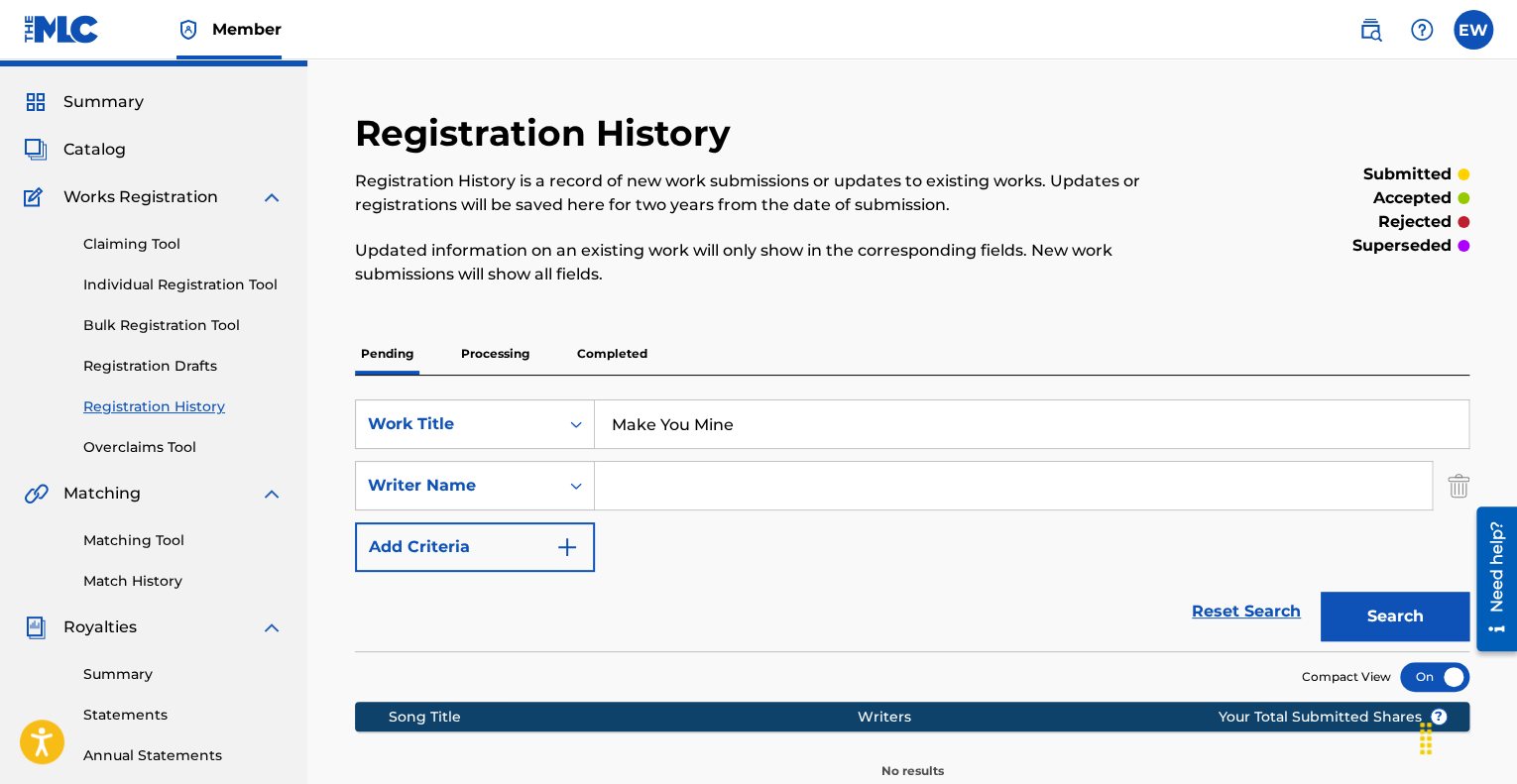 click at bounding box center (1013, 486) 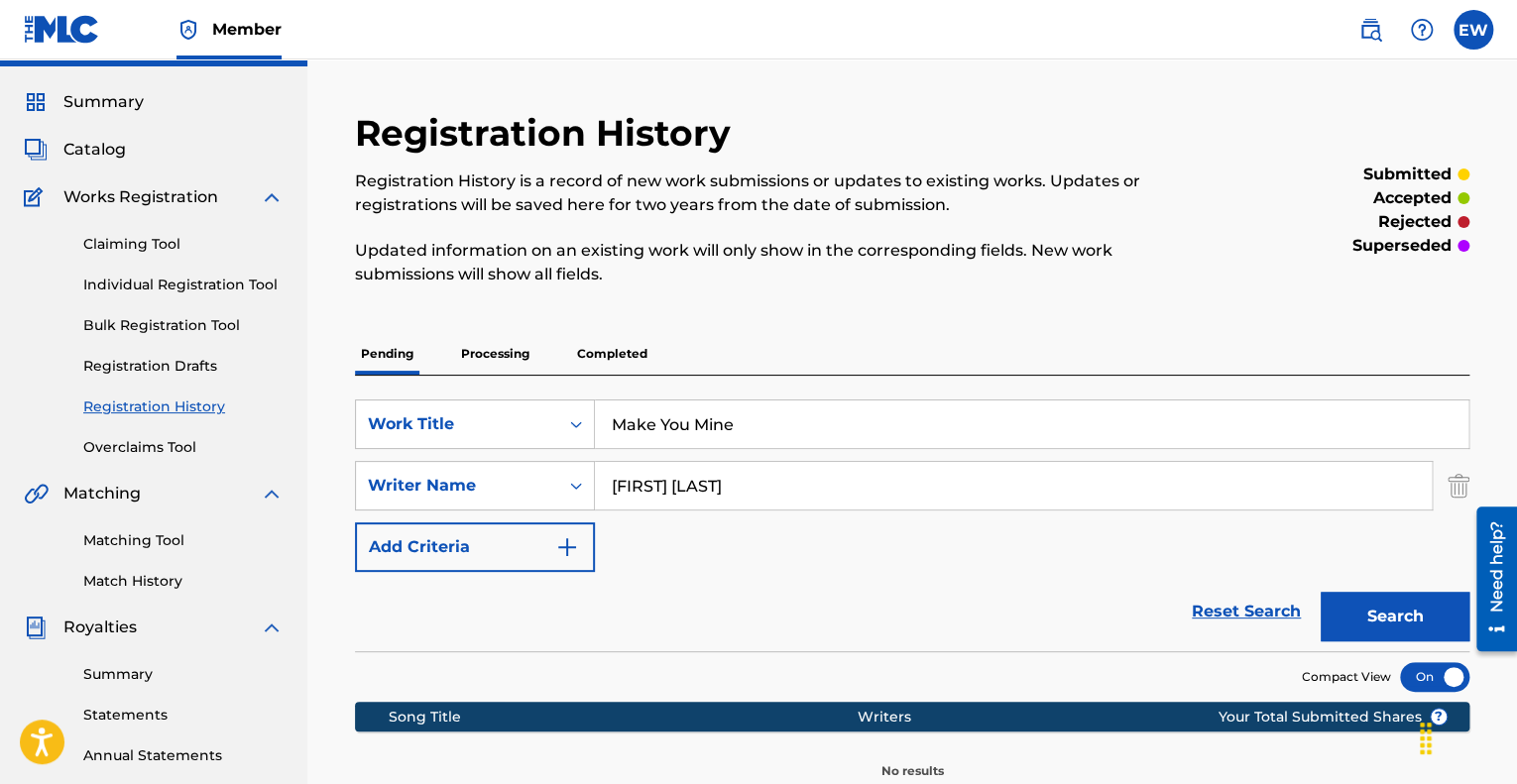 click on "Search" at bounding box center [1395, 616] 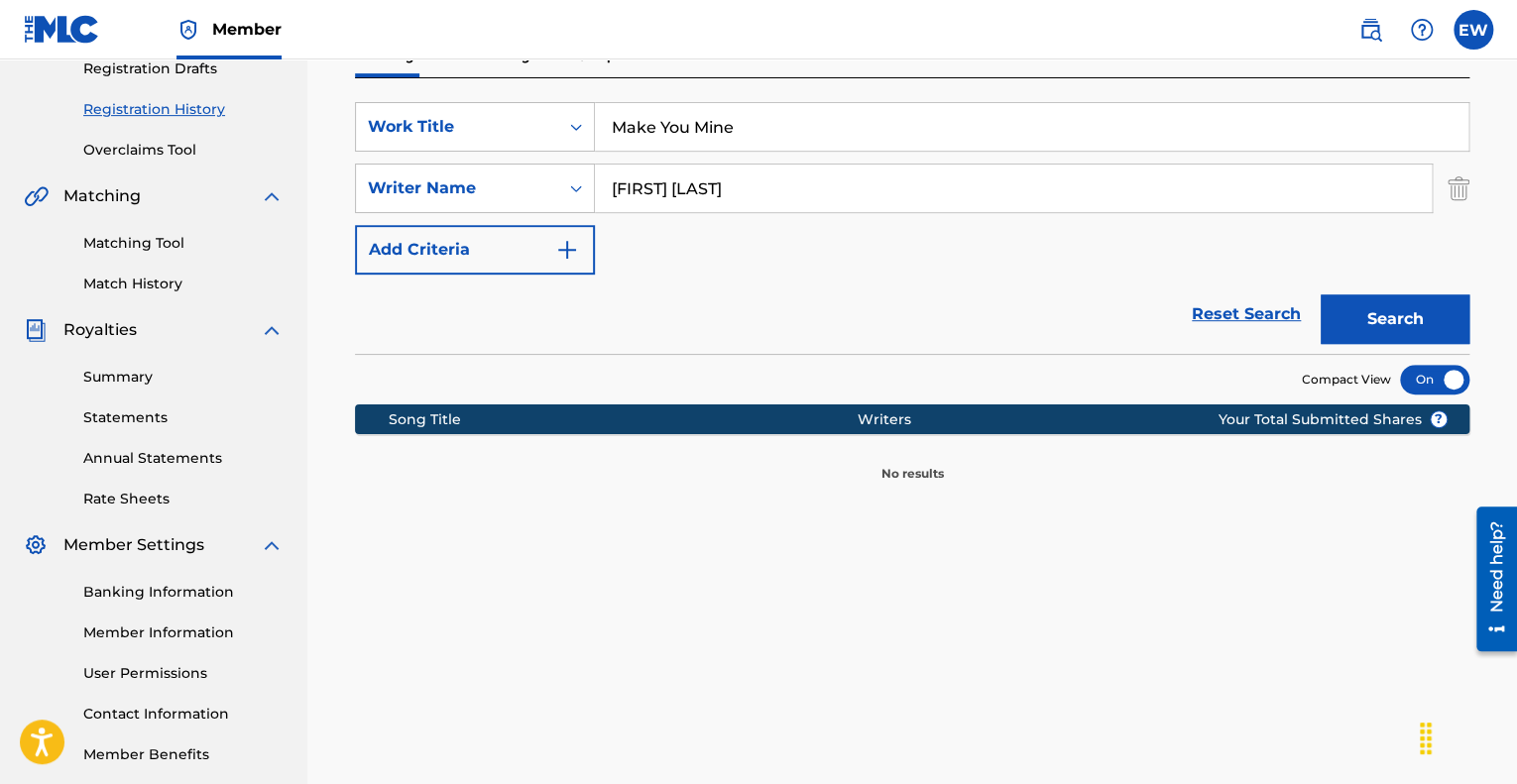 scroll, scrollTop: 0, scrollLeft: 0, axis: both 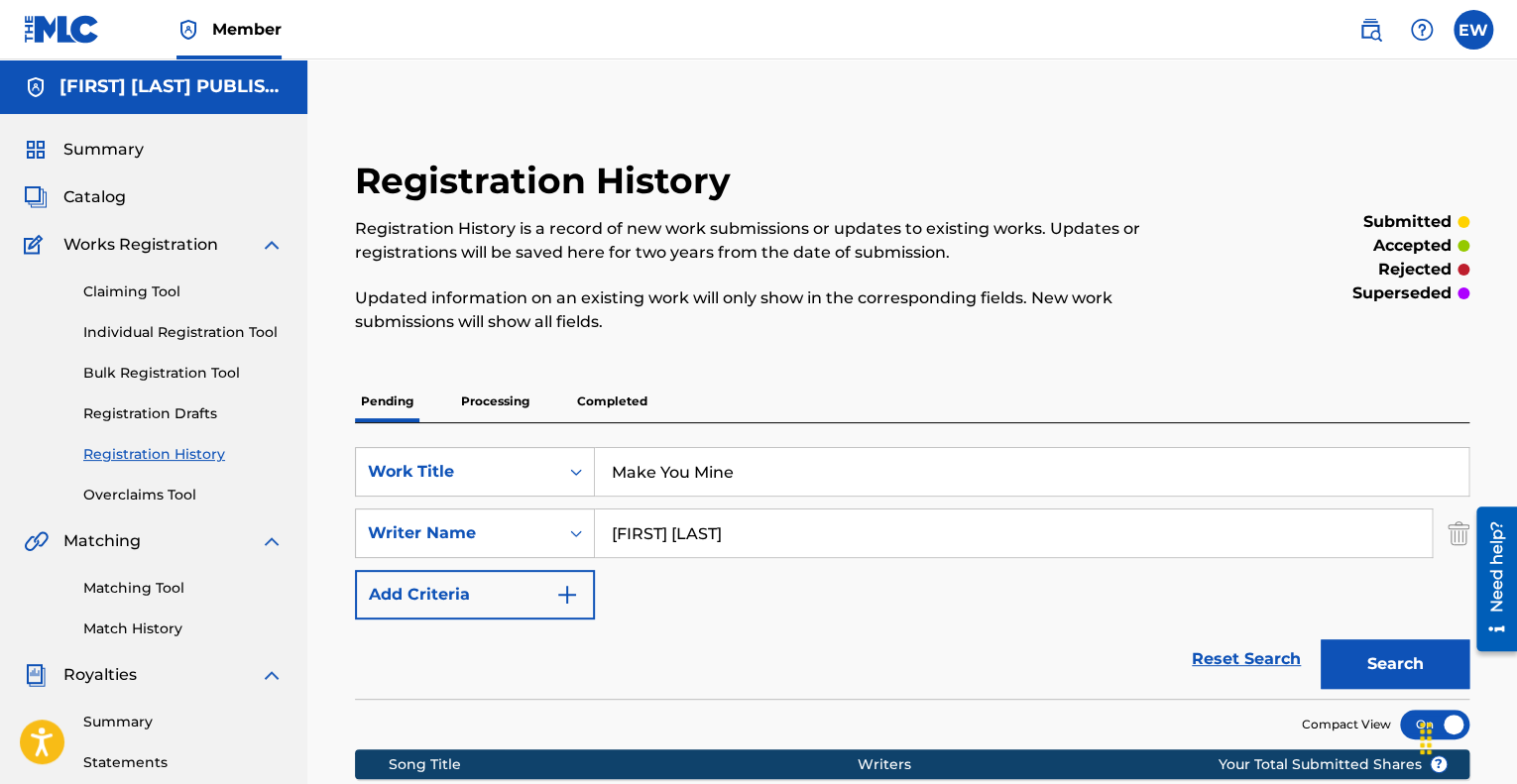 drag, startPoint x: 734, startPoint y: 542, endPoint x: 601, endPoint y: 534, distance: 133.24038 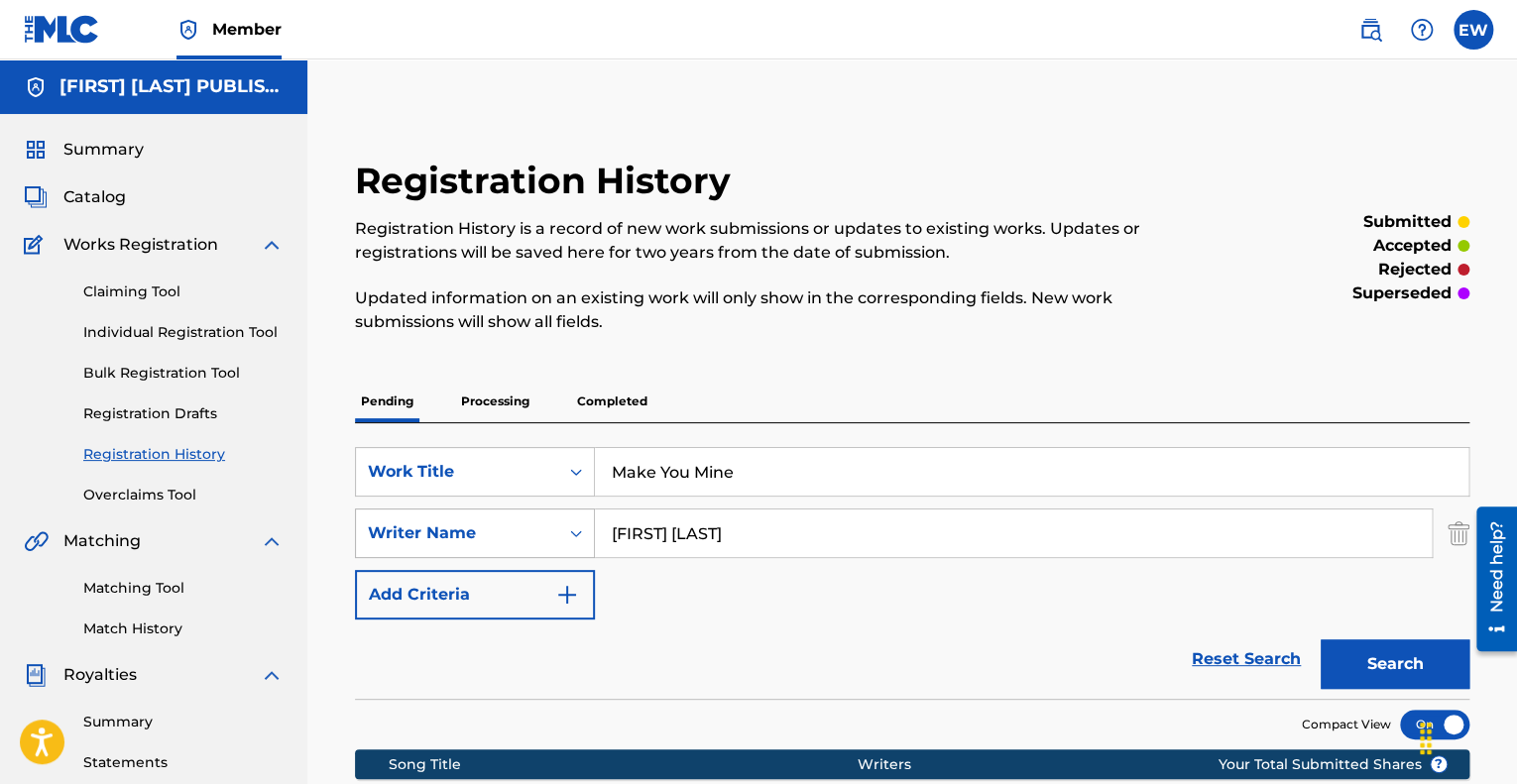 type on "[FIRST] [LAST]" 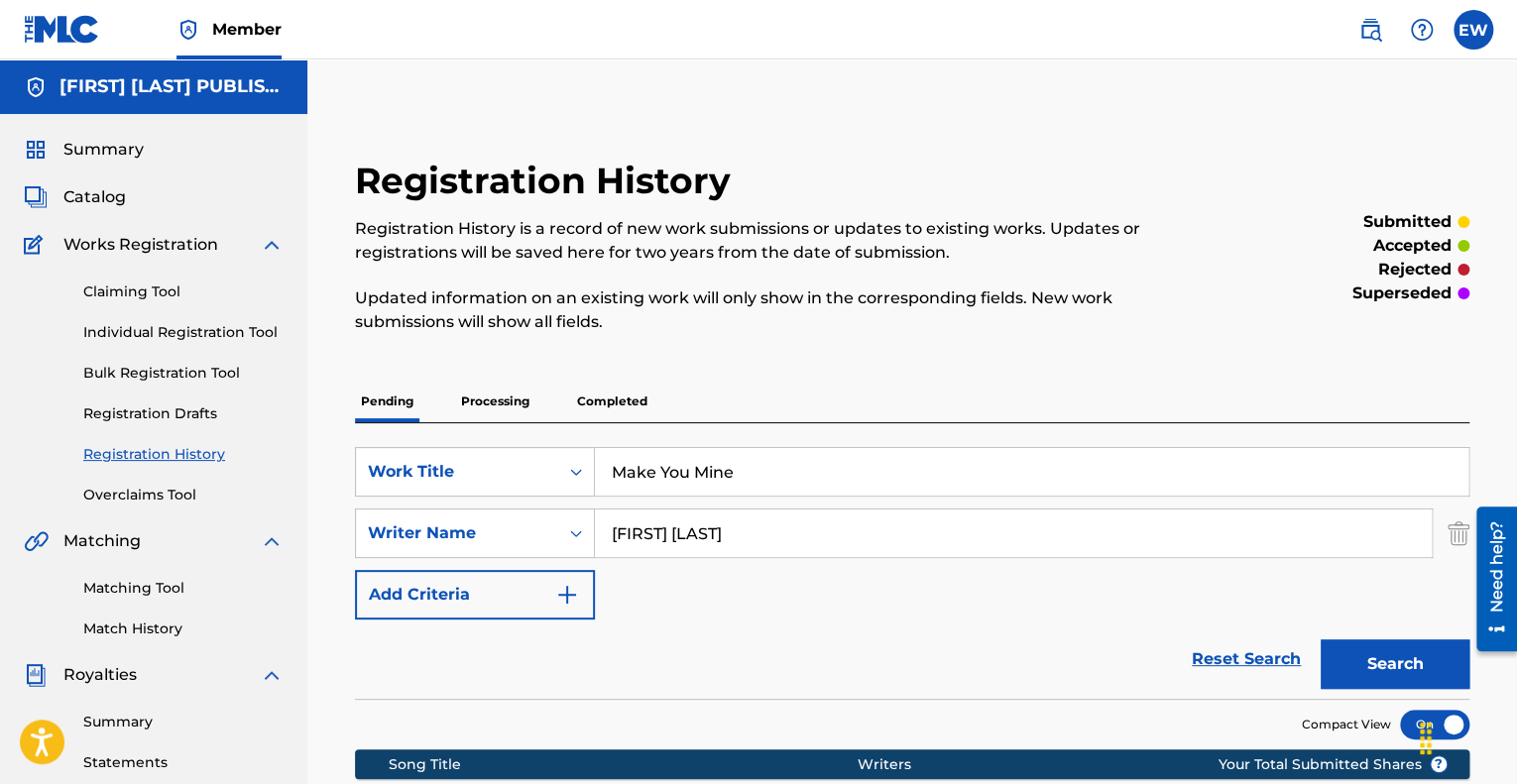 scroll, scrollTop: 297, scrollLeft: 0, axis: vertical 